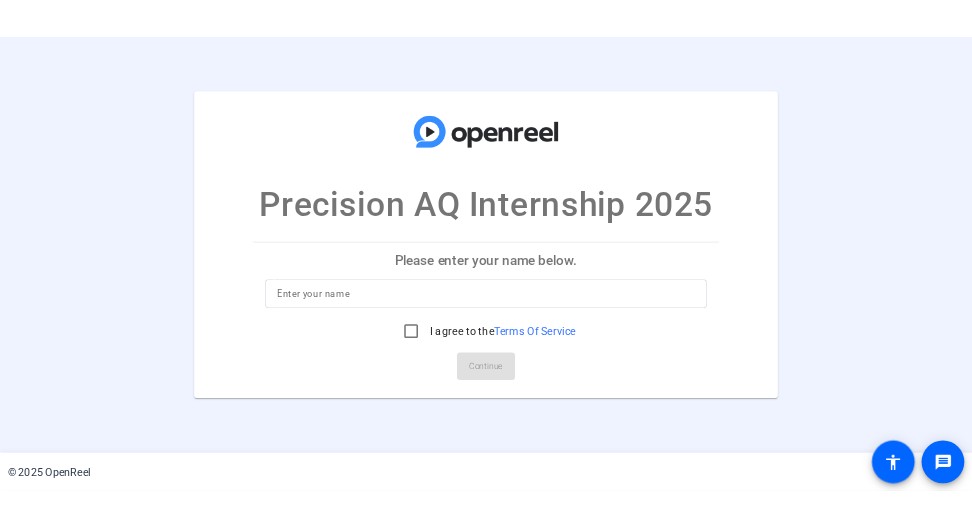 scroll, scrollTop: 0, scrollLeft: 0, axis: both 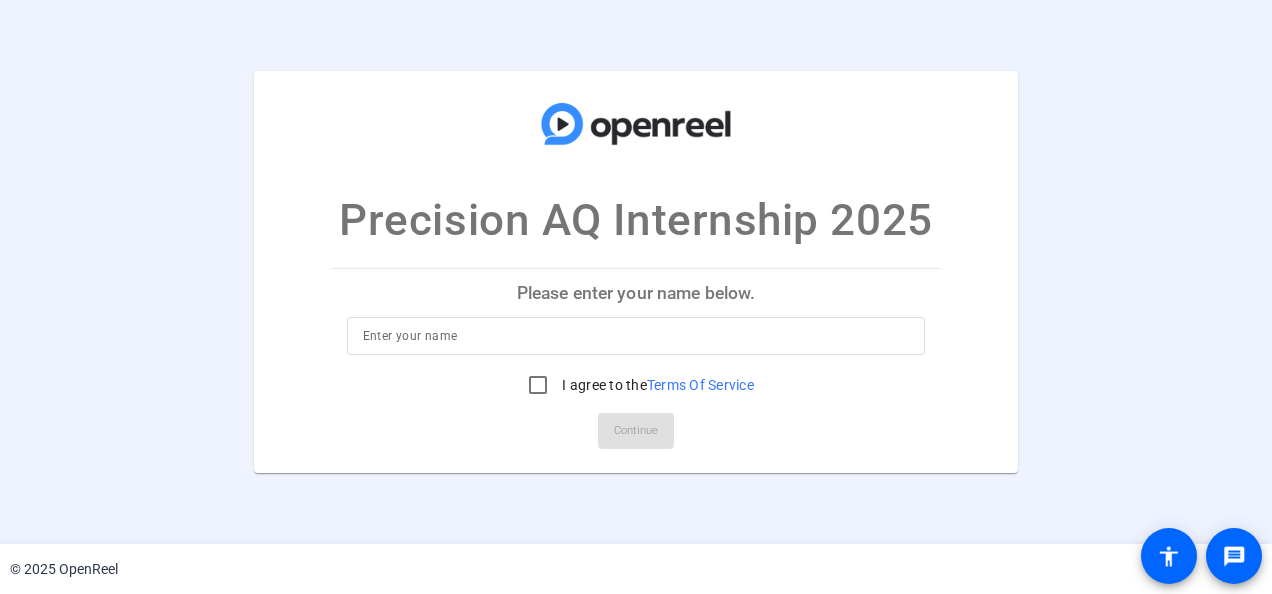click on "Precision AQ Internship 2025  Please enter your name below. I agree to the  Terms Of Service  Continue" 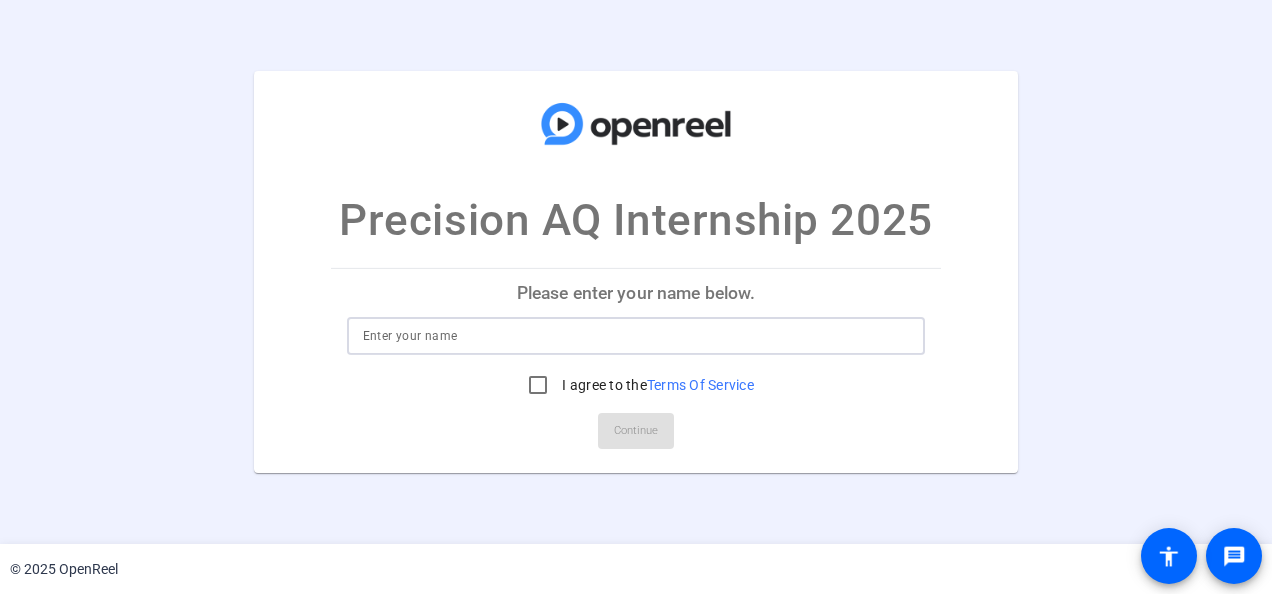 click at bounding box center (636, 336) 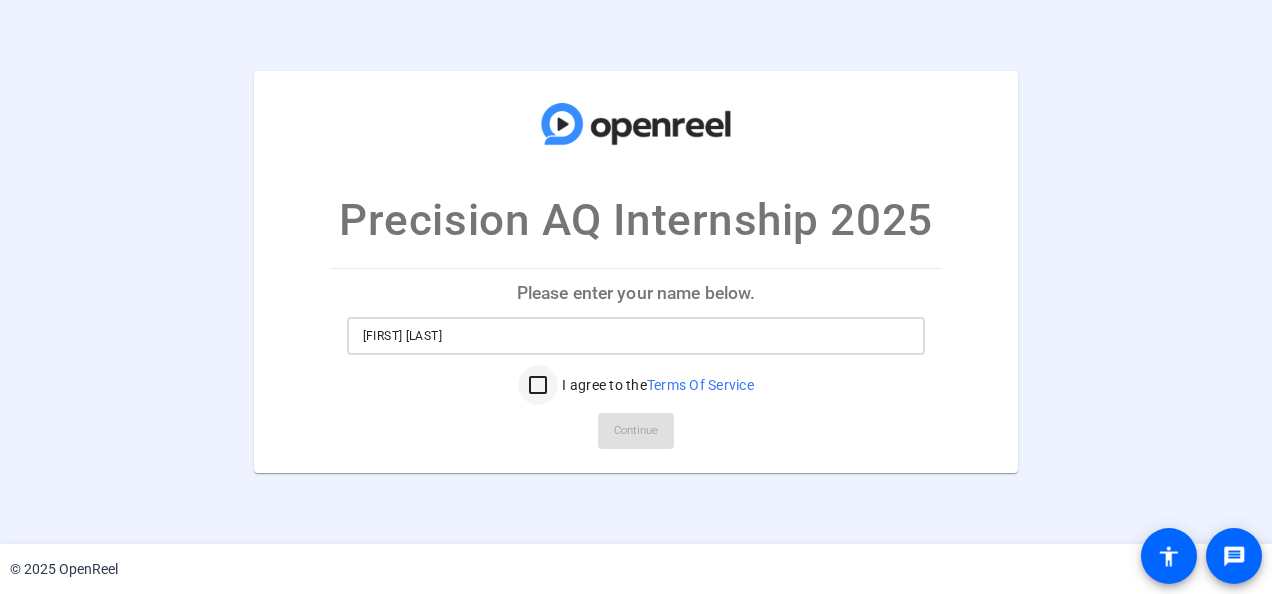 type on "[FIRST] [LAST]" 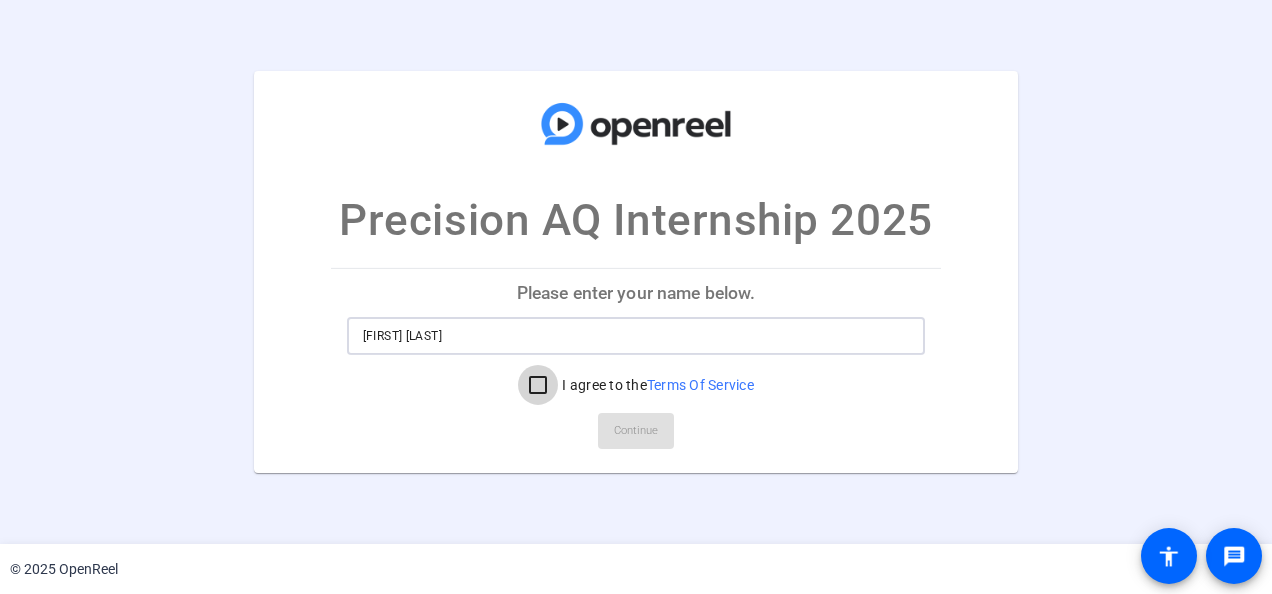 click on "I agree to the  Terms Of Service" at bounding box center (538, 385) 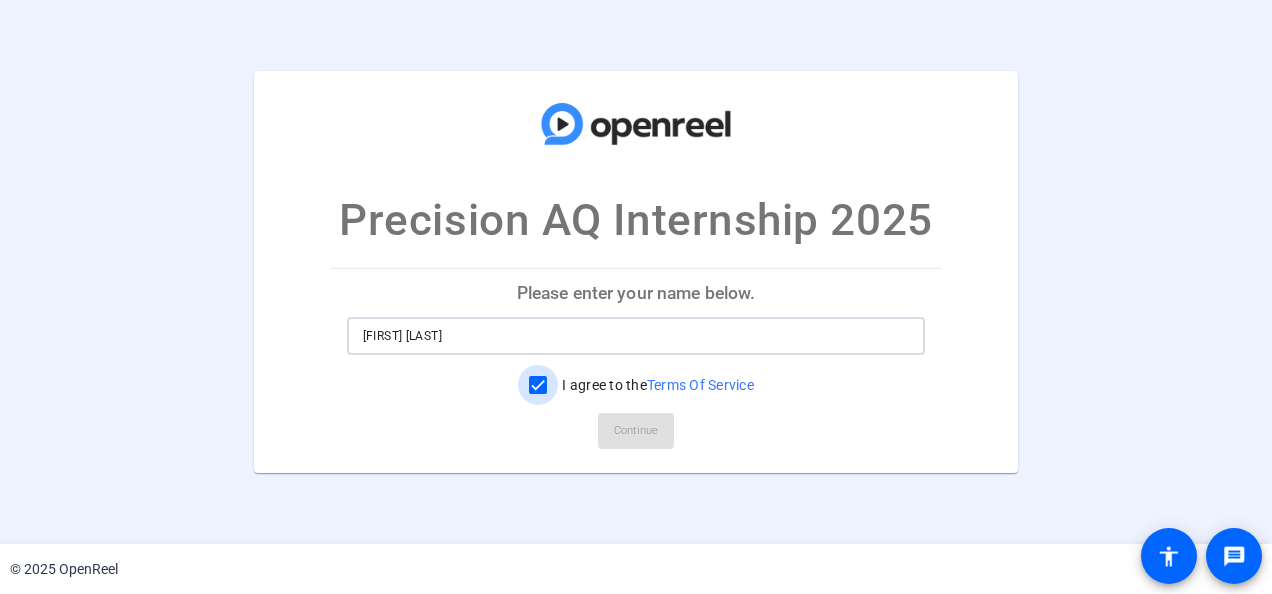 checkbox on "true" 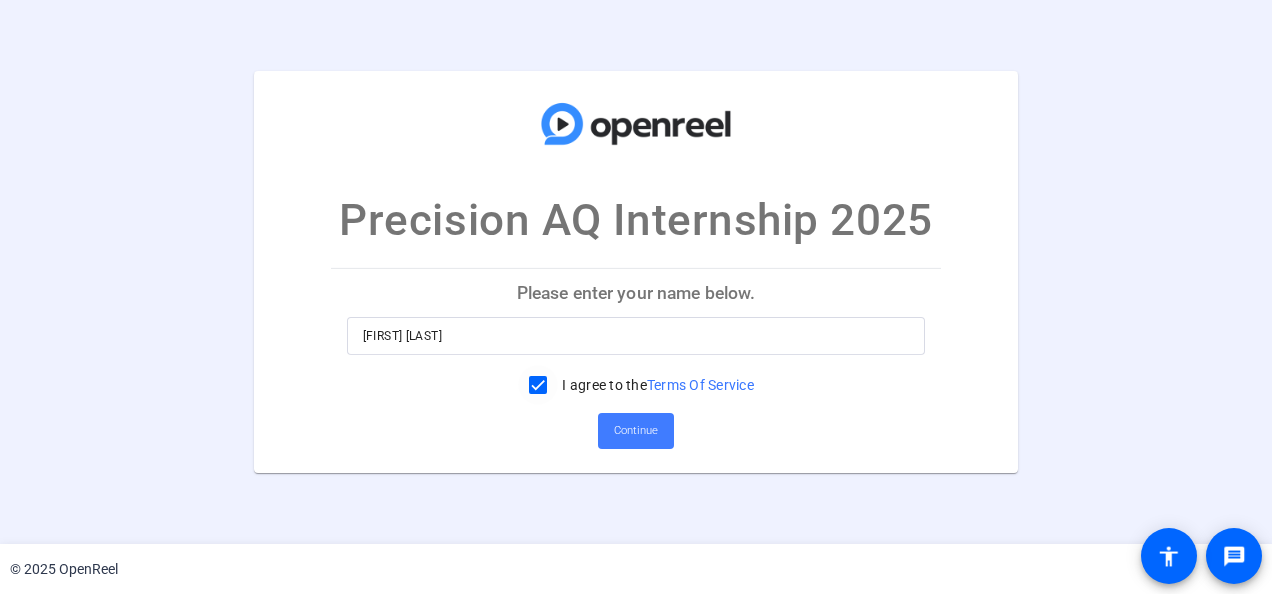 click on "Continue" 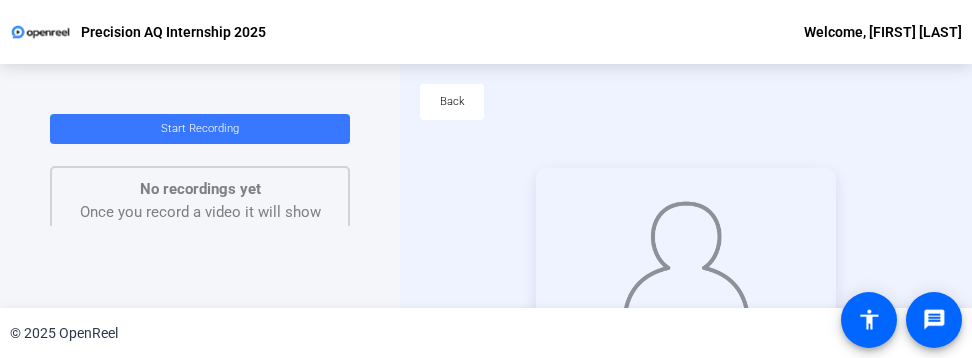click on "Accessibility Screen-Reader Guide, Feedback, and Issue Reporting | New window
Precision AQ Internship 2025 Welcome, [FIRST] [LAST]  Start Recording  No recordings yet  Once you record a video it will show up here.  Tips:
You can retake a recording you don’t like
Pick a quiet and well-lit area to record
Be yourself! It doesn’t have to be perfect  Back  Start Recording  person  Hide Overlay flip Flip Camera Camera © 2025 OpenReel message accessibility
Image Overlay Flip Camera" at bounding box center (486, 179) 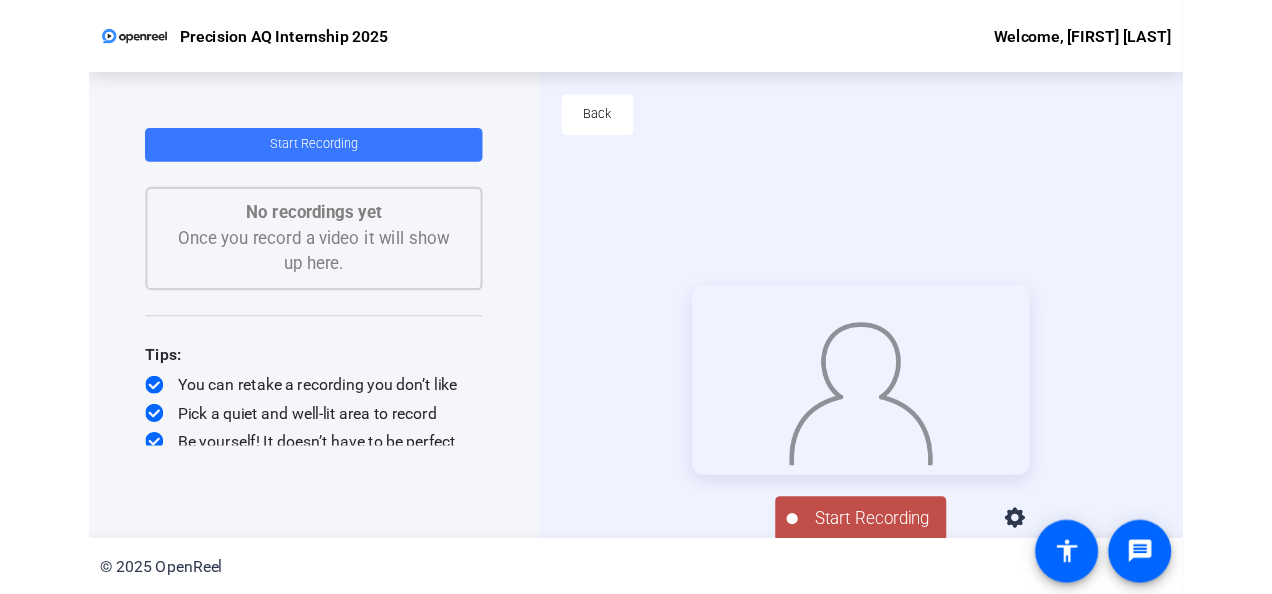 scroll, scrollTop: 96, scrollLeft: 0, axis: vertical 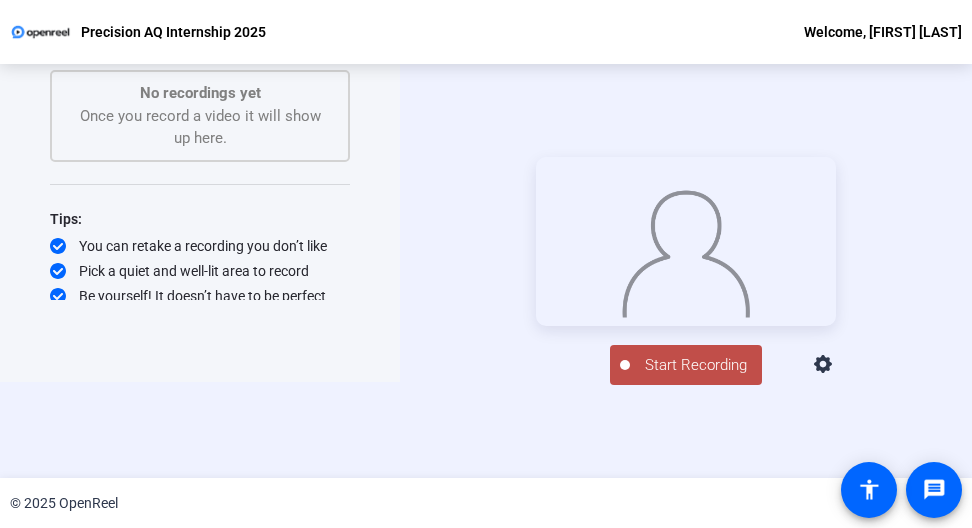 click on "Start Recording  person  Hide Overlay flip Flip Camera Camera" 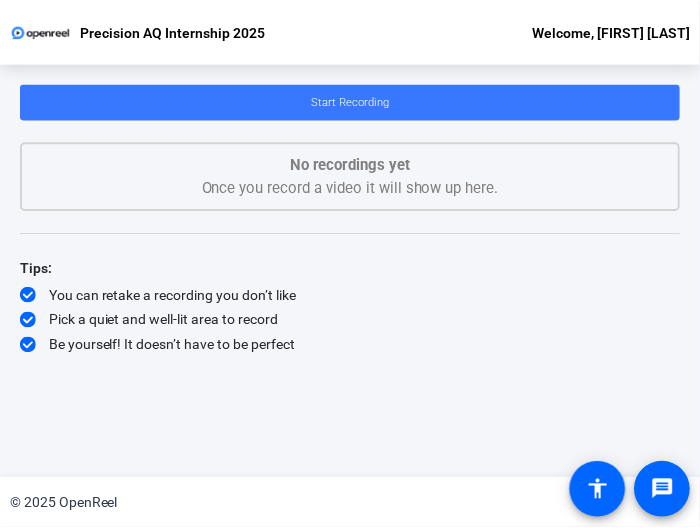 scroll, scrollTop: 0, scrollLeft: 0, axis: both 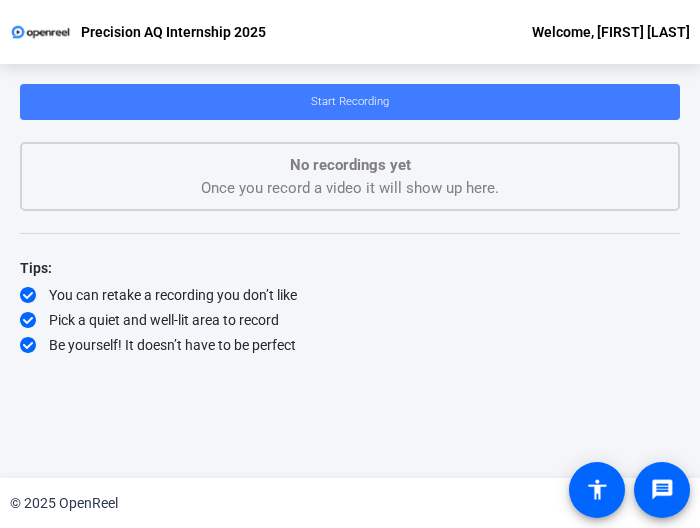click 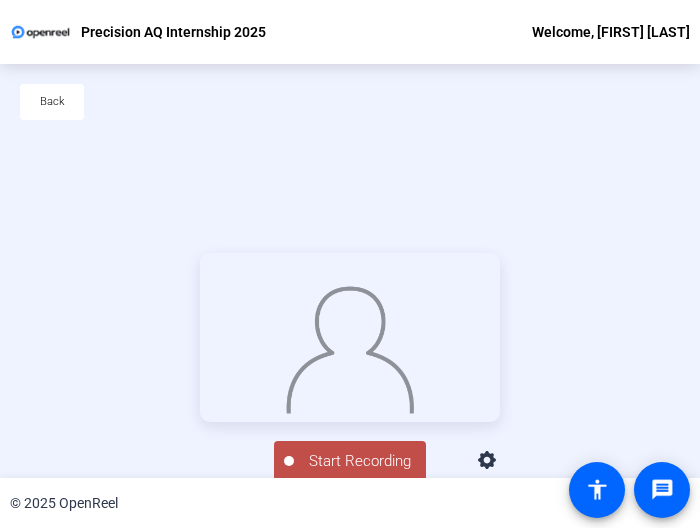 scroll, scrollTop: 96, scrollLeft: 0, axis: vertical 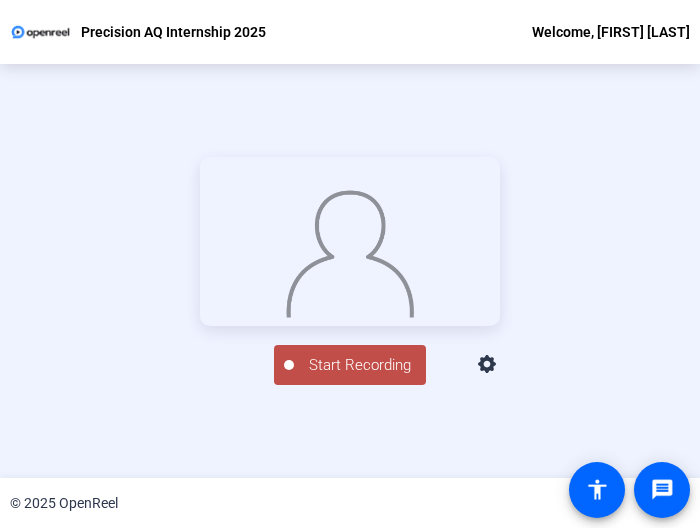 click on "Start Recording" 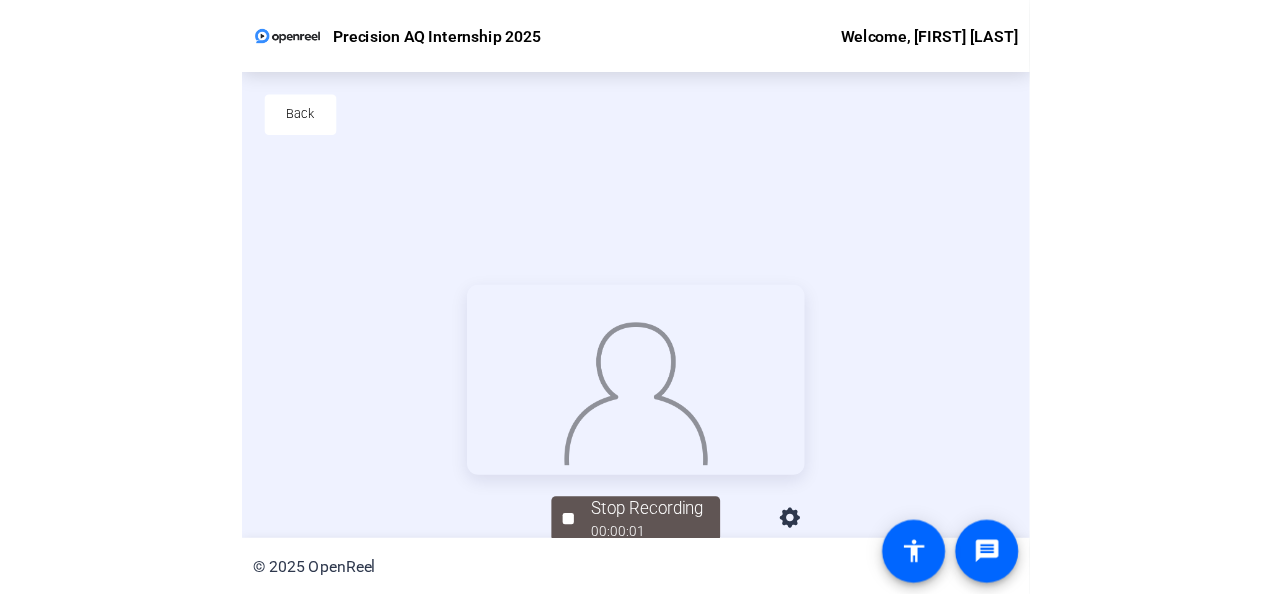 scroll, scrollTop: 96, scrollLeft: 0, axis: vertical 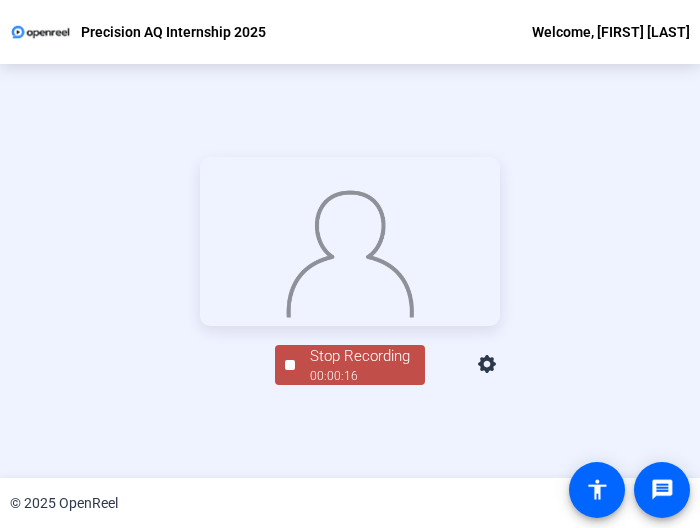 click 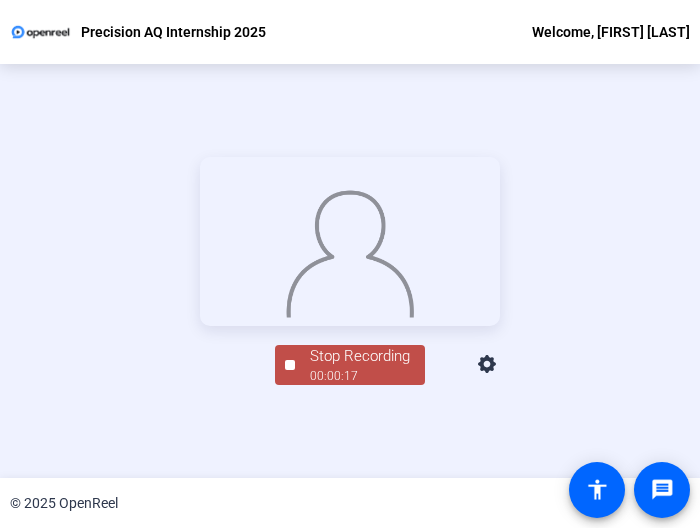 click on "Stop Recording" 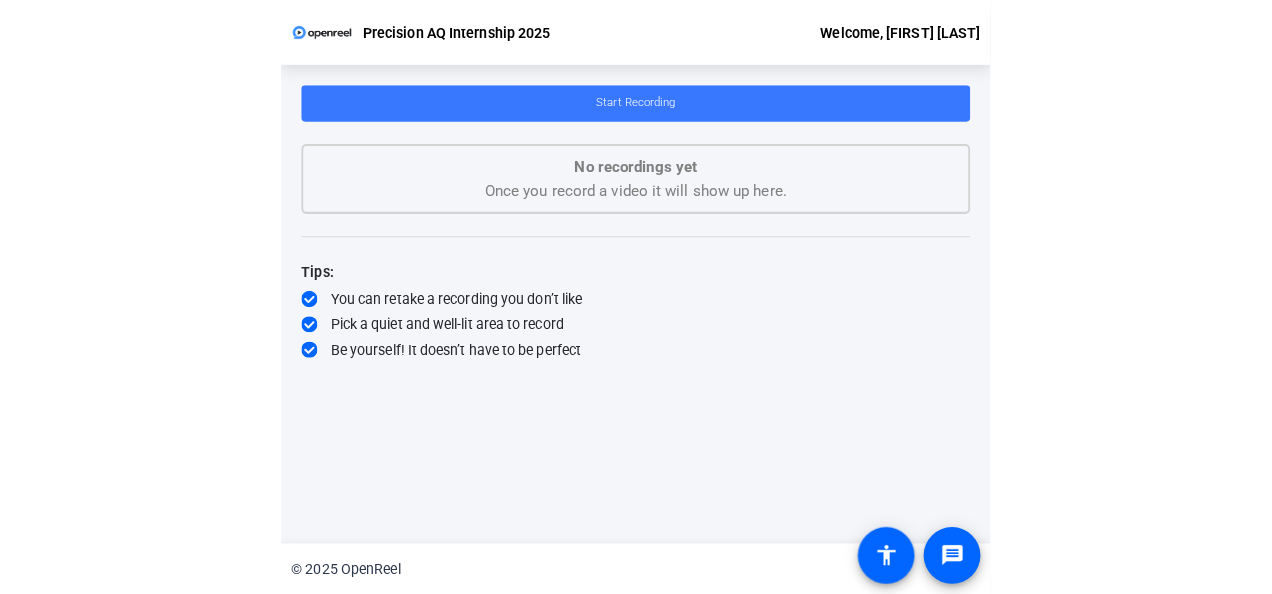 scroll, scrollTop: 0, scrollLeft: 0, axis: both 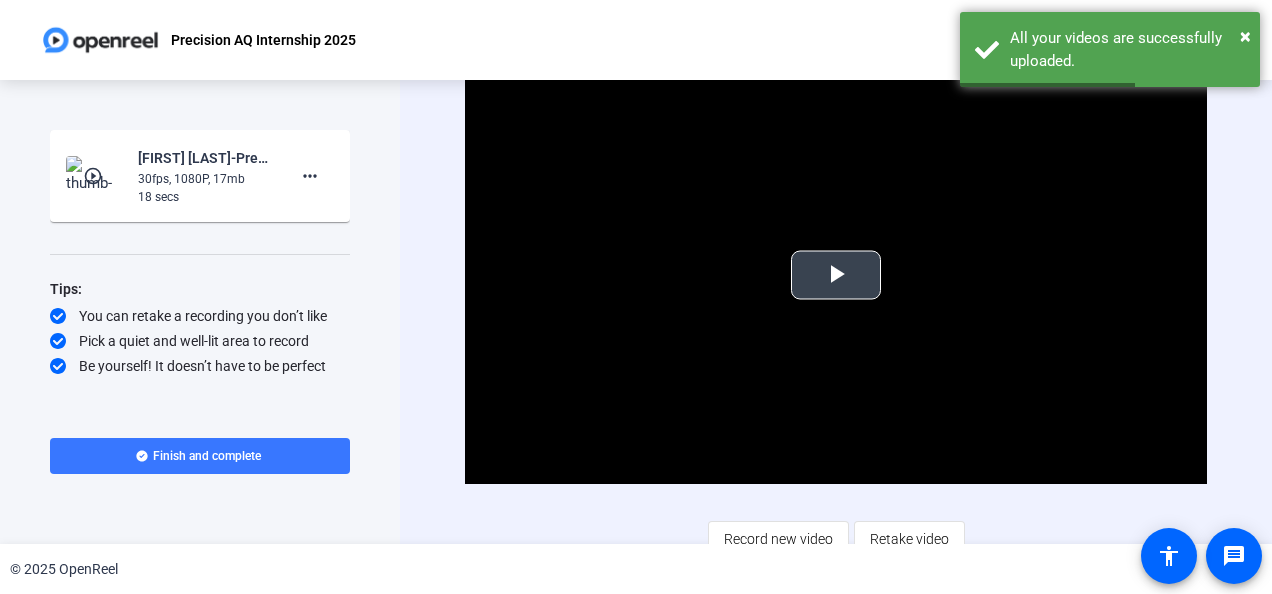 click at bounding box center (836, 275) 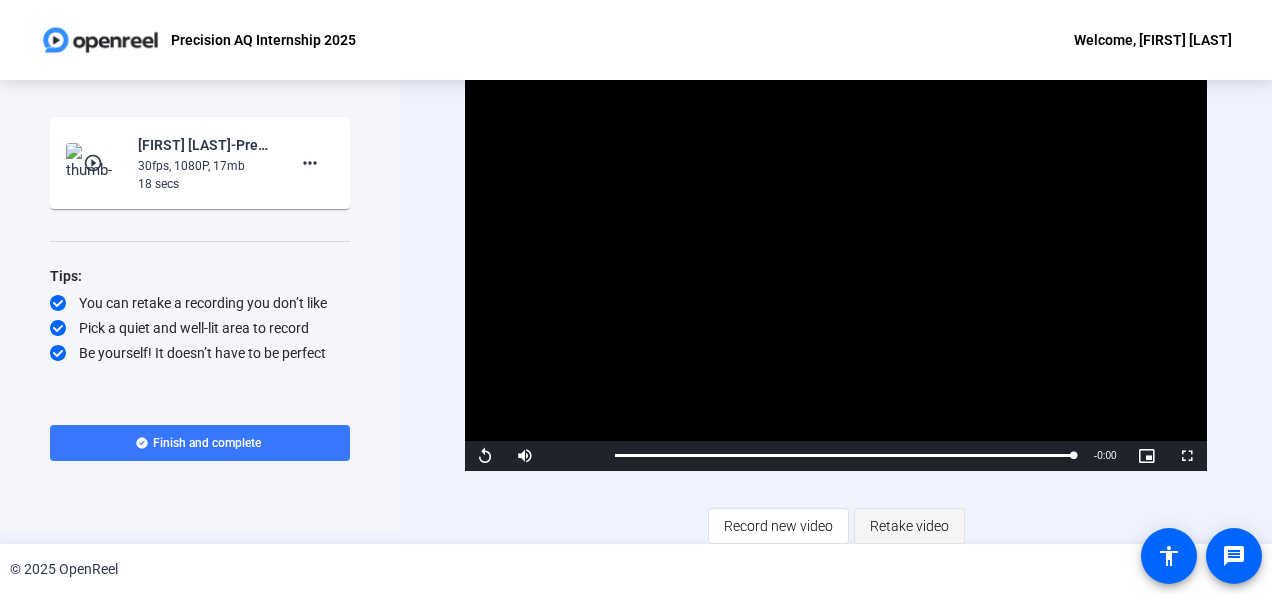 scroll, scrollTop: 16, scrollLeft: 0, axis: vertical 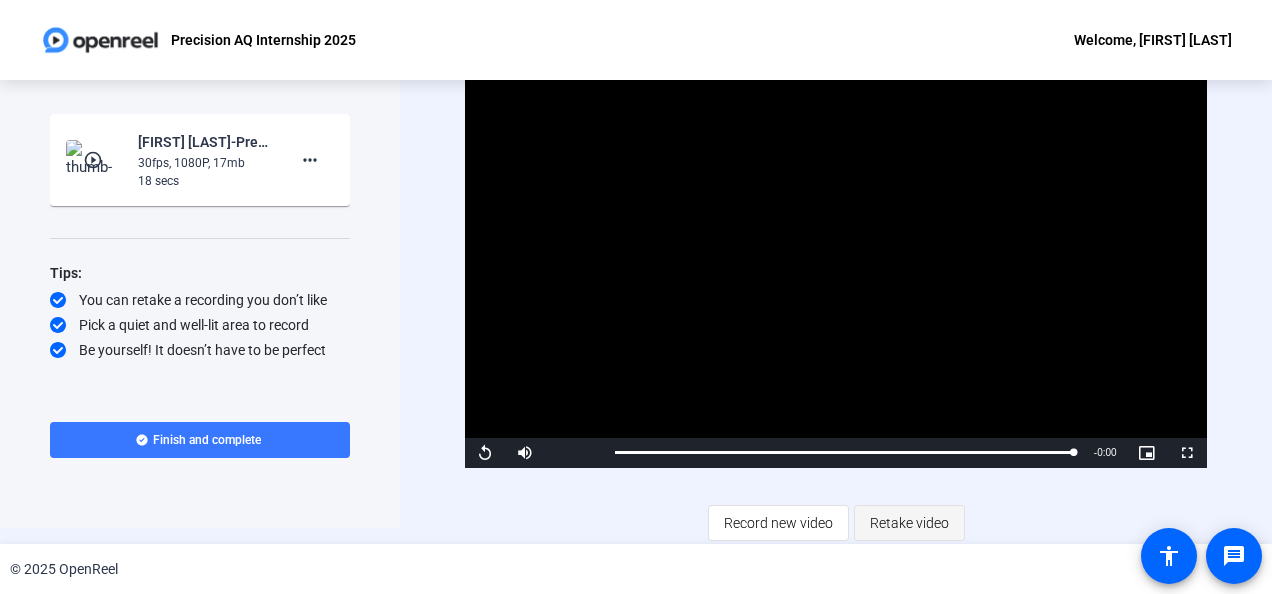 click on "Retake video" 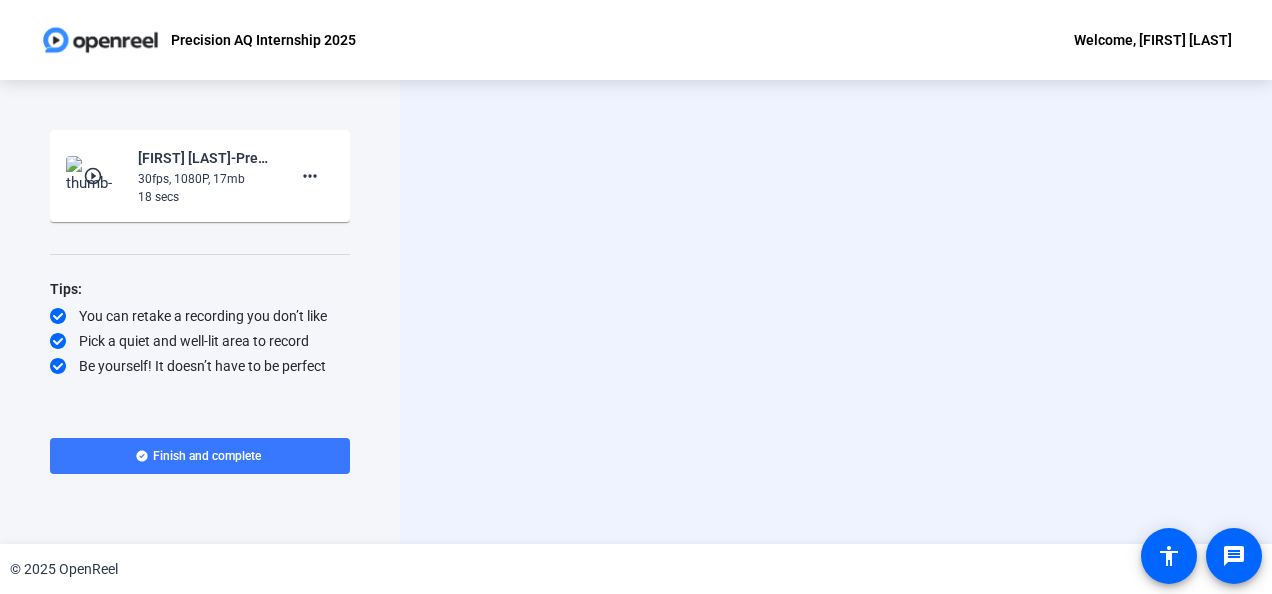 scroll, scrollTop: 0, scrollLeft: 0, axis: both 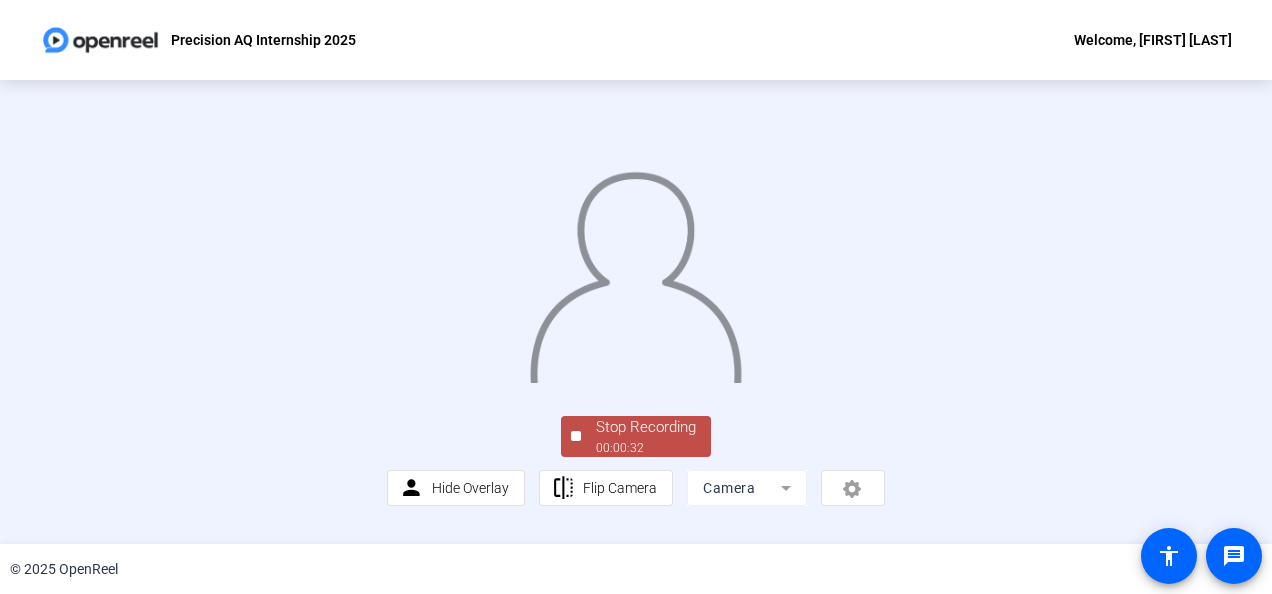 drag, startPoint x: 352, startPoint y: 223, endPoint x: 553, endPoint y: 308, distance: 218.23383 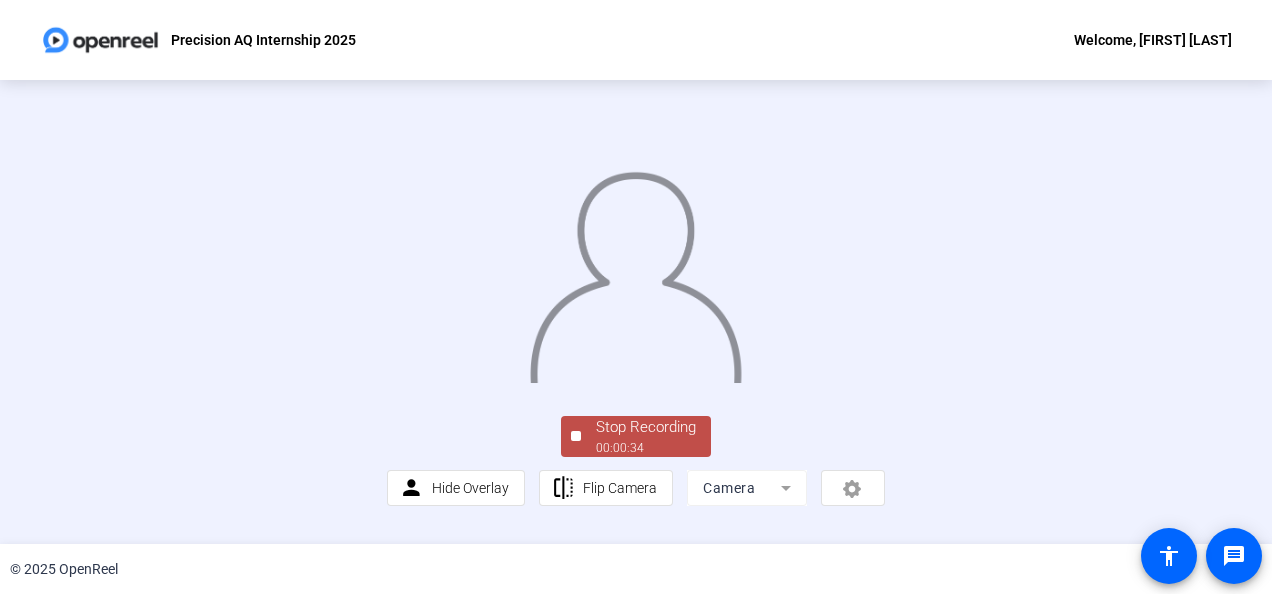 click on "Stop Recording" 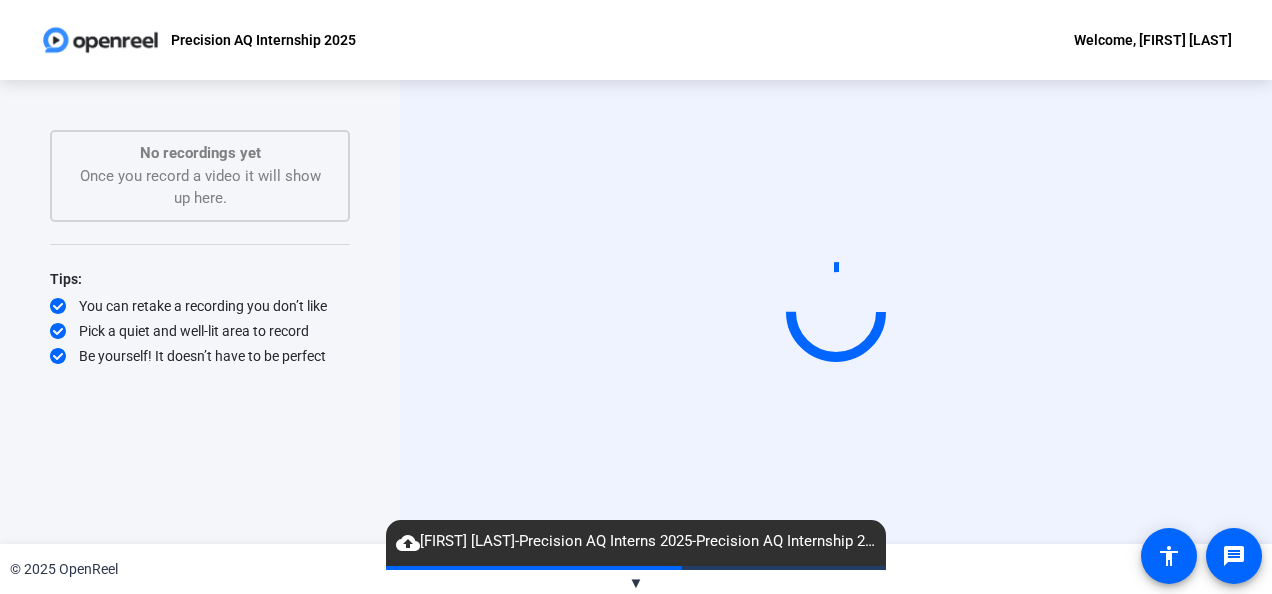 click on "Start Recording  No recordings yet  Once you record a video it will show up here.  Tips:
You can retake a recording you don’t like
Pick a quiet and well-lit area to record
Be yourself! It doesn’t have to be perfect" 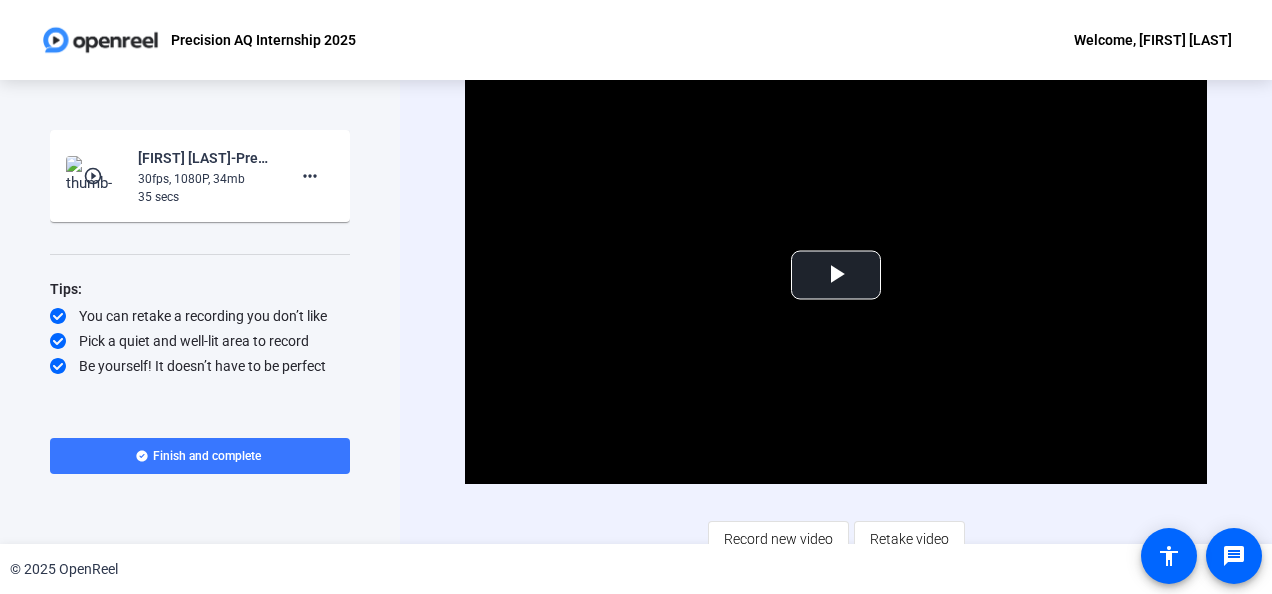 drag, startPoint x: 369, startPoint y: 159, endPoint x: 402, endPoint y: 162, distance: 33.13608 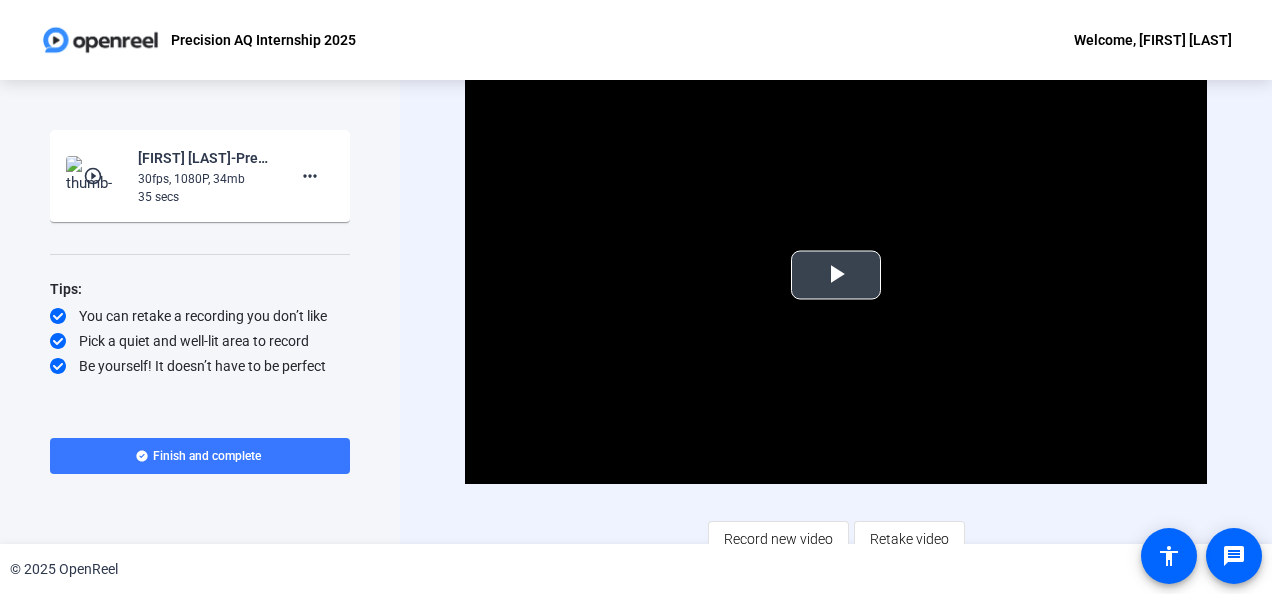 click at bounding box center [836, 275] 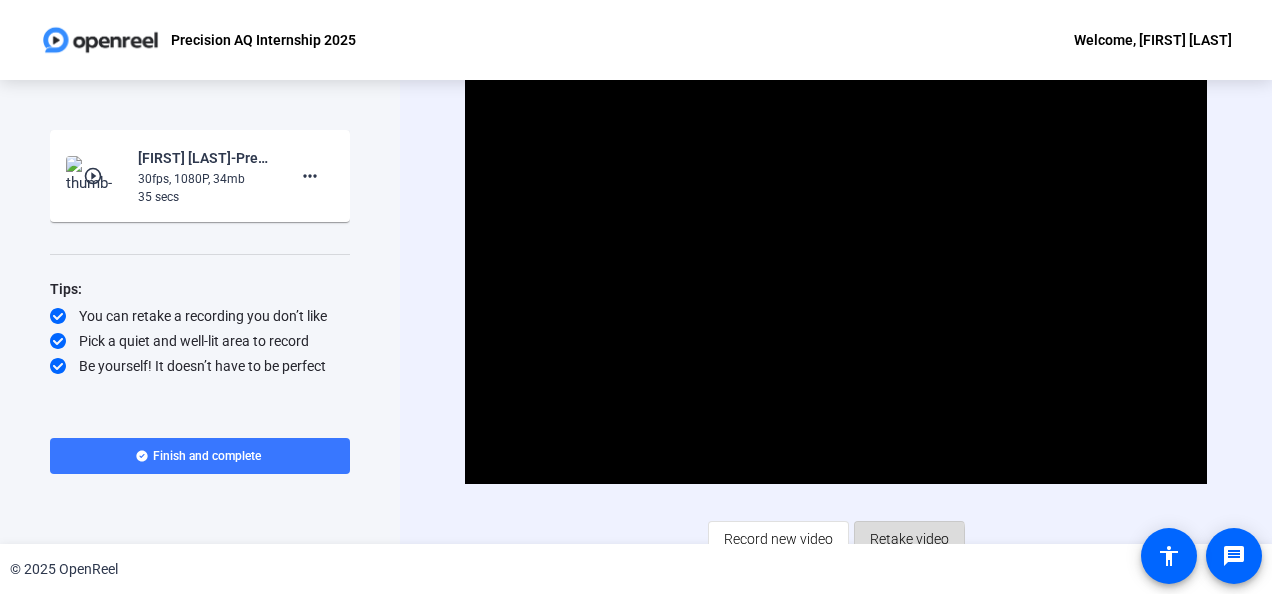 click on "Retake video" 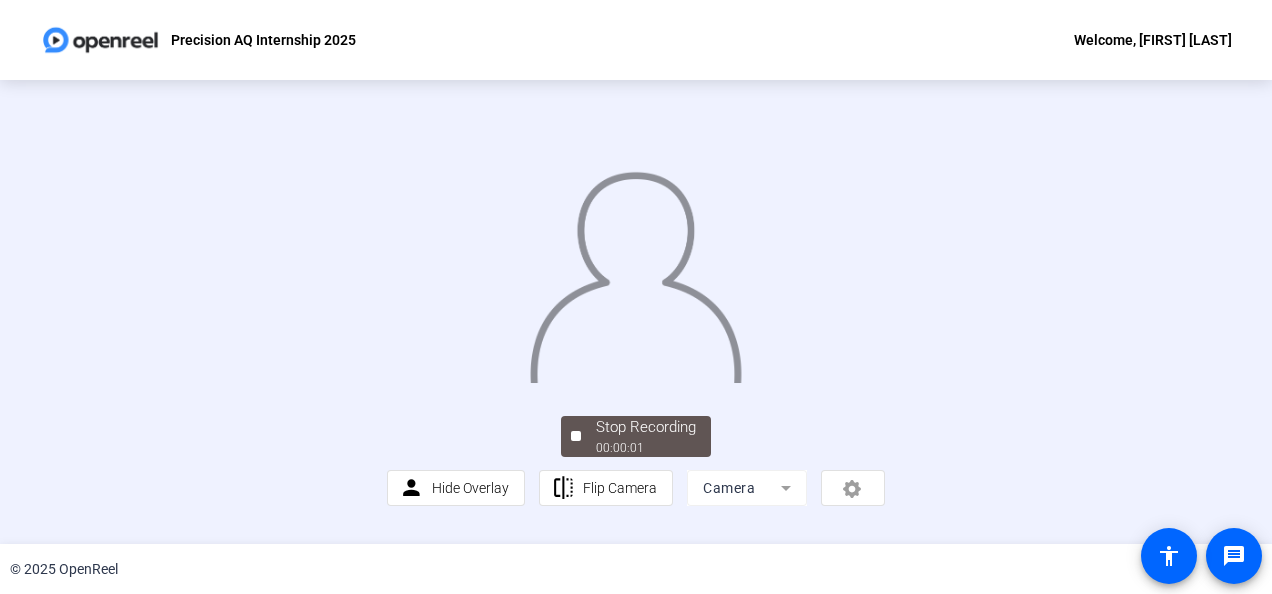 scroll, scrollTop: 146, scrollLeft: 0, axis: vertical 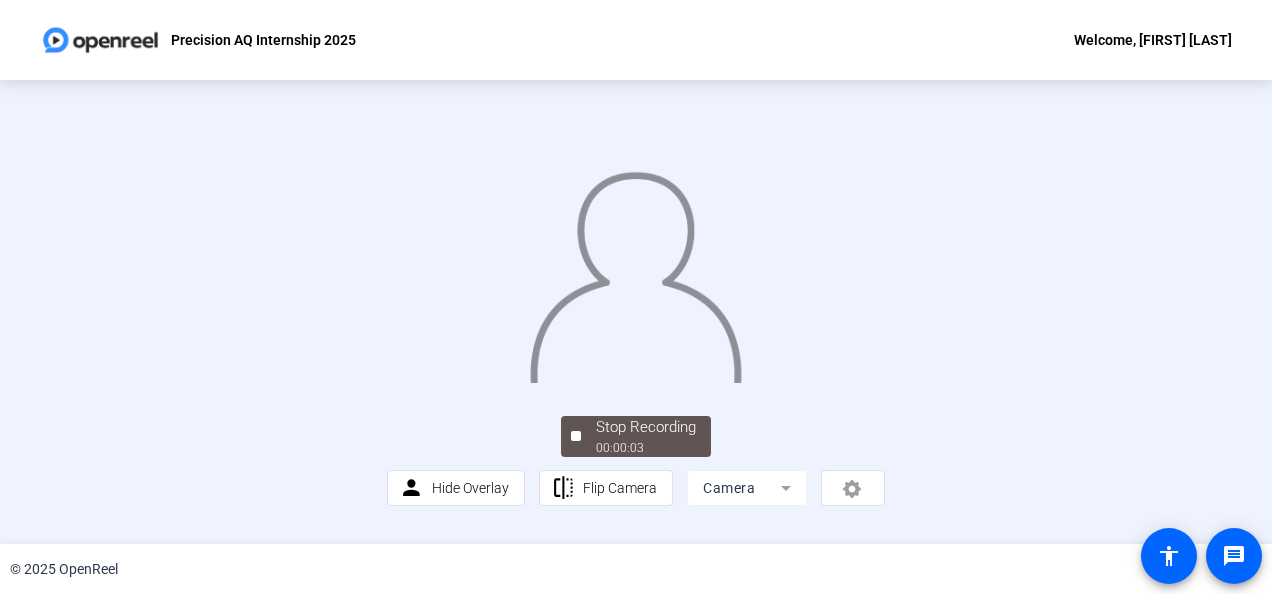 click on "Stop Recording  00:00:03  person  Hide Overlay flip Flip Camera Camera" 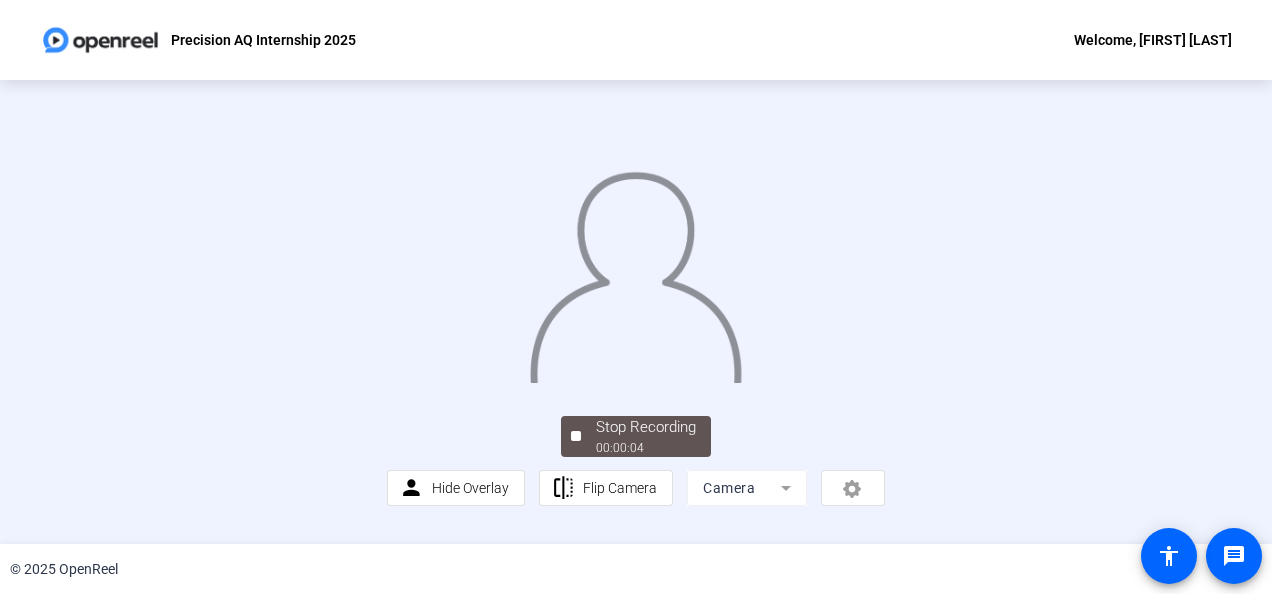 click on "Camera" 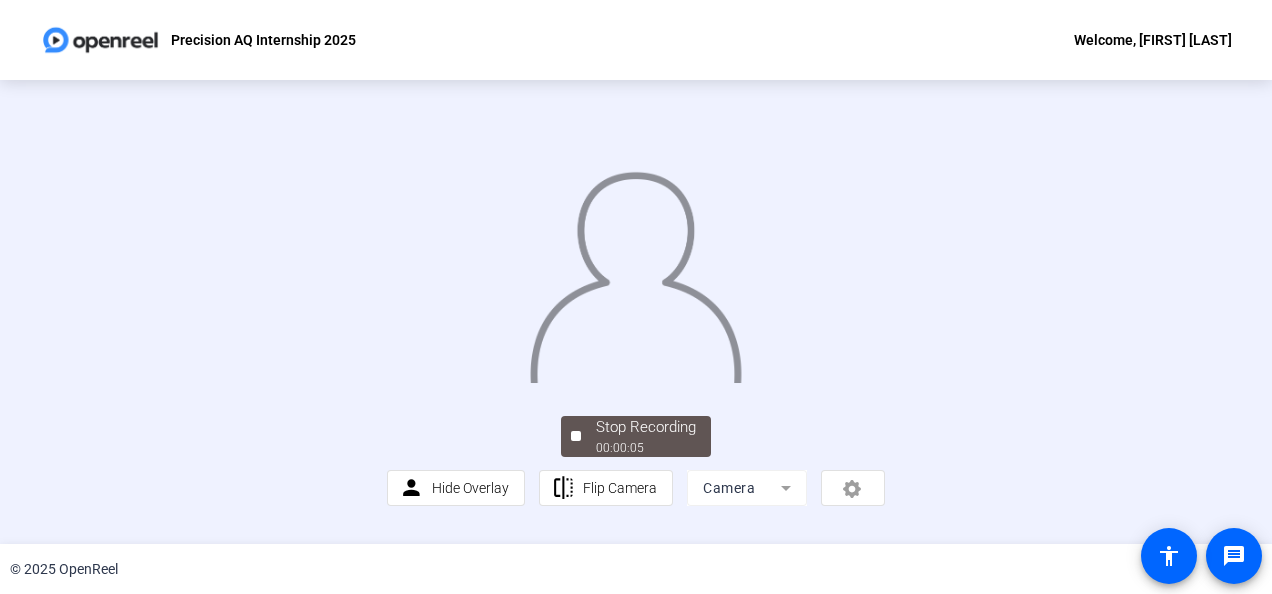 click on "Camera" 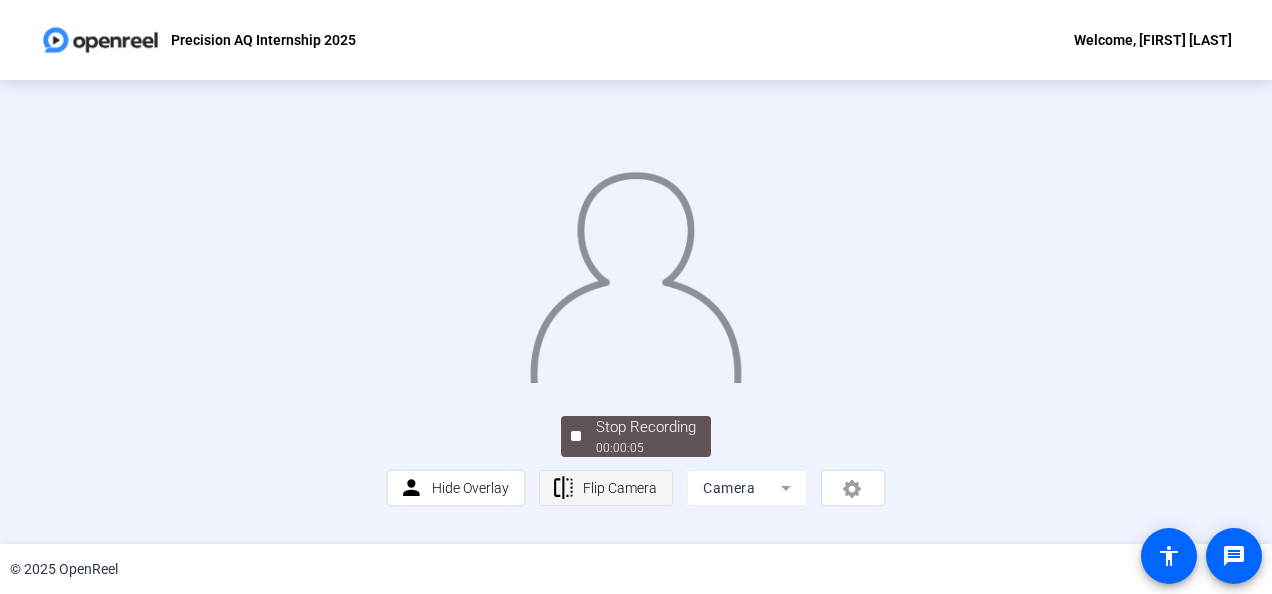 click on "Flip Camera" 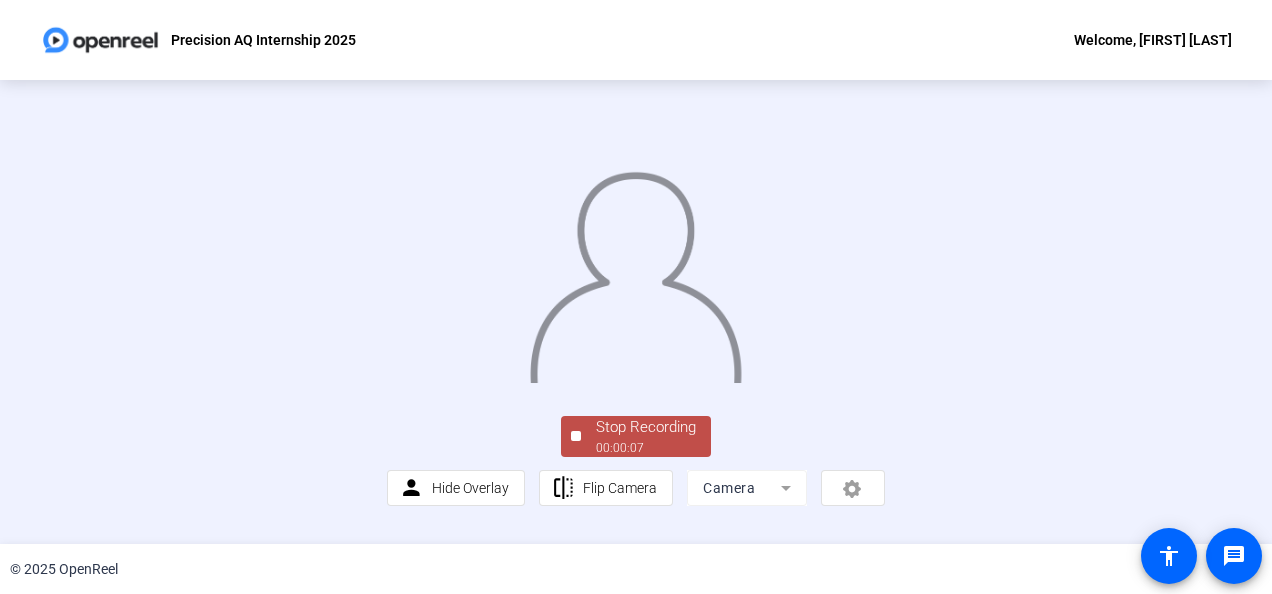 scroll, scrollTop: 146, scrollLeft: 0, axis: vertical 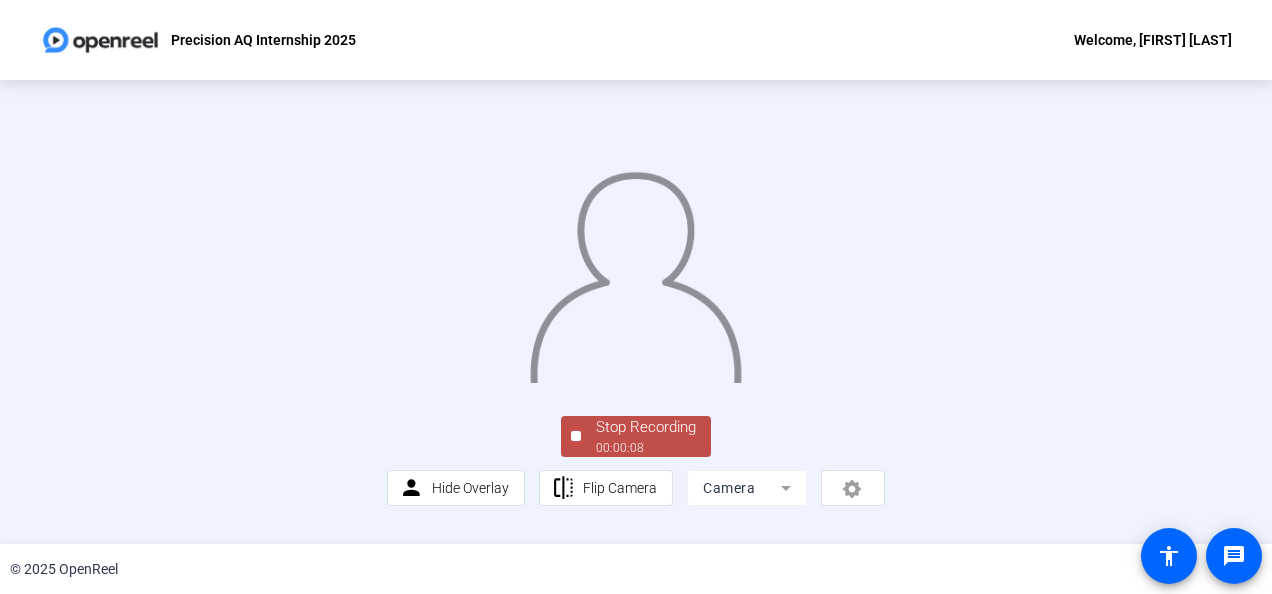 click on "00:00:08" 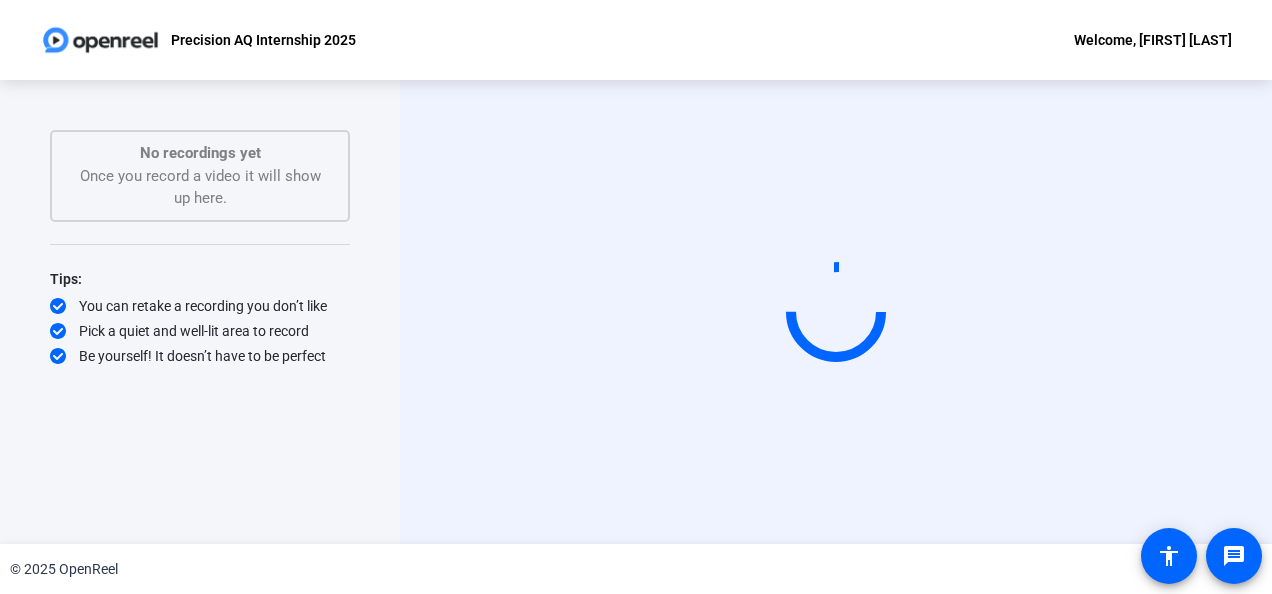 scroll, scrollTop: 0, scrollLeft: 0, axis: both 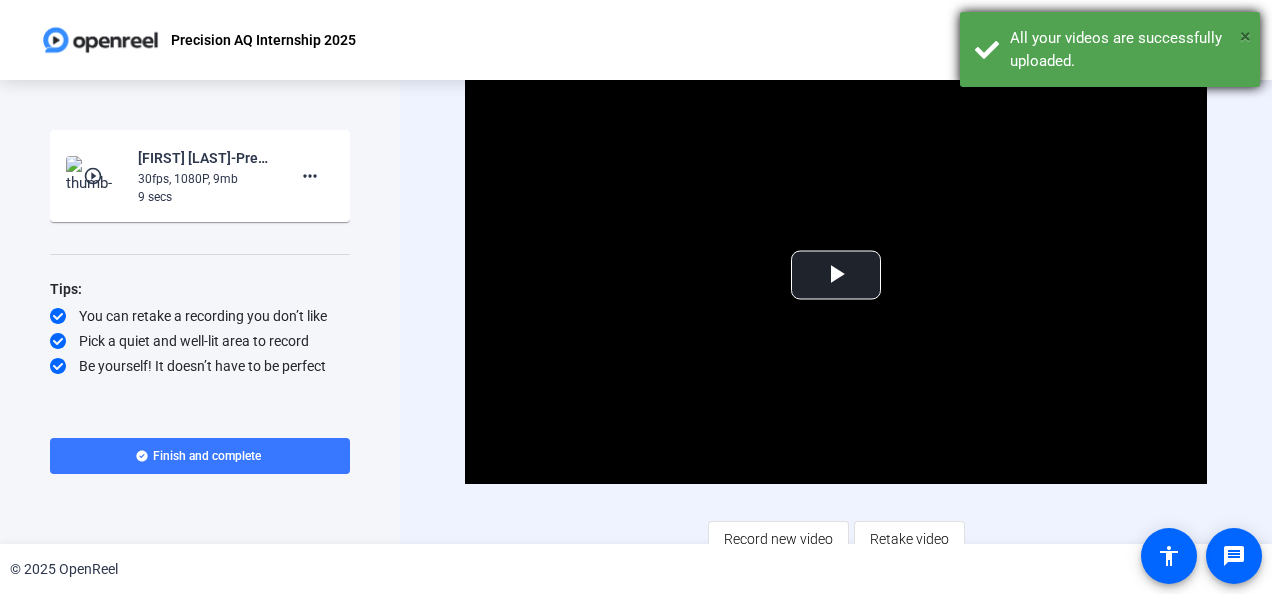 click on "×" at bounding box center [1245, 36] 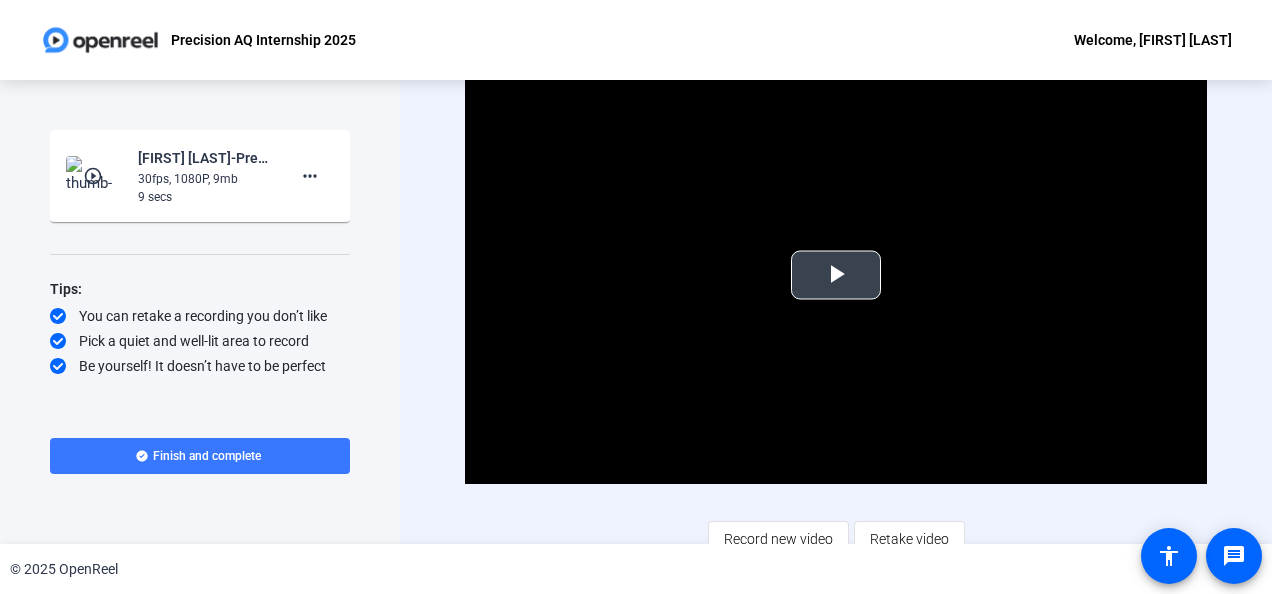 click at bounding box center (836, 275) 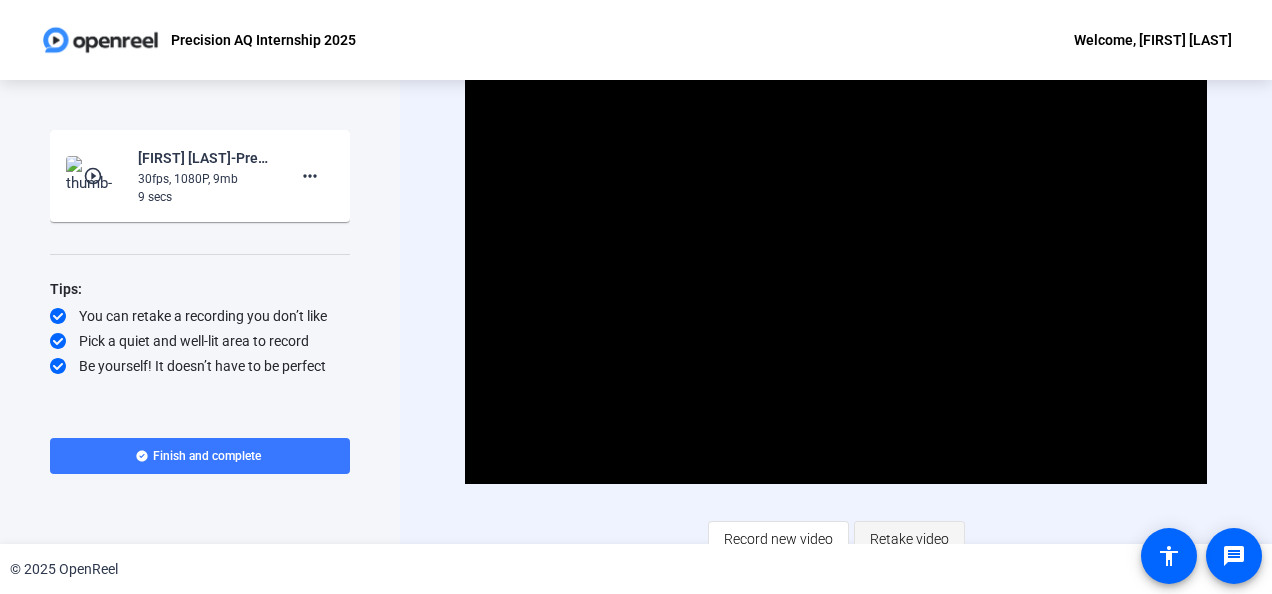 click on "Retake video" 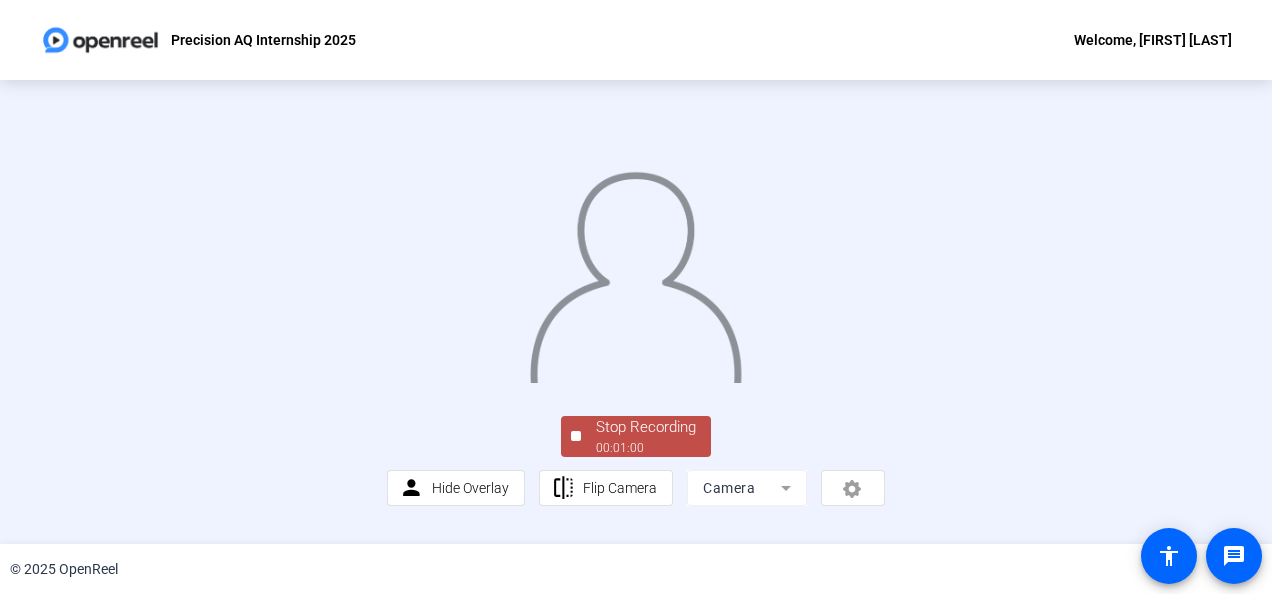 drag, startPoint x: 356, startPoint y: 316, endPoint x: 466, endPoint y: 332, distance: 111.15755 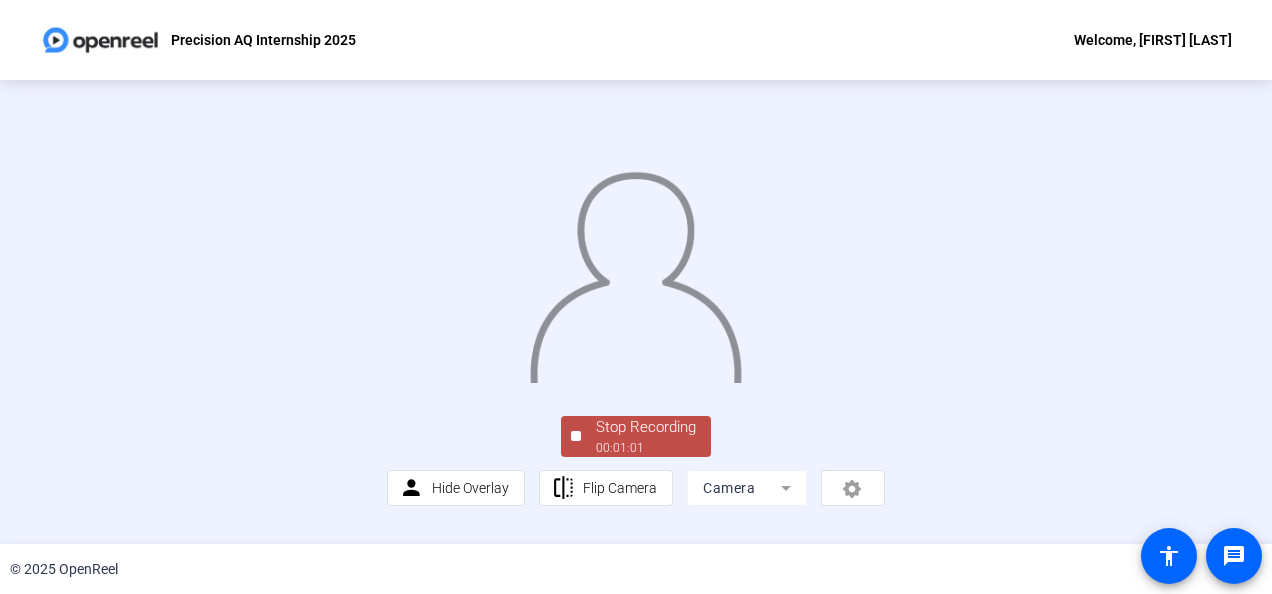 scroll, scrollTop: 146, scrollLeft: 0, axis: vertical 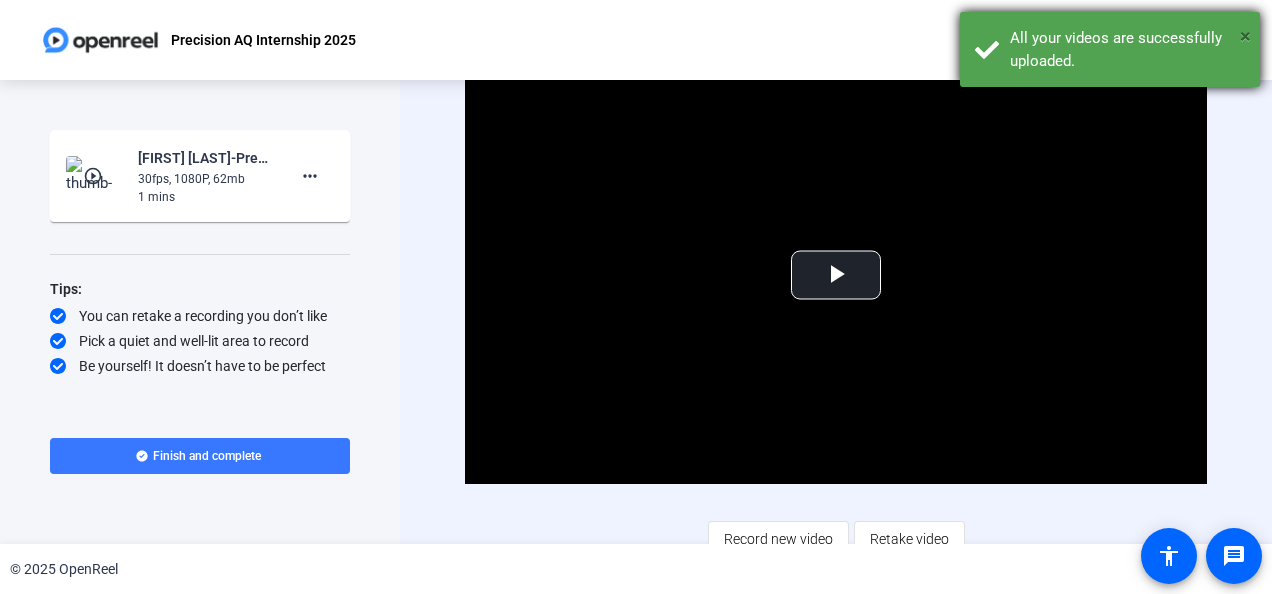 click on "×" at bounding box center [1245, 36] 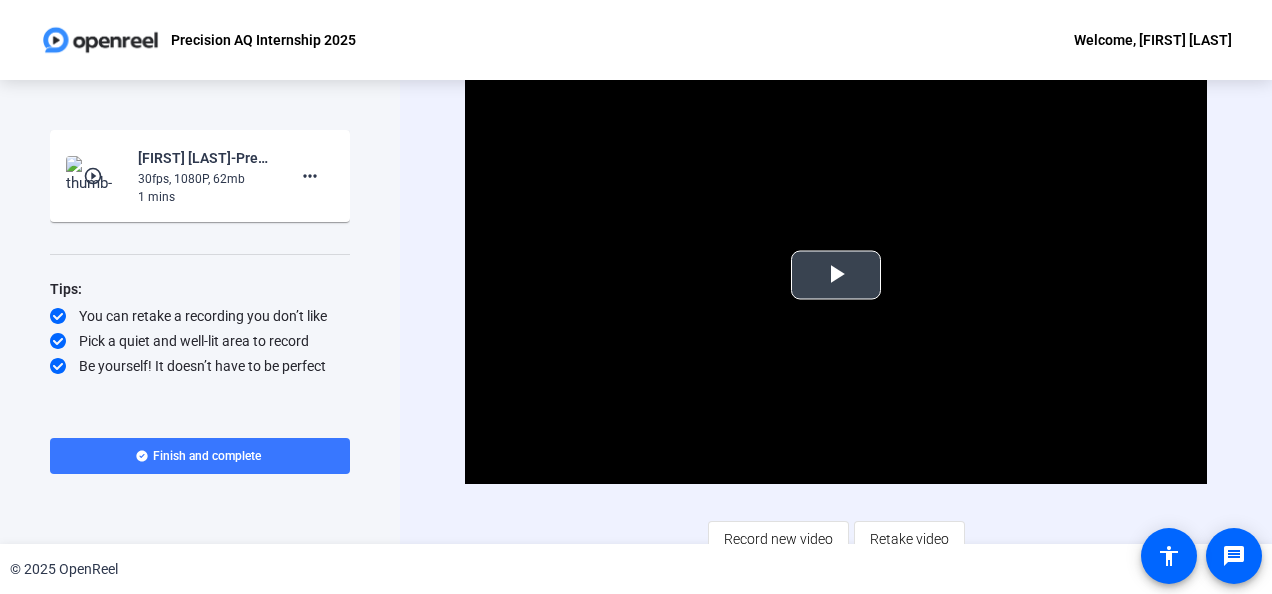 click at bounding box center [836, 275] 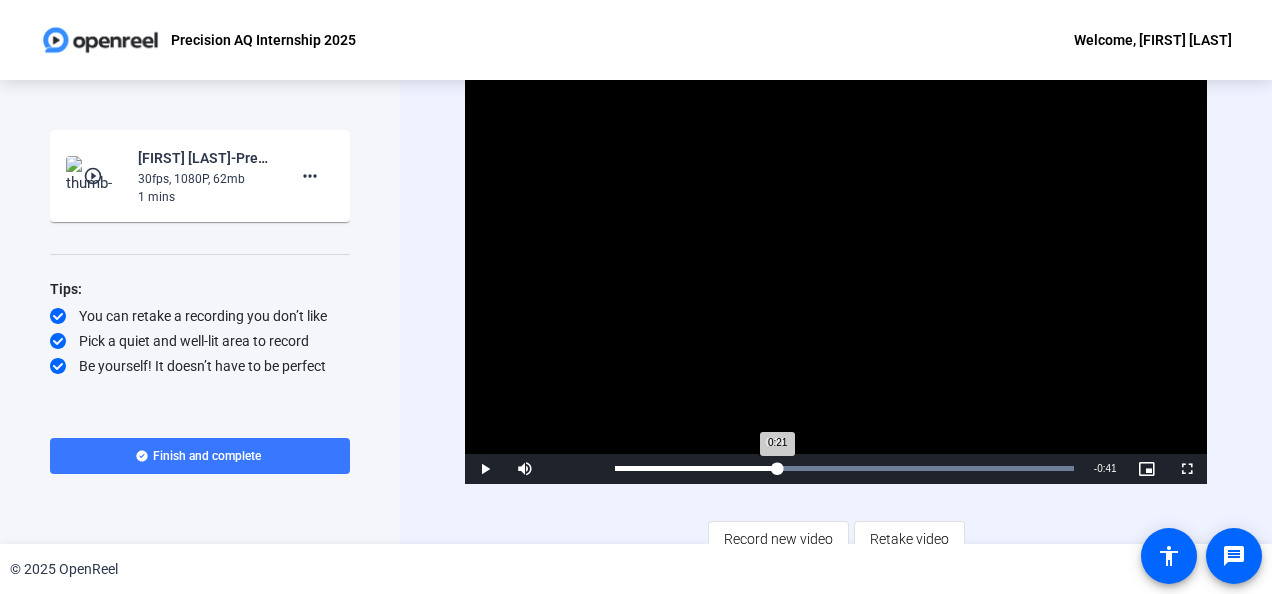 click on "Loaded :  100.00% 0:21 0:21" at bounding box center (844, 469) 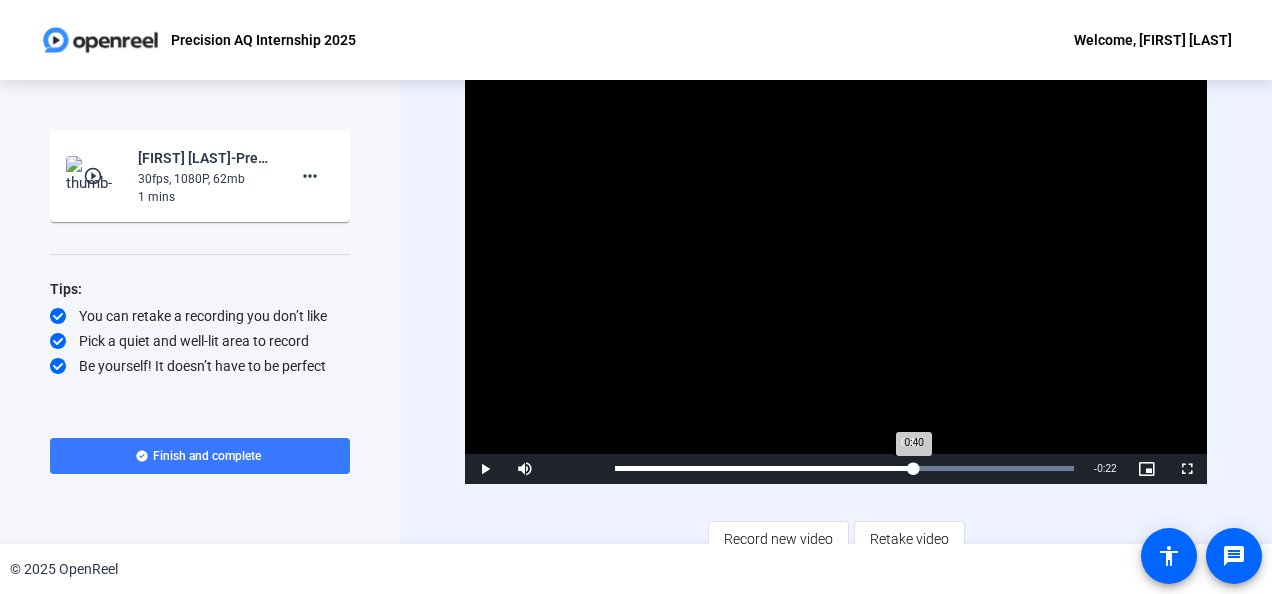 click on "Loaded :  100.00% 0:40 0:40" at bounding box center [844, 468] 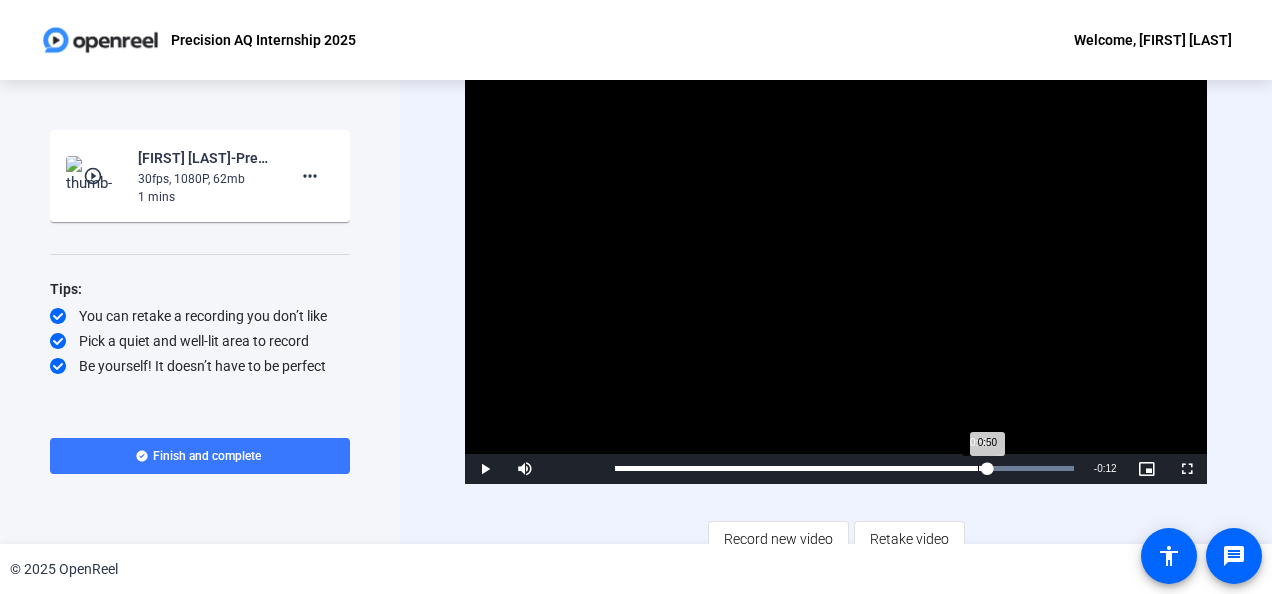 click on "Loaded :  100.00% 0:50 0:50" at bounding box center [844, 468] 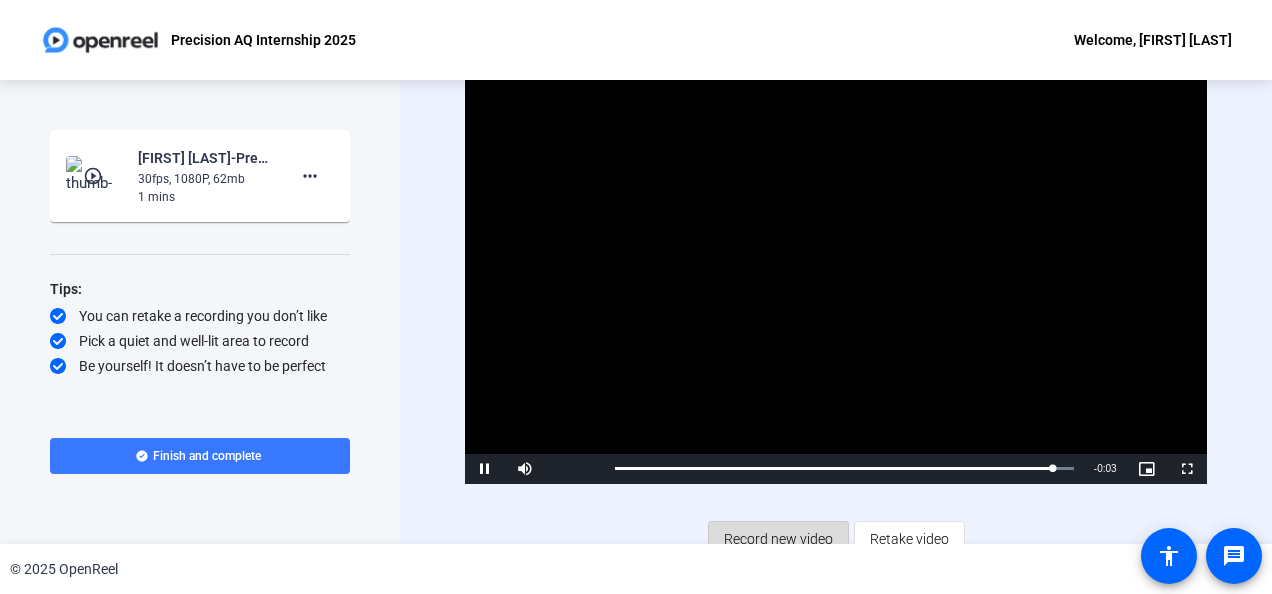 click on "Record new video" 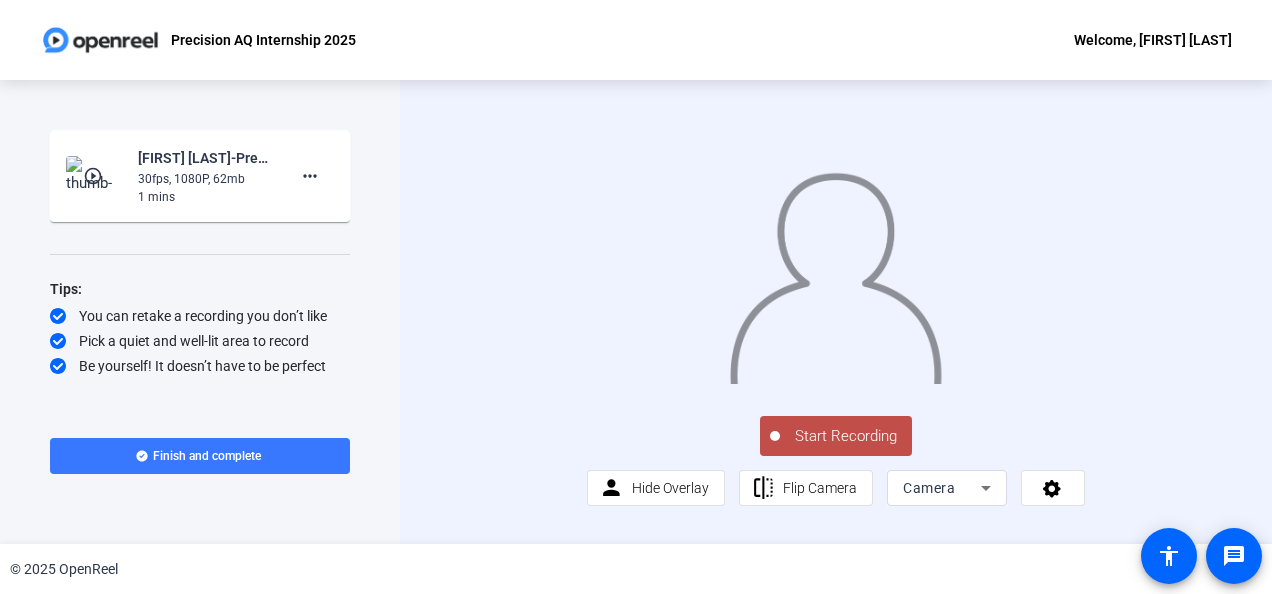 scroll, scrollTop: 50, scrollLeft: 0, axis: vertical 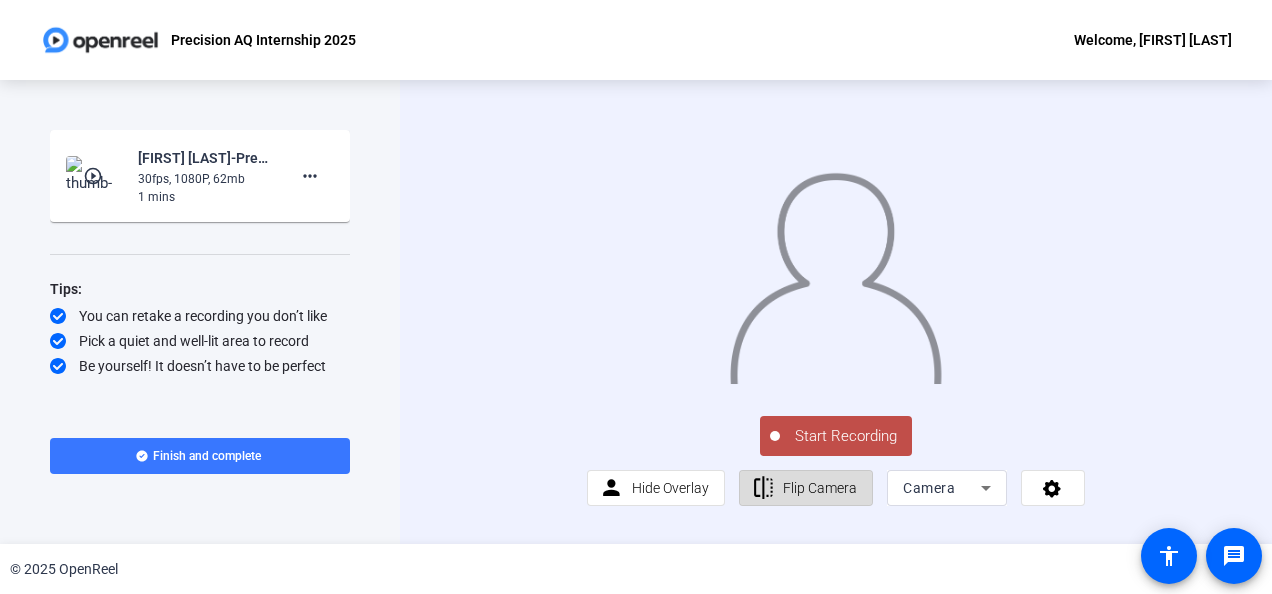 click on "Flip Camera" 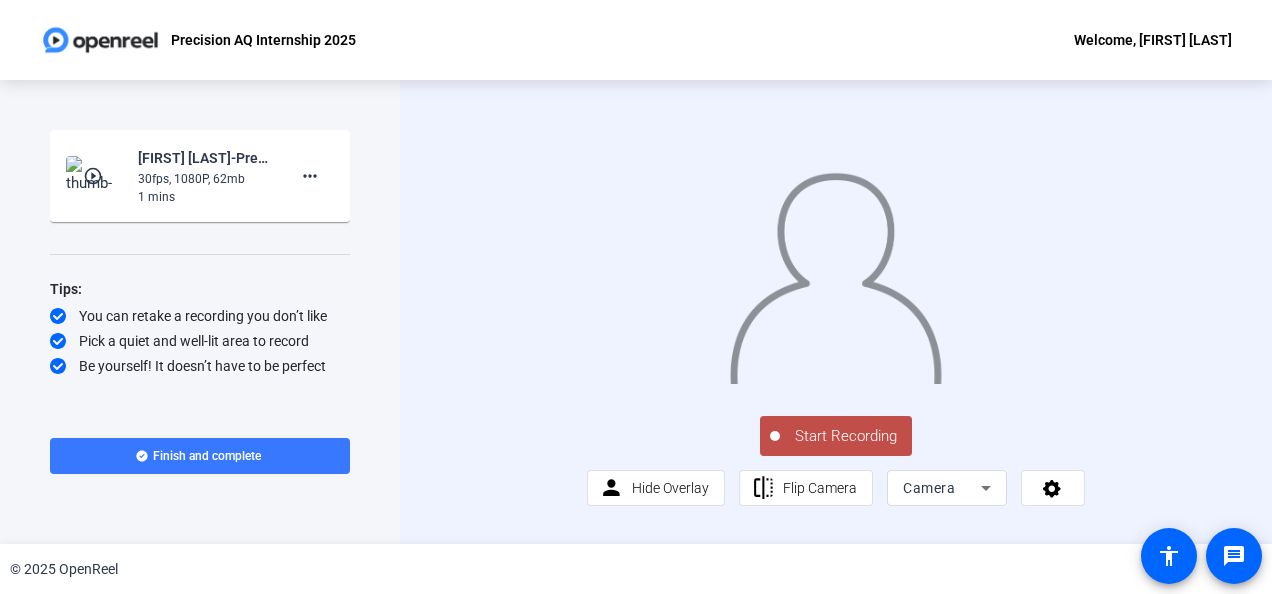 scroll, scrollTop: 50, scrollLeft: 0, axis: vertical 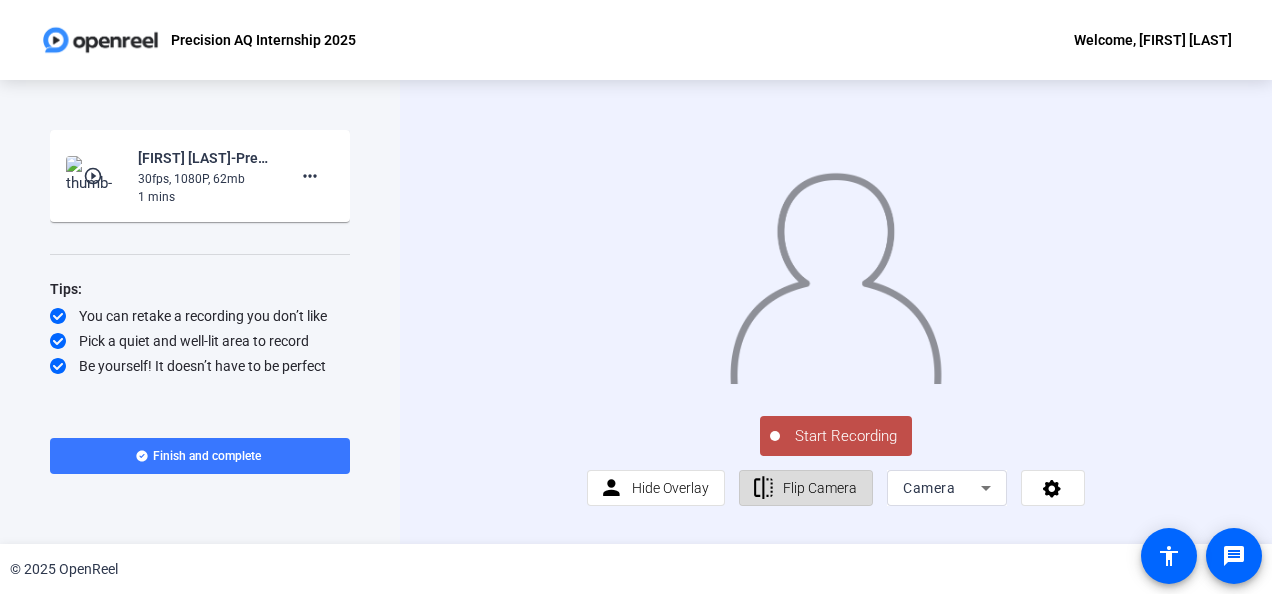 click on "Flip Camera" 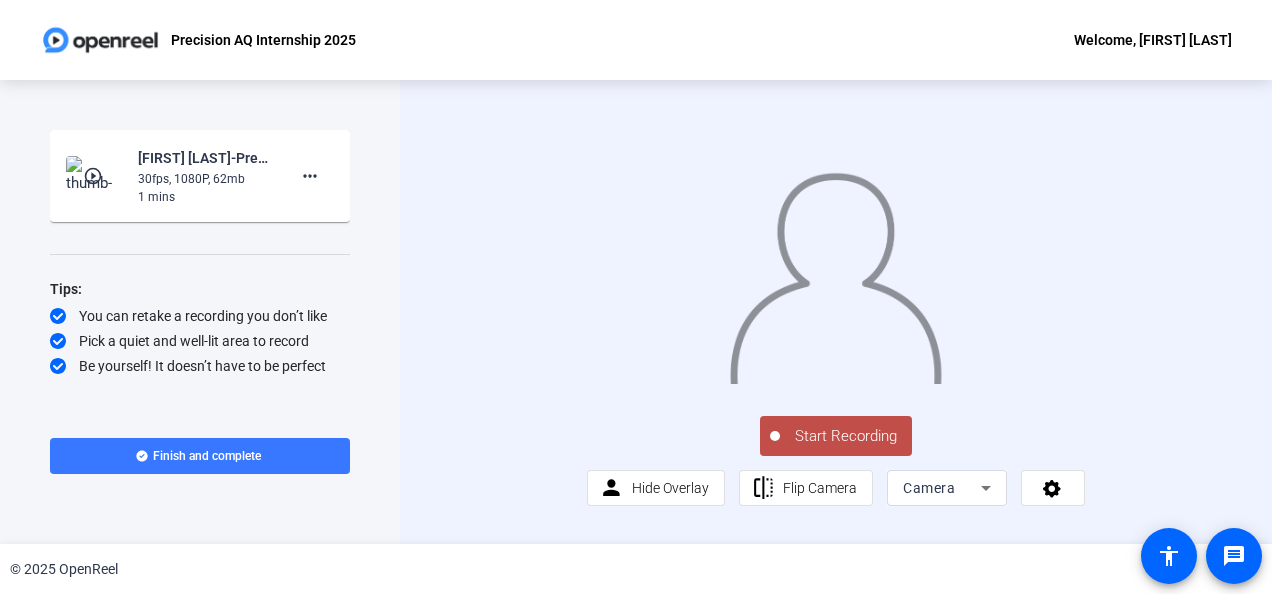 scroll, scrollTop: 50, scrollLeft: 0, axis: vertical 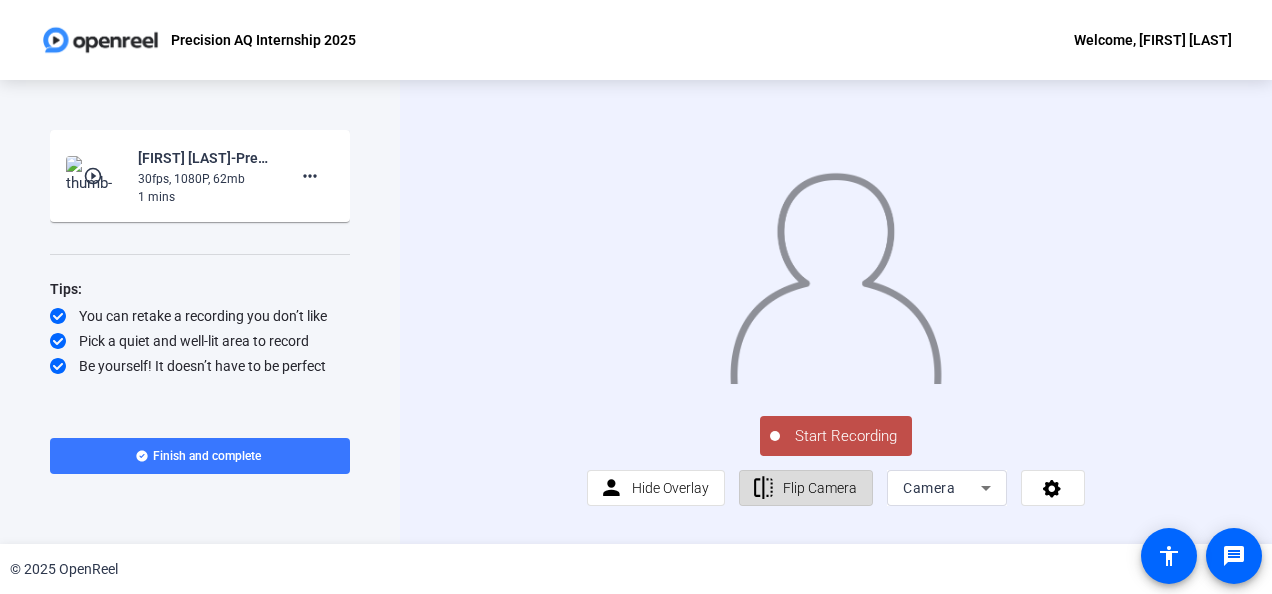 click 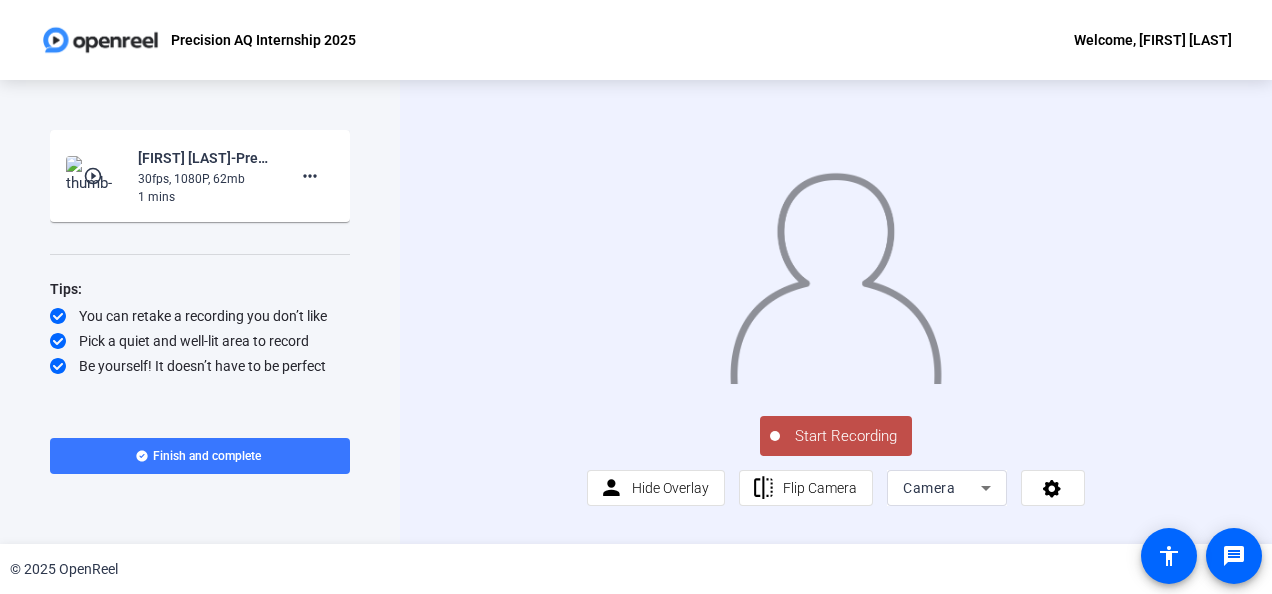 scroll, scrollTop: 35, scrollLeft: 0, axis: vertical 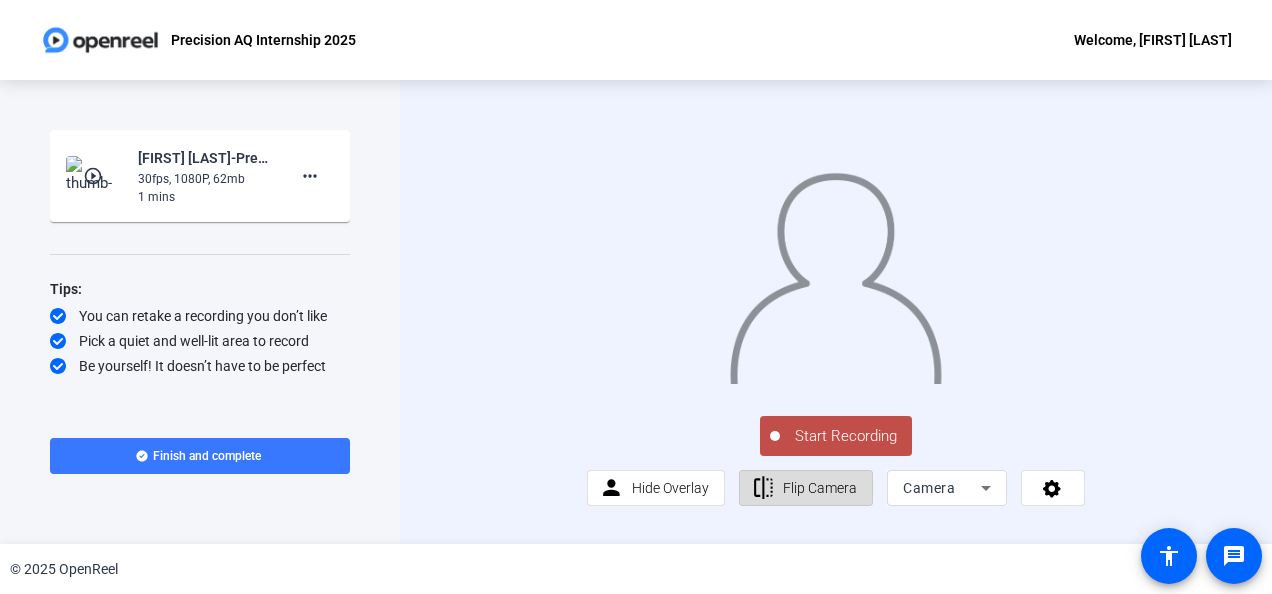 click on "Flip Camera" 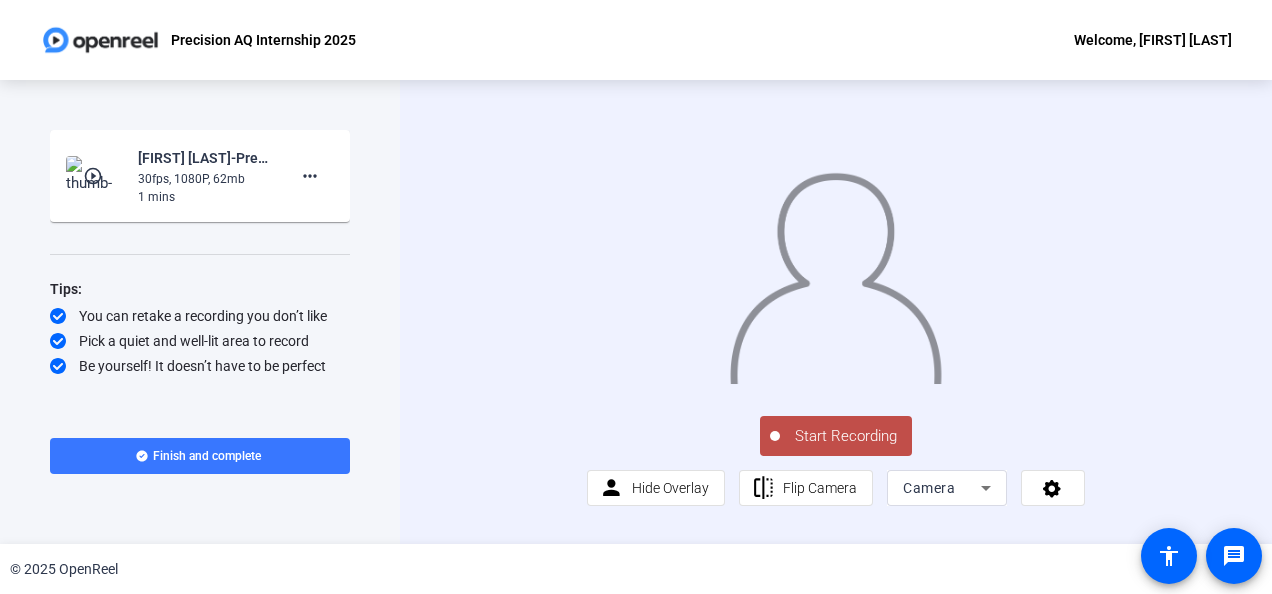click on "Start Recording" 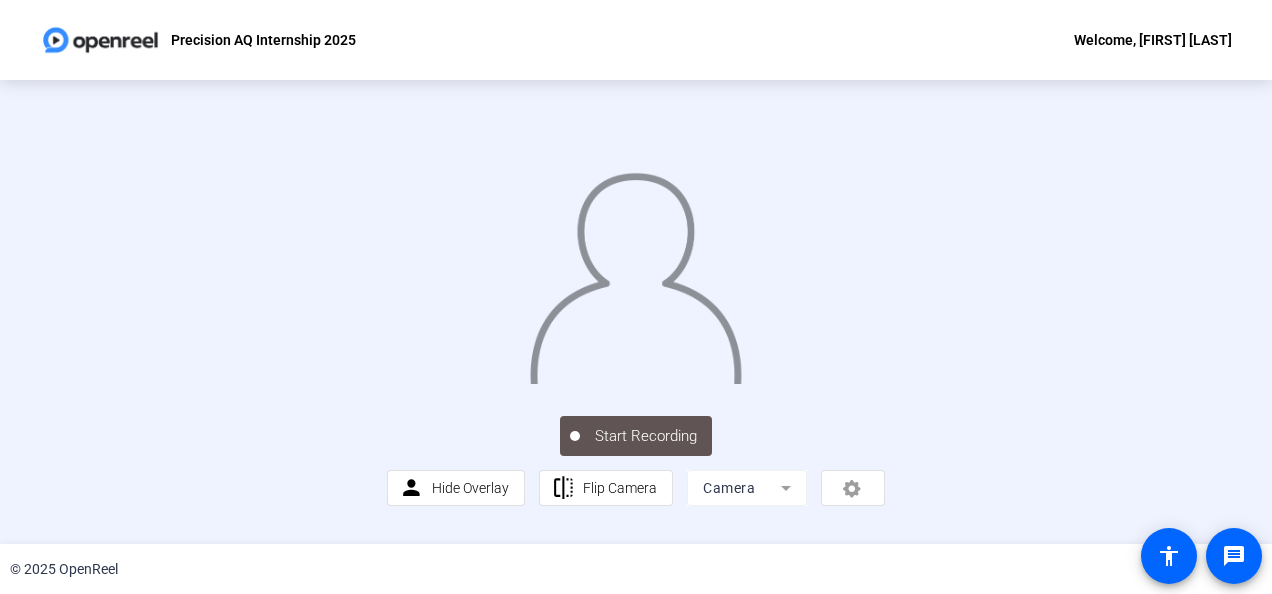scroll, scrollTop: 0, scrollLeft: 0, axis: both 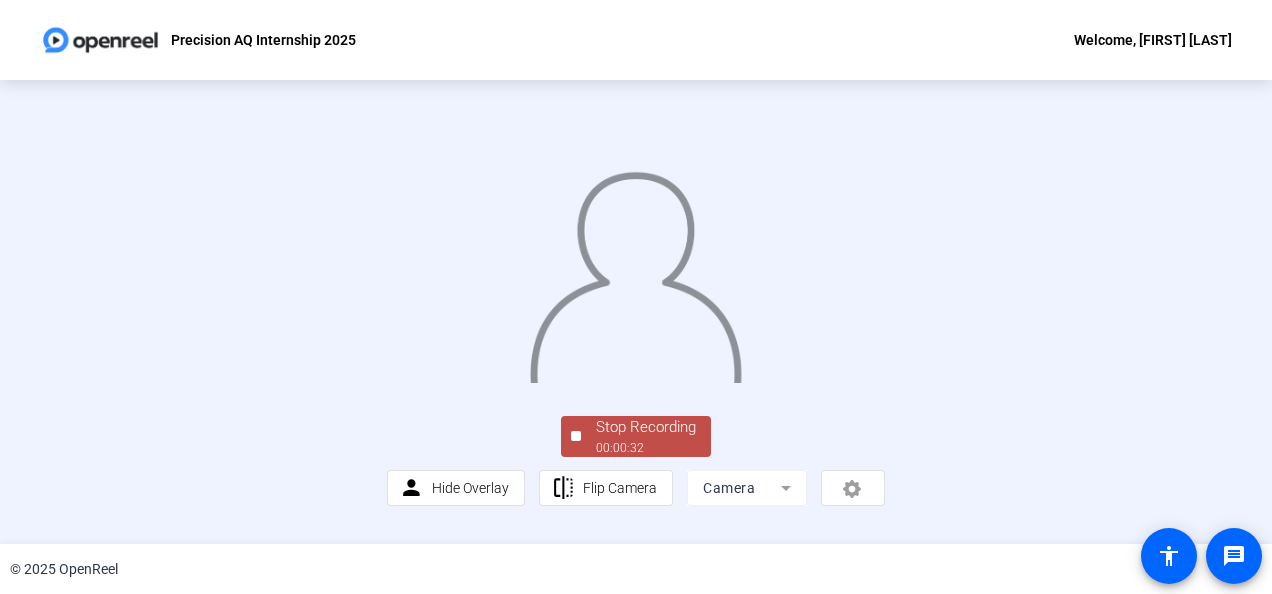 click 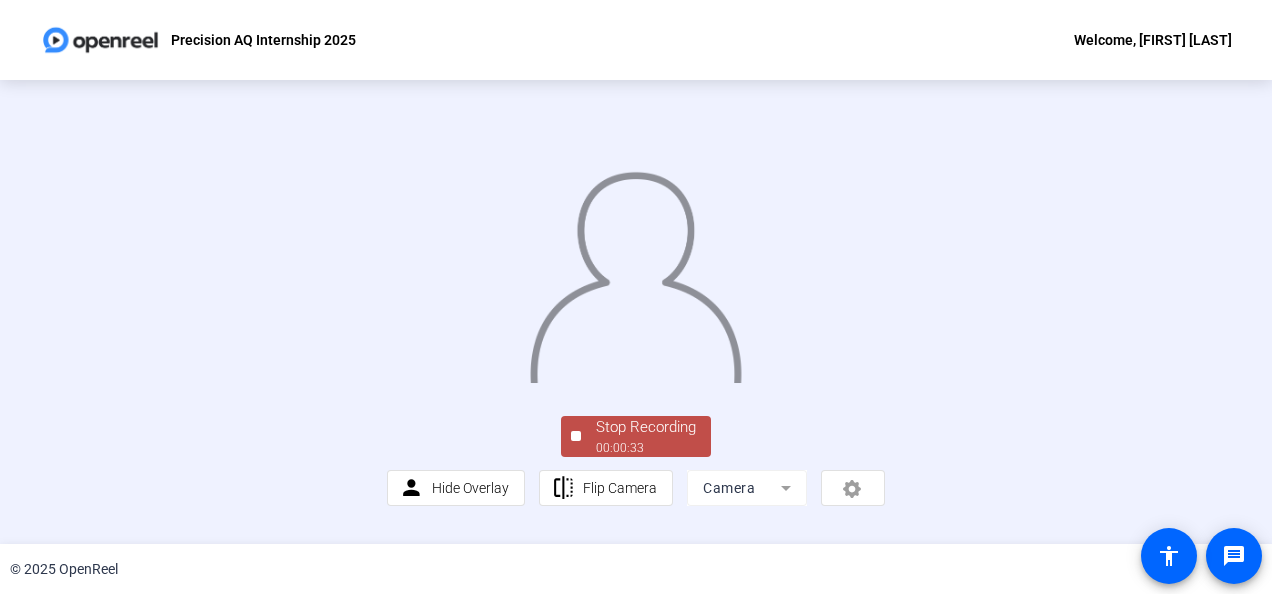 scroll, scrollTop: 146, scrollLeft: 0, axis: vertical 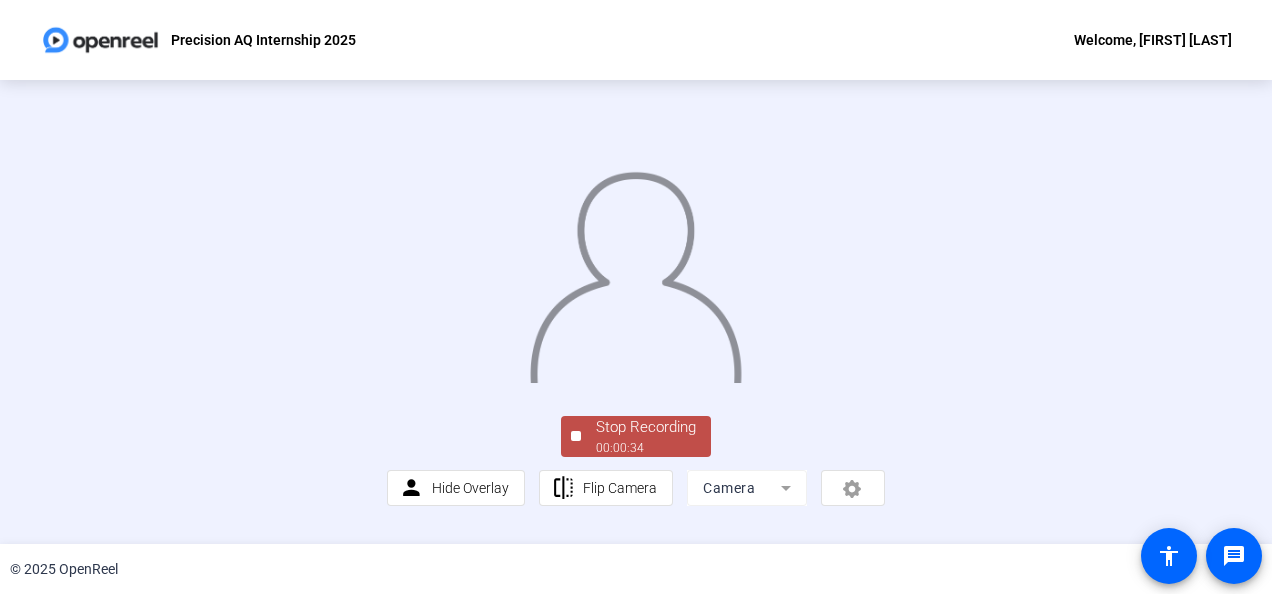 click on "00:00:34" 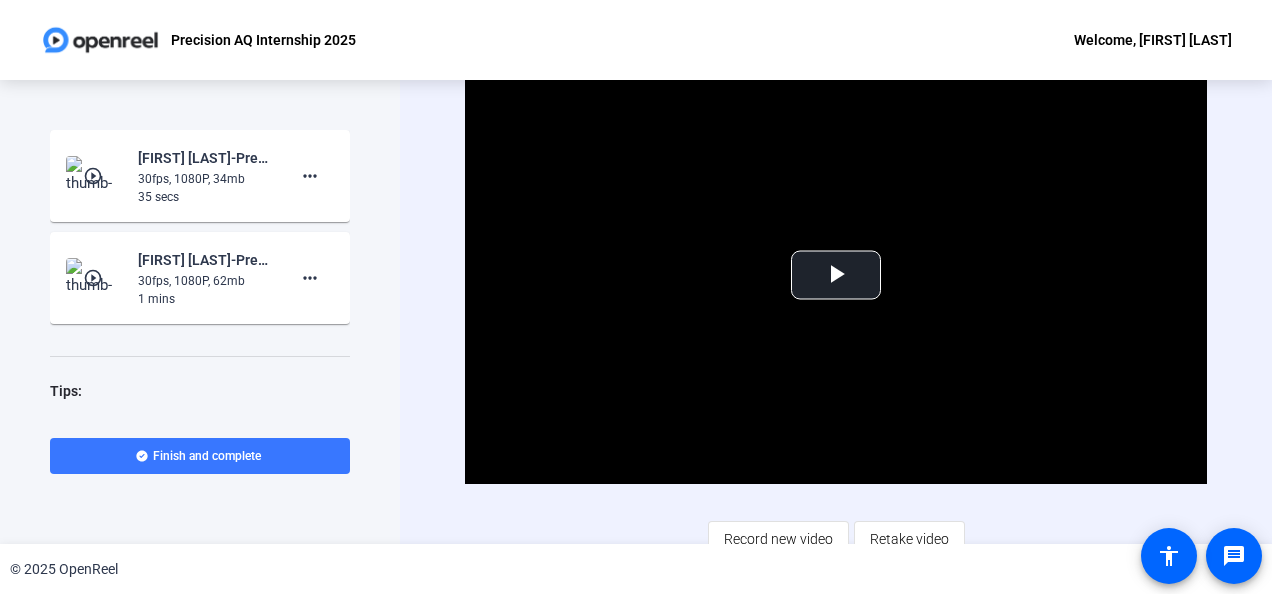 scroll, scrollTop: 16, scrollLeft: 0, axis: vertical 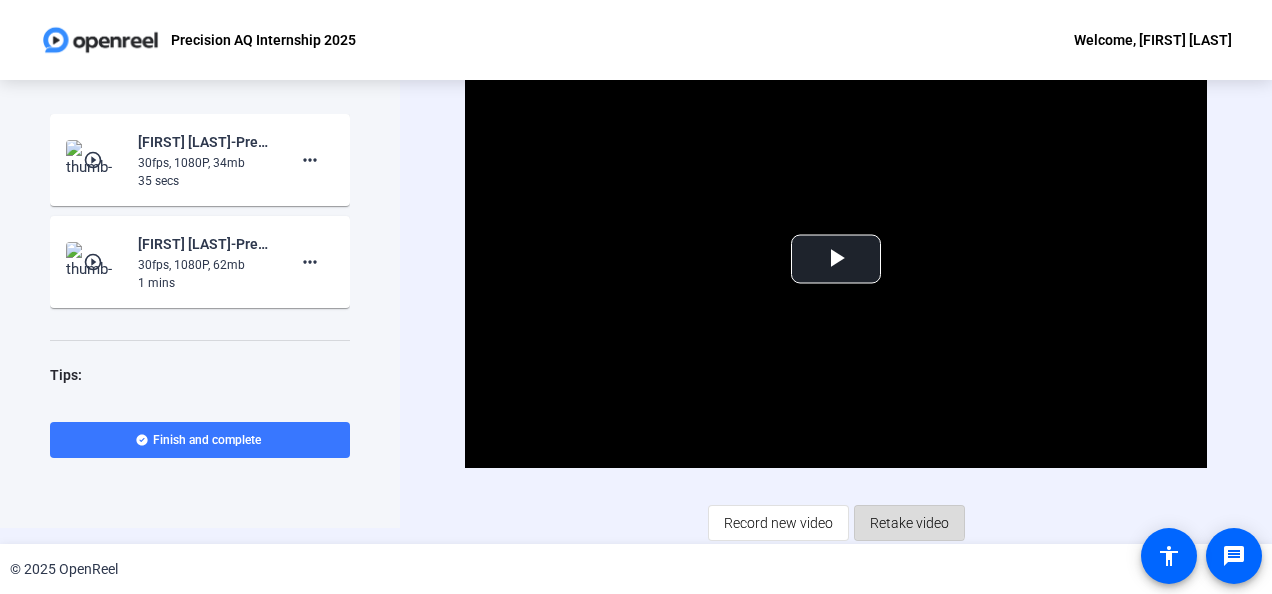 click on "Retake video" 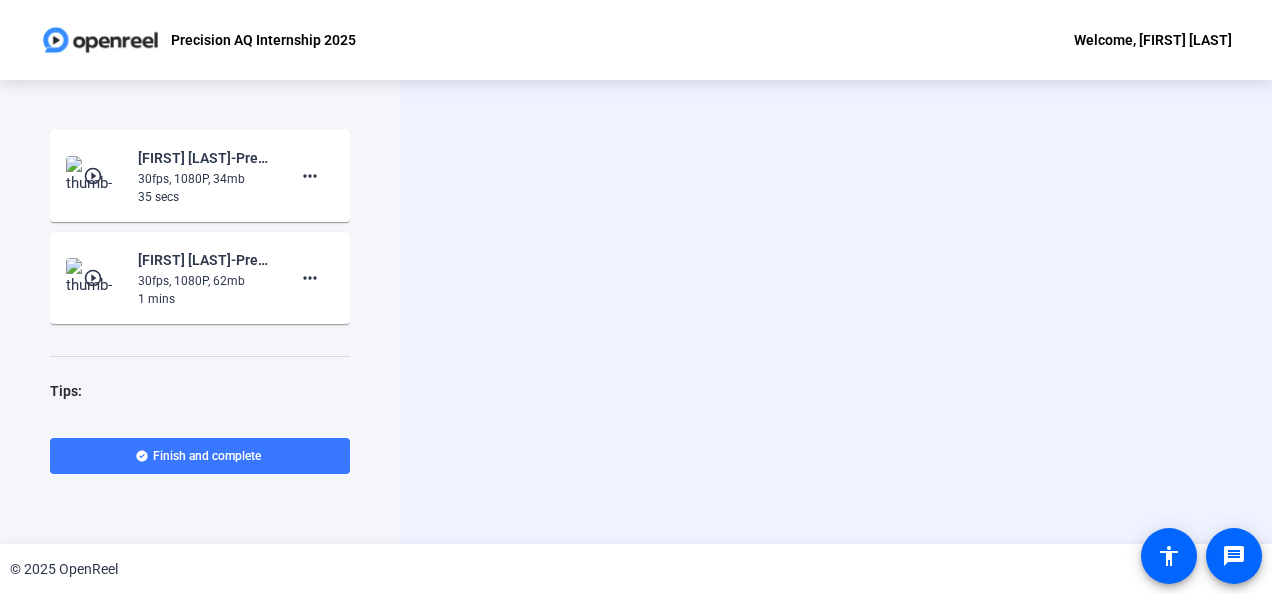 scroll, scrollTop: 0, scrollLeft: 0, axis: both 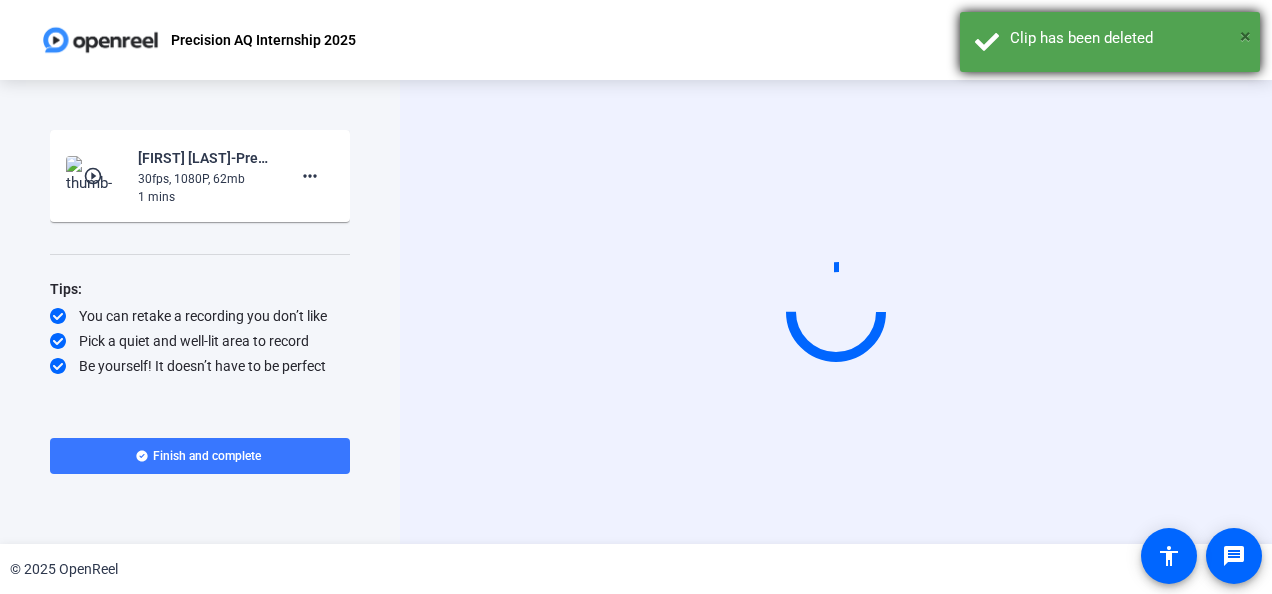 click on "×" at bounding box center (1245, 36) 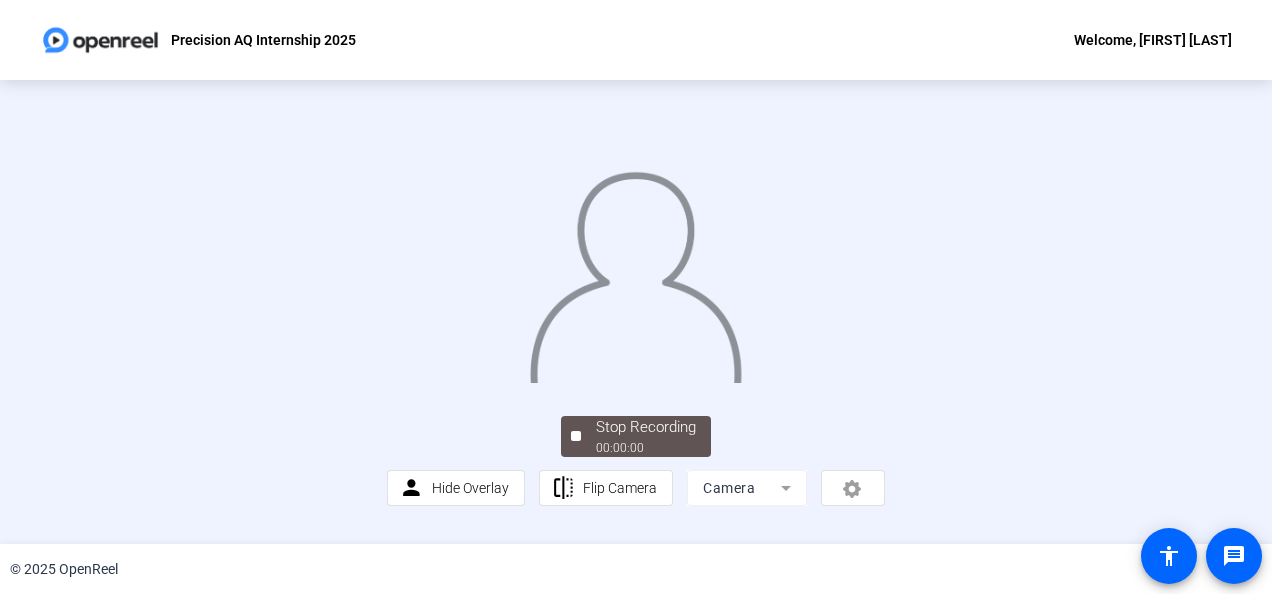 scroll, scrollTop: 145, scrollLeft: 0, axis: vertical 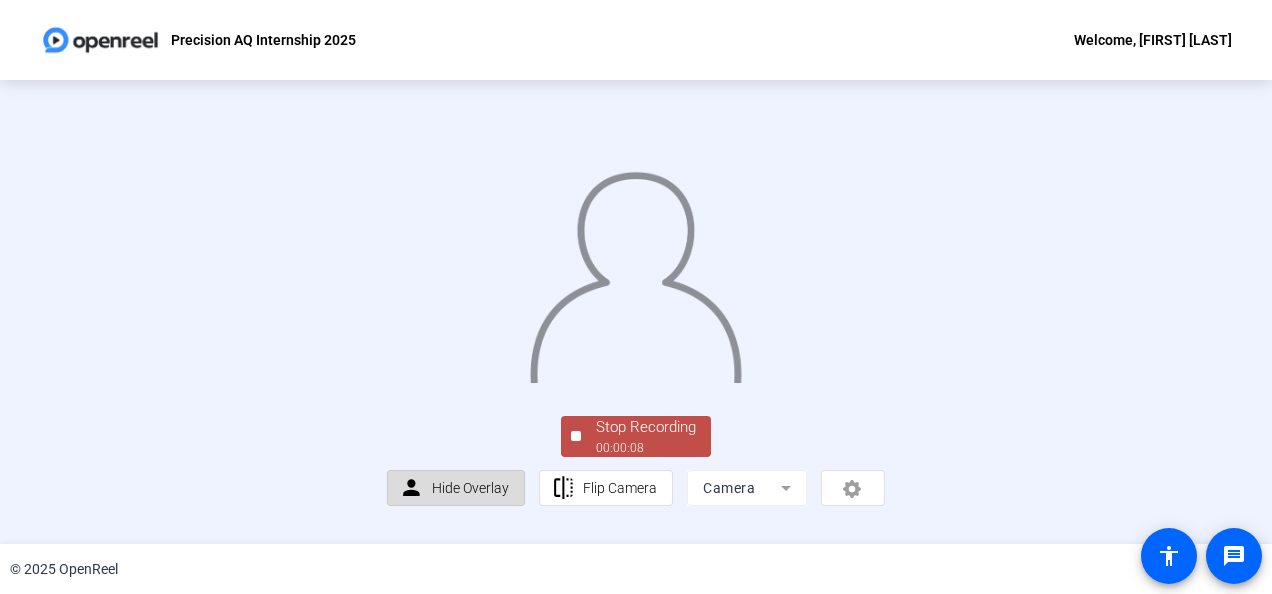 click on "Hide Overlay" 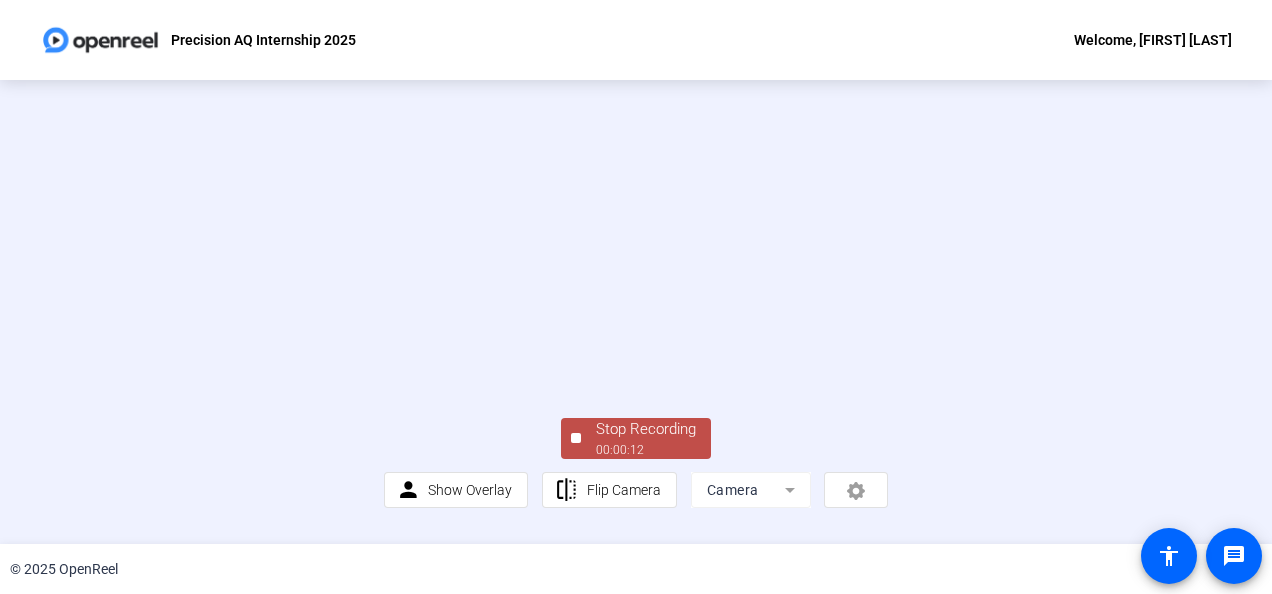 scroll, scrollTop: 146, scrollLeft: 0, axis: vertical 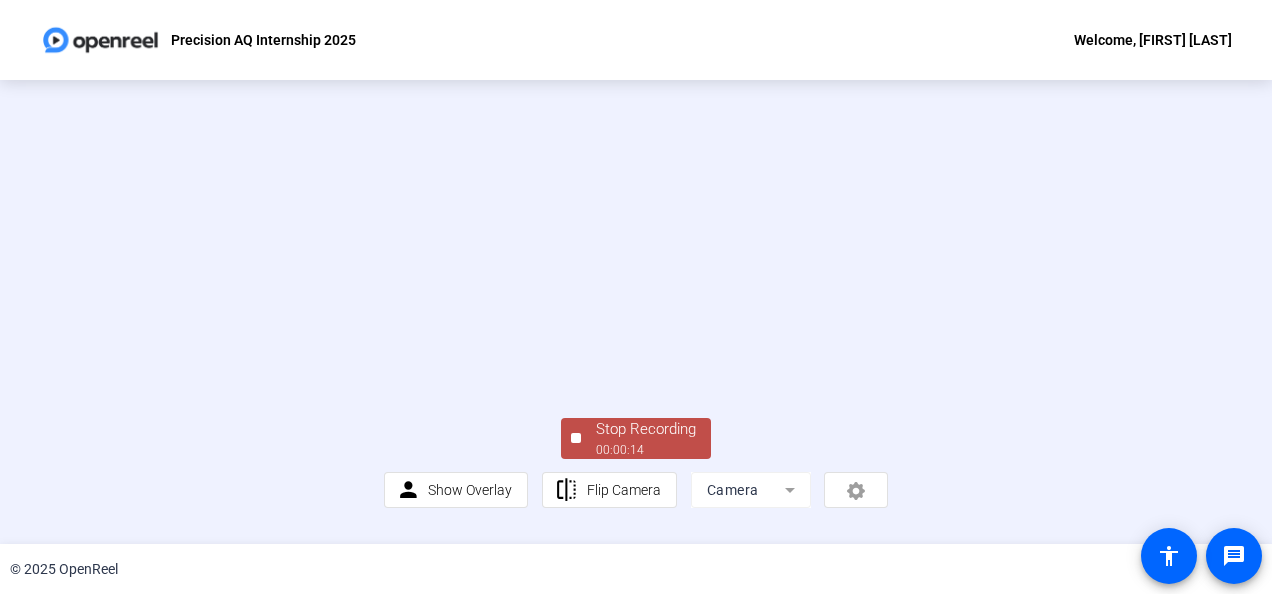 click on "00:00:14" 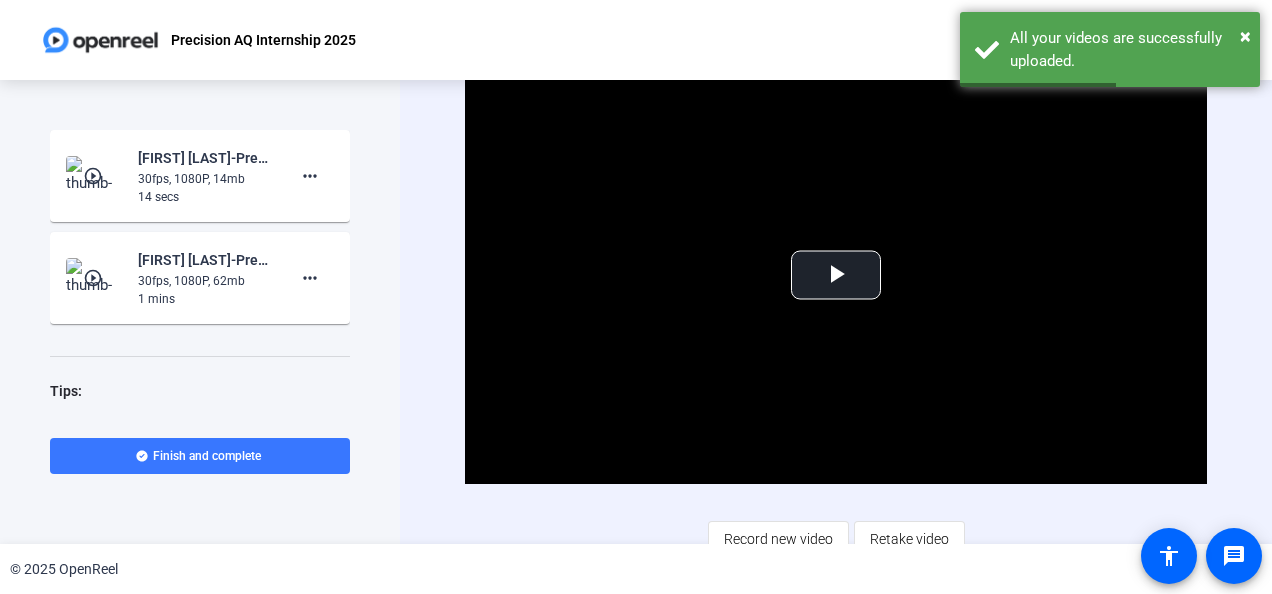 click on "Video Player is loading. Play Video Play Mute Current Time  0:00 / Duration  0:14 Loaded :  100.00% 0:00 Stream Type  LIVE Seek to live, currently behind live LIVE Remaining Time  - 0:14   1x Playback Rate Chapters Chapters Descriptions descriptions off , selected Captions captions settings , opens captions settings dialog captions off , selected Audio Track Picture-in-Picture Fullscreen This is a modal window. Beginning of dialog window. Escape will cancel and close the window. Text Color White Black Red Green Blue Yellow Magenta Cyan Transparency Opaque Semi-Transparent Background Color Black White Red Green Blue Yellow Magenta Cyan Transparency Opaque Semi-Transparent Transparent Window Color Black White Red Green Blue Yellow Magenta Cyan Transparency Transparent Semi-Transparent Opaque Font Size 50% 75% 100% 125% 150% 175% 200% 300% 400% Text Edge Style None Raised Depressed Uniform Dropshadow Font Family Proportional Sans-Serif Monospace Sans-Serif Proportional Serif Monospace Serif Casual Script" 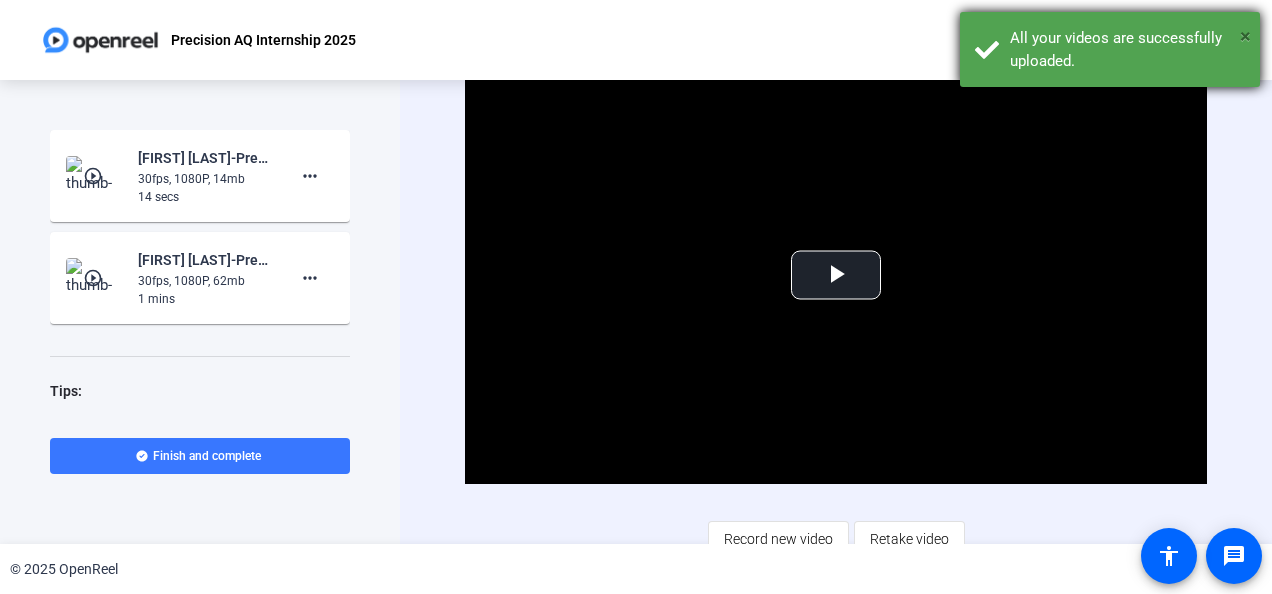 click on "×" at bounding box center (1245, 36) 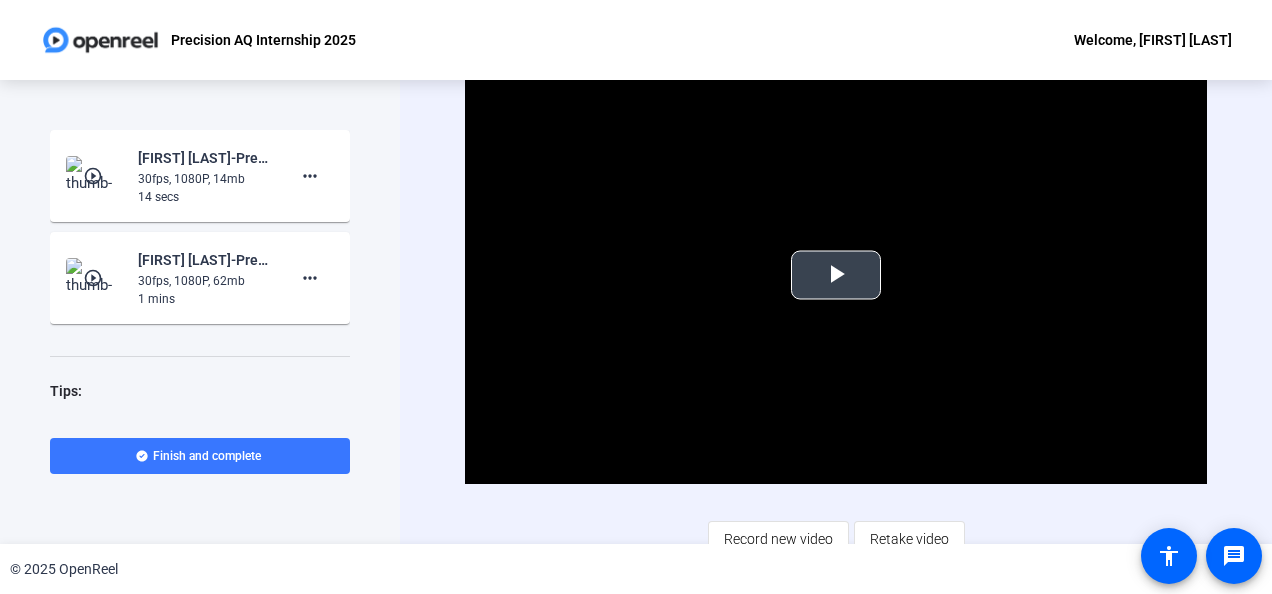 click at bounding box center [836, 275] 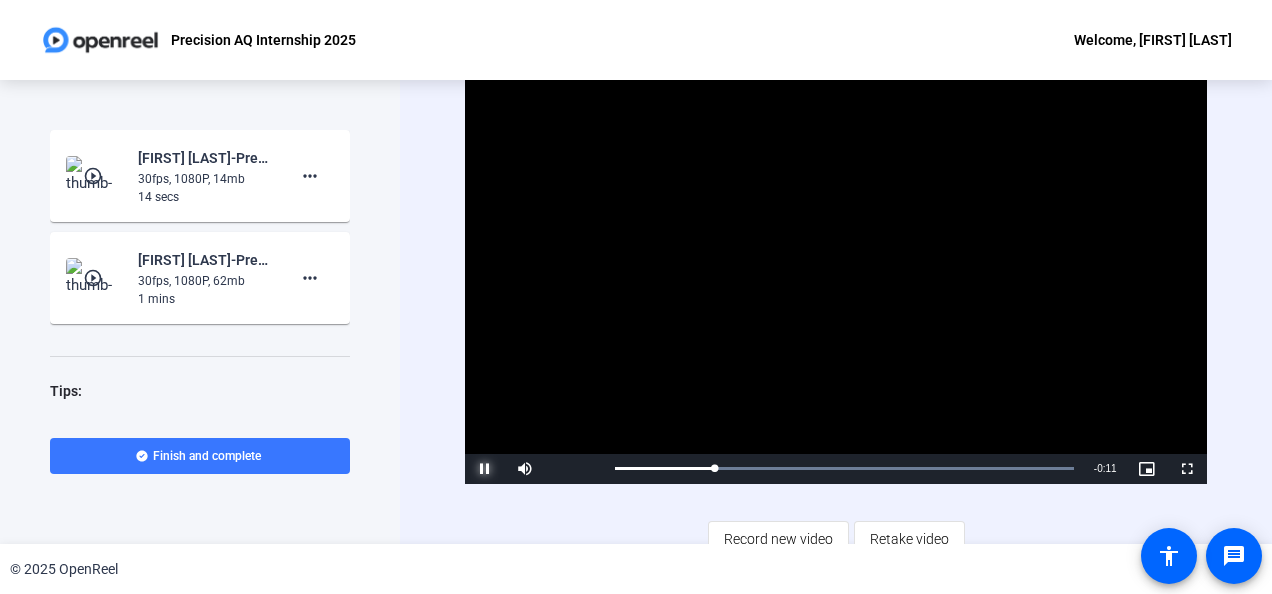 click at bounding box center (485, 469) 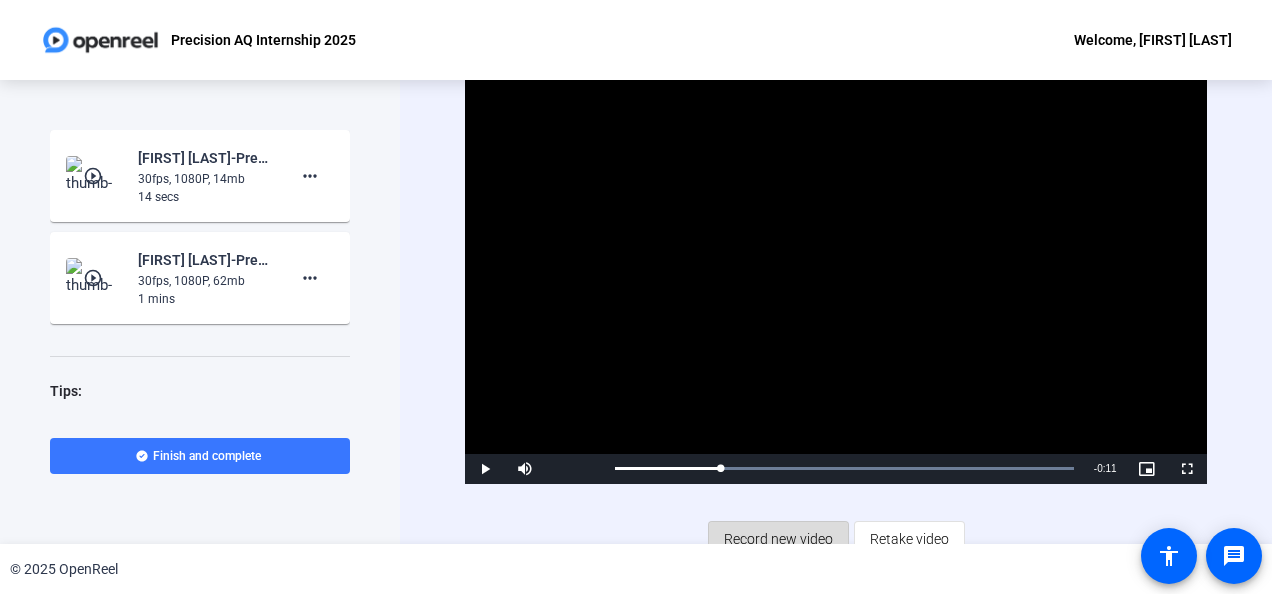 click on "Record new video" 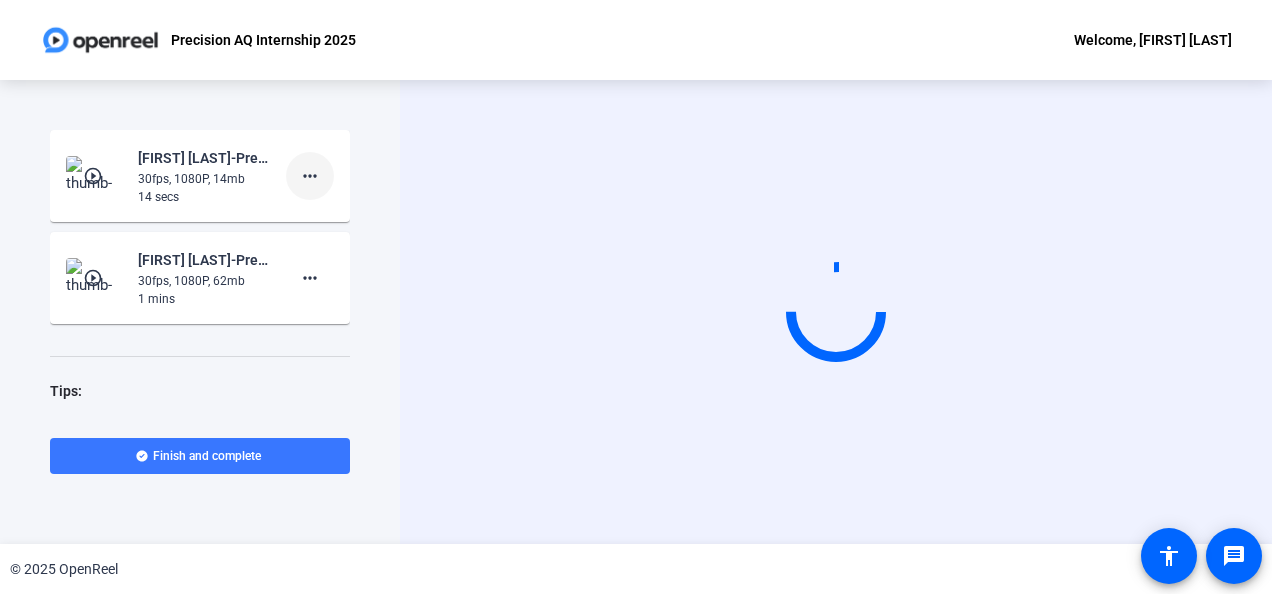 click on "more_horiz" 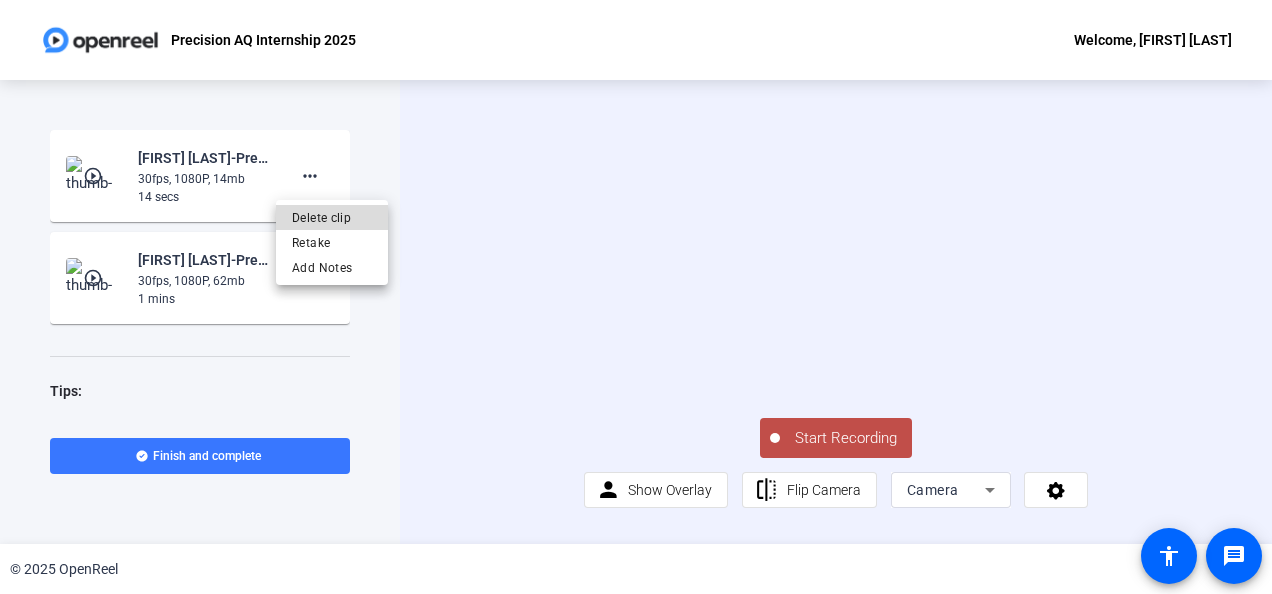 click on "Delete clip" at bounding box center (332, 218) 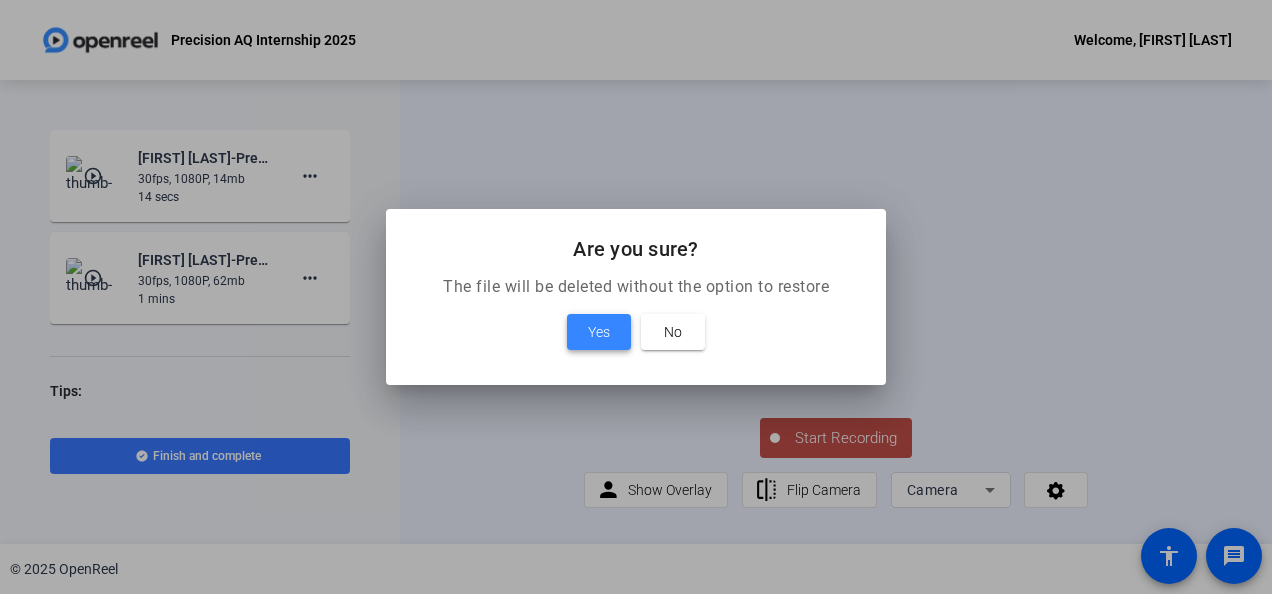 click at bounding box center (599, 332) 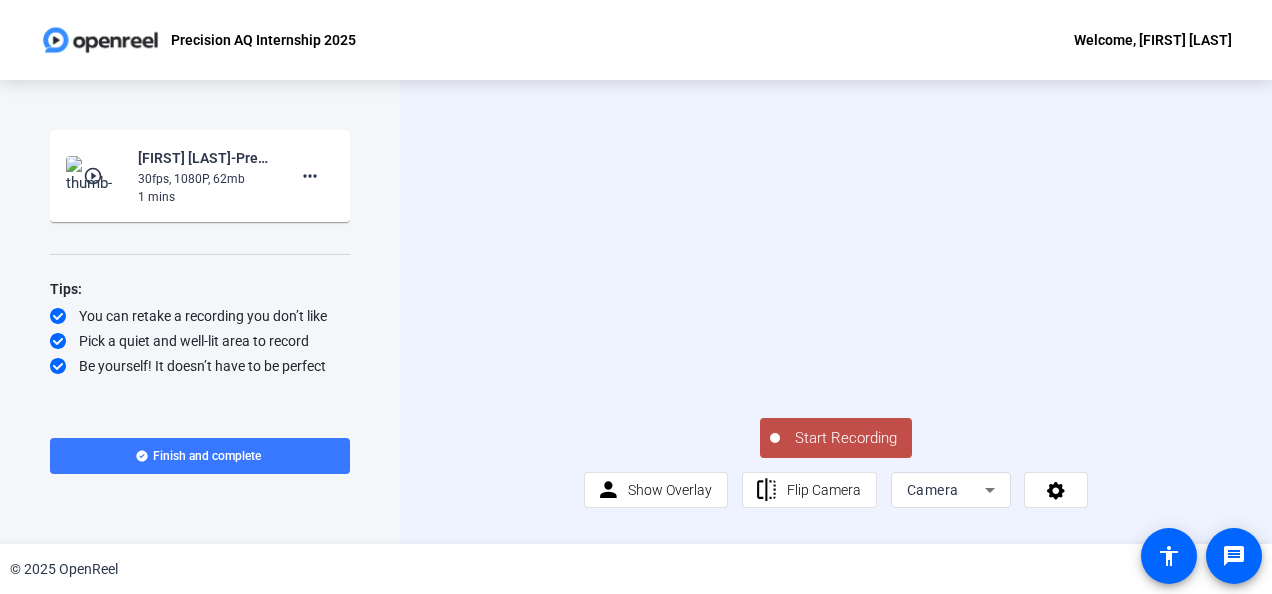 click on "Start Recording  person  Show Overlay flip Flip Camera Camera" 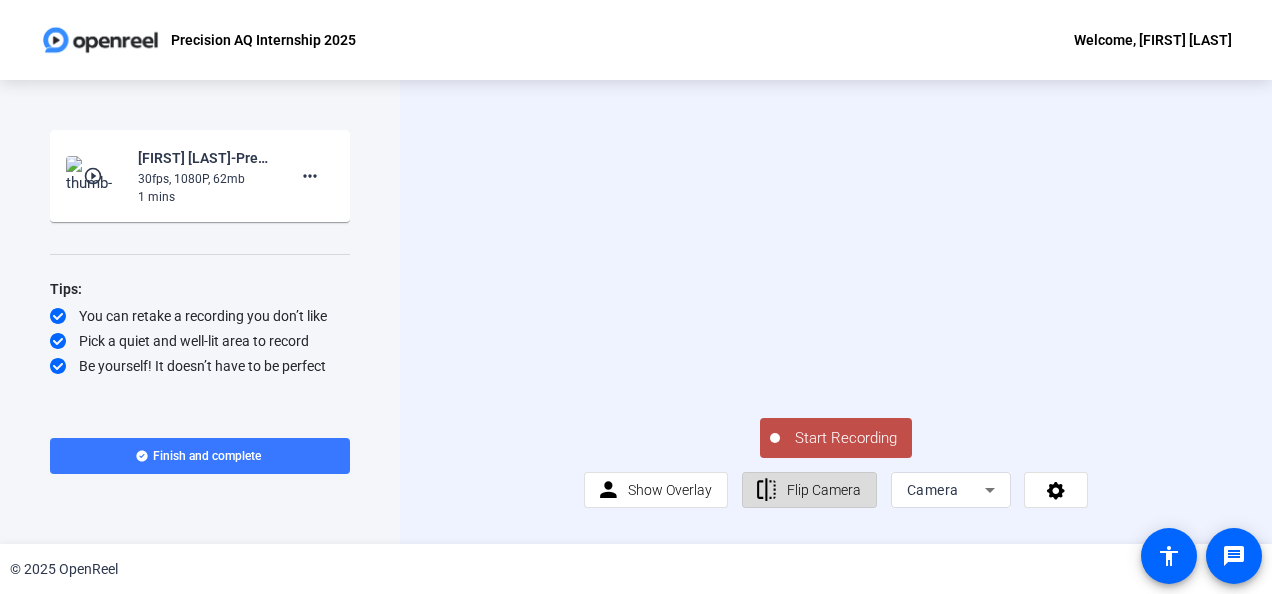 click on "Flip Camera" 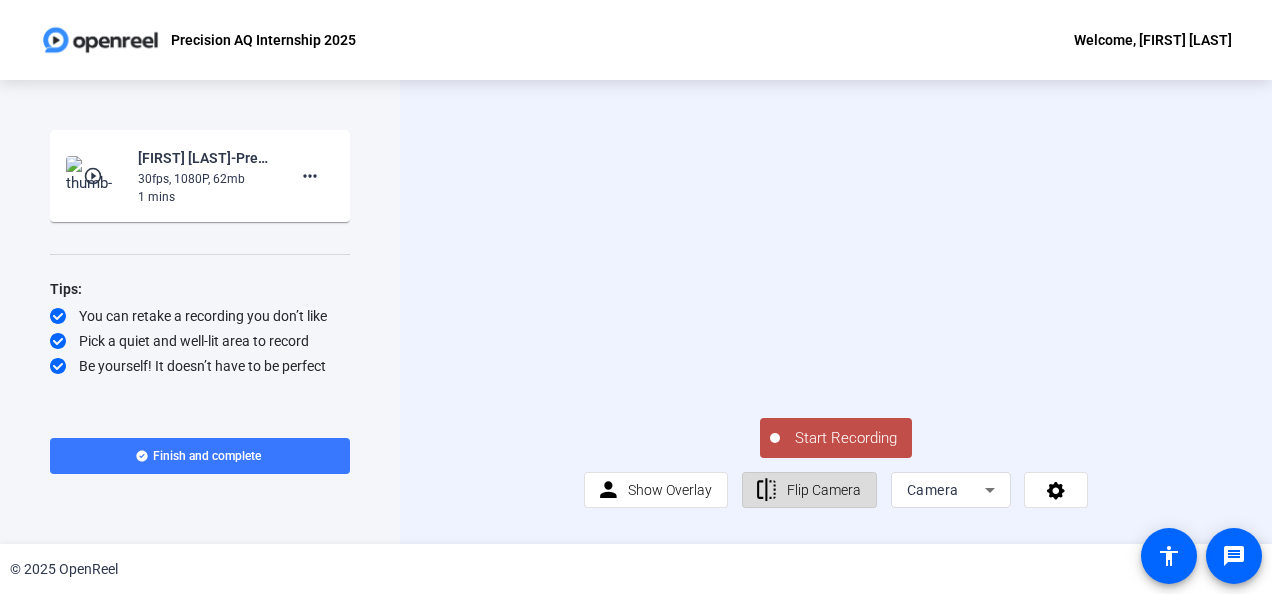 click on "Flip Camera" 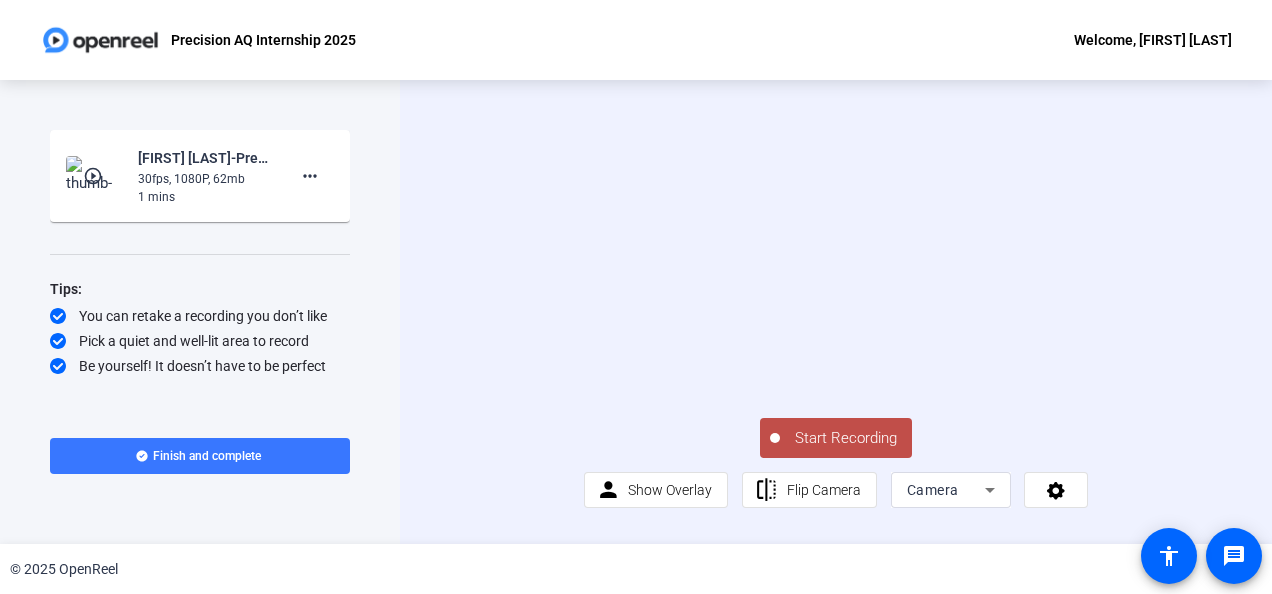 scroll, scrollTop: 0, scrollLeft: 0, axis: both 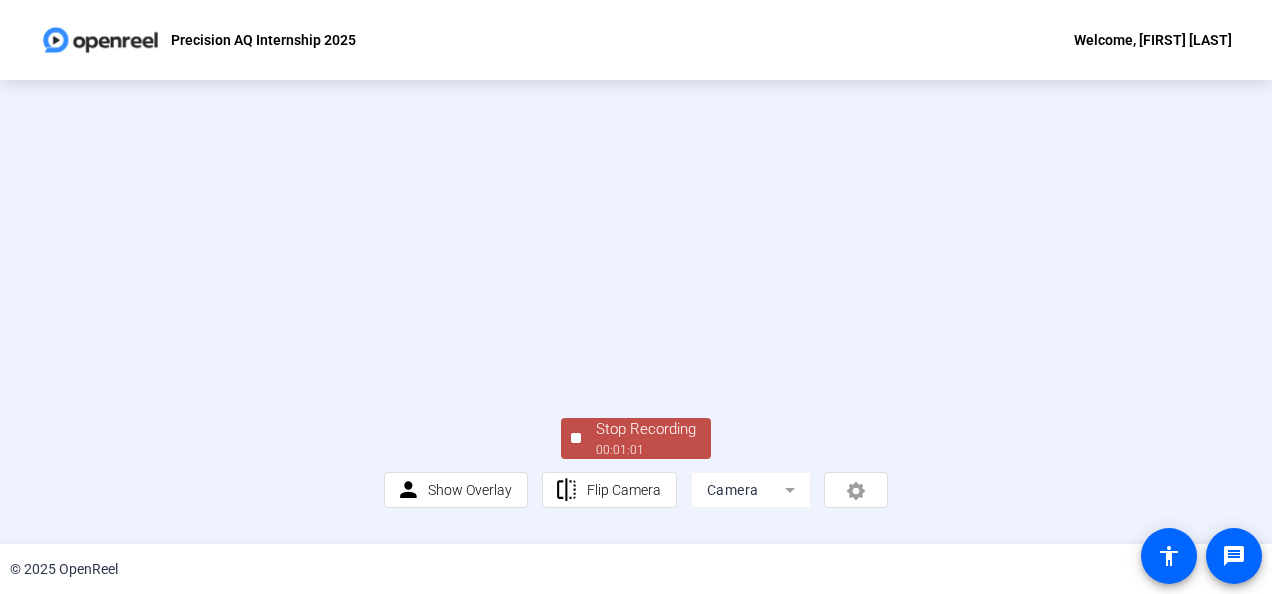 drag, startPoint x: 1180, startPoint y: 207, endPoint x: 1156, endPoint y: 208, distance: 24.020824 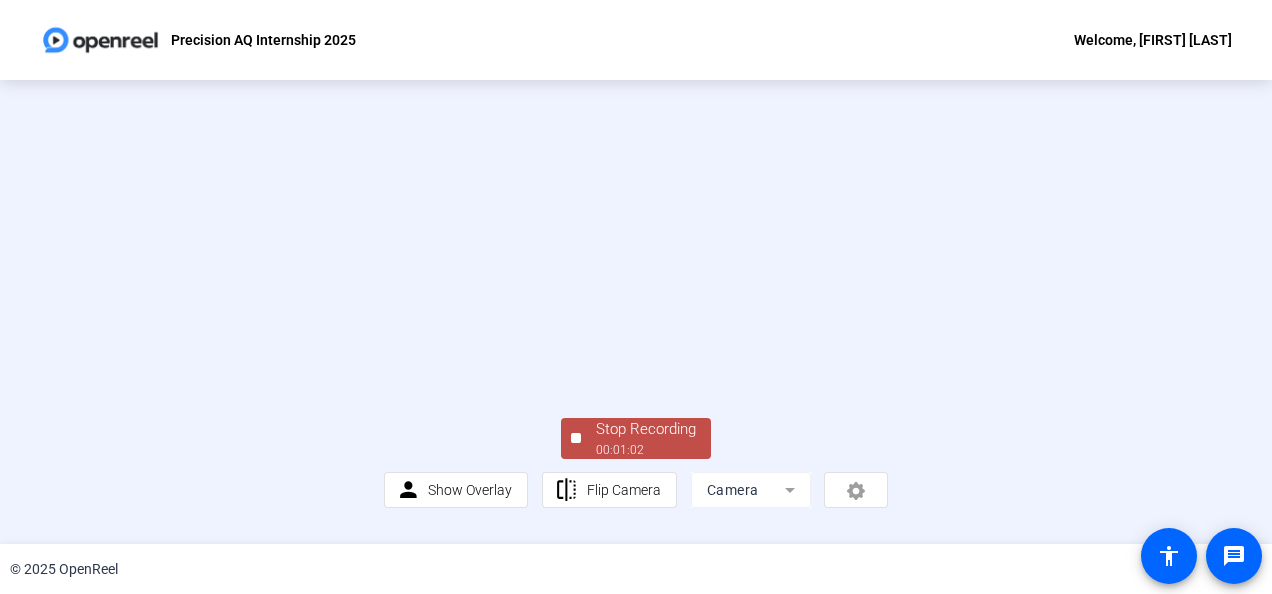 scroll, scrollTop: 146, scrollLeft: 0, axis: vertical 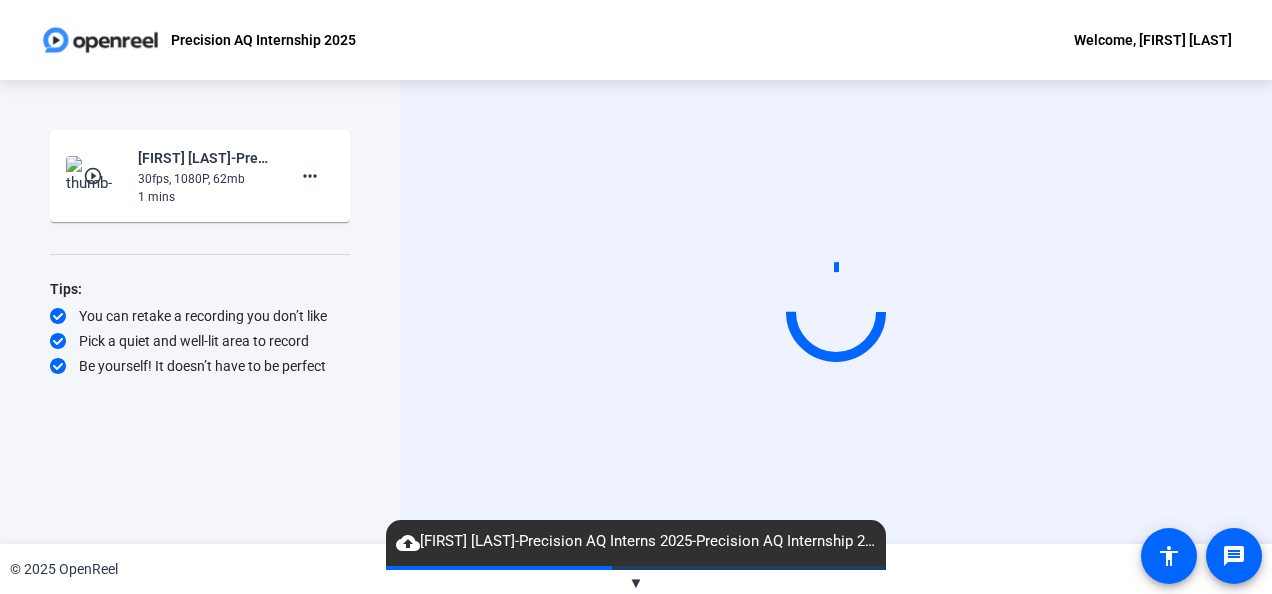 click on "Start Recording" 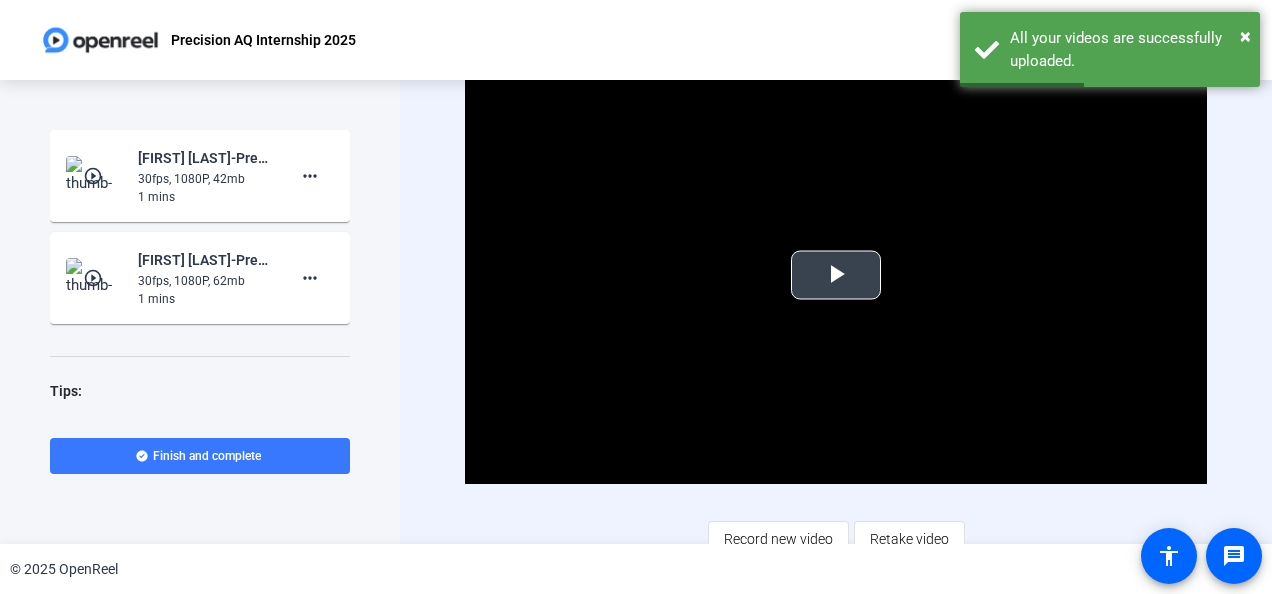click at bounding box center (836, 275) 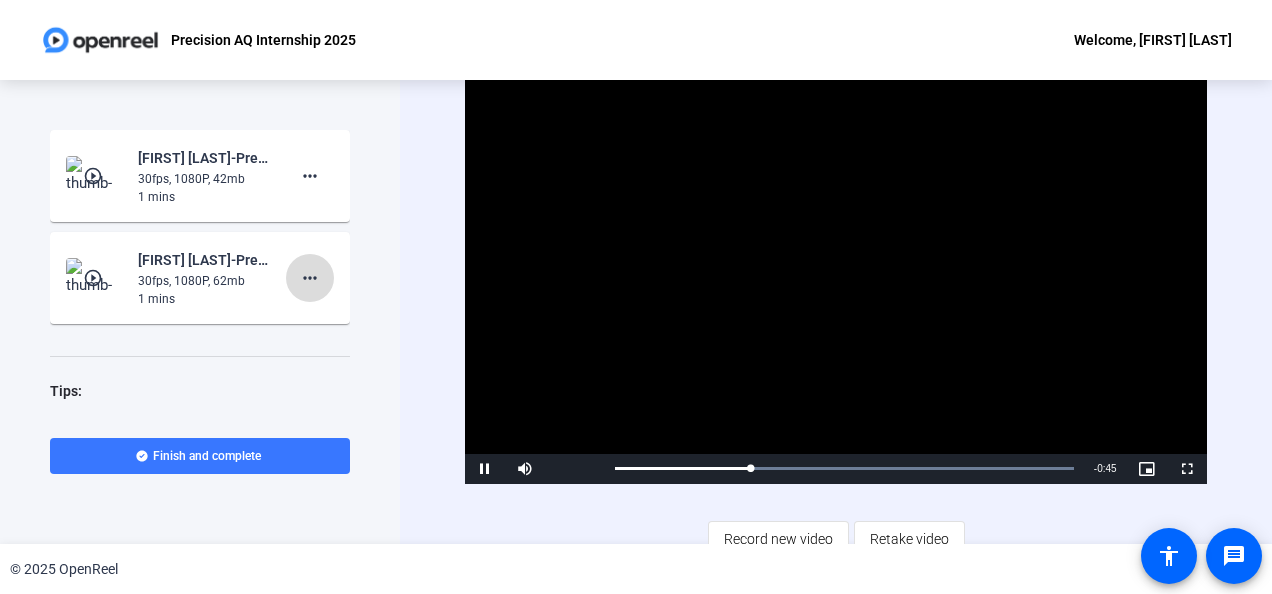 click on "more_horiz" 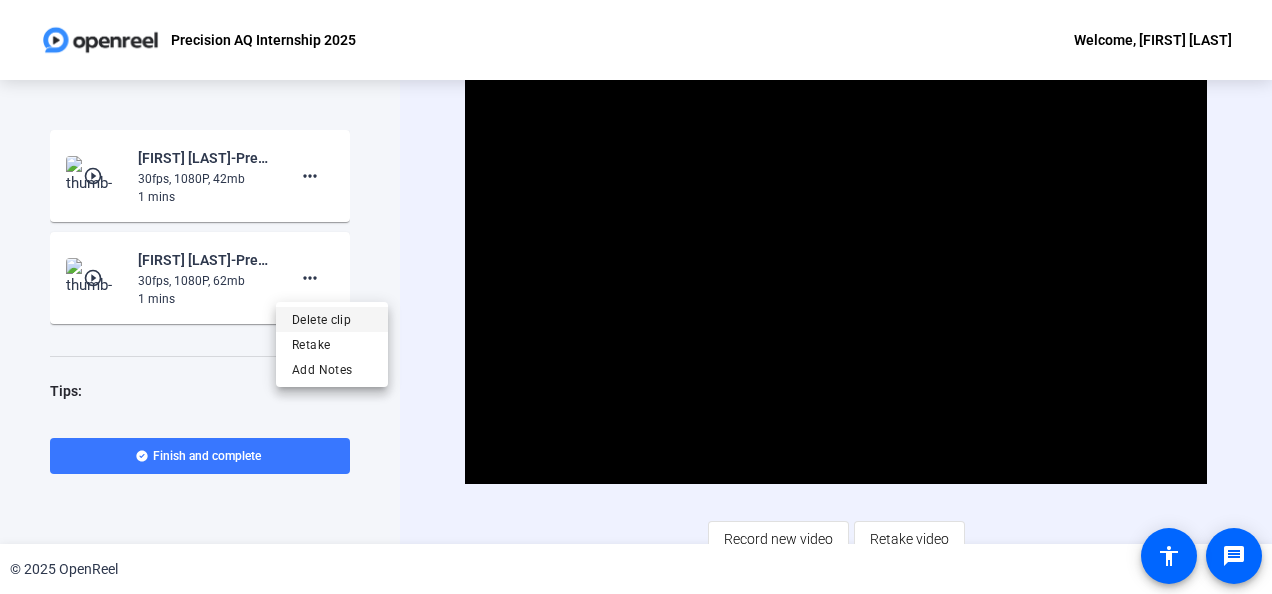 click on "Delete clip" at bounding box center (332, 320) 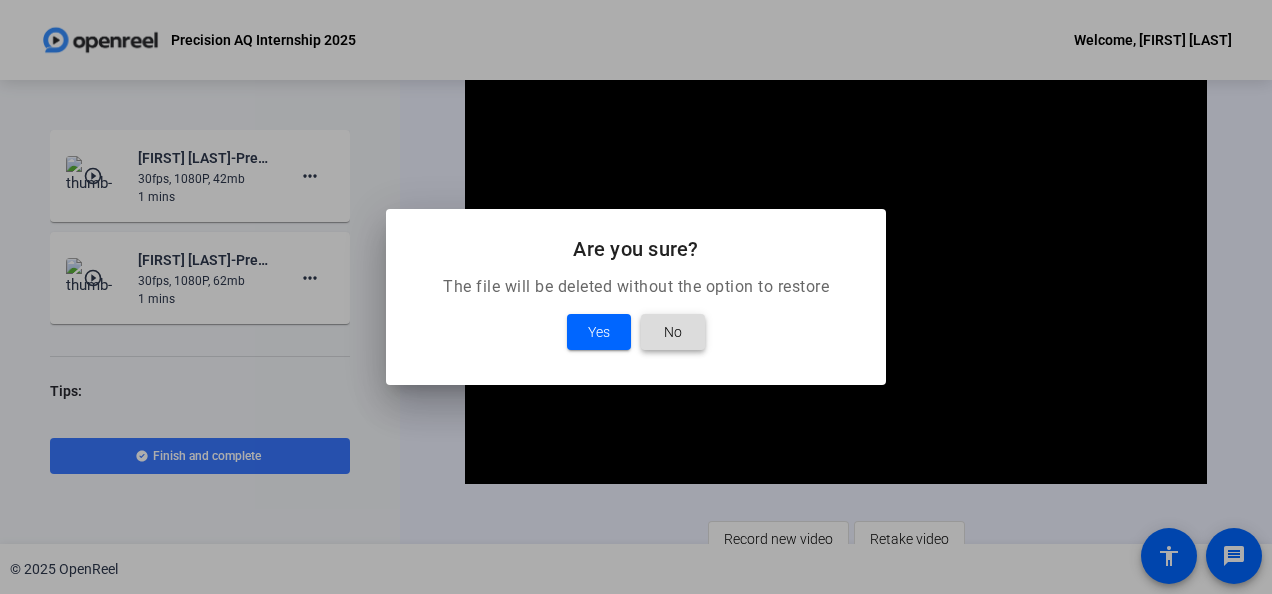 click on "No" at bounding box center (673, 332) 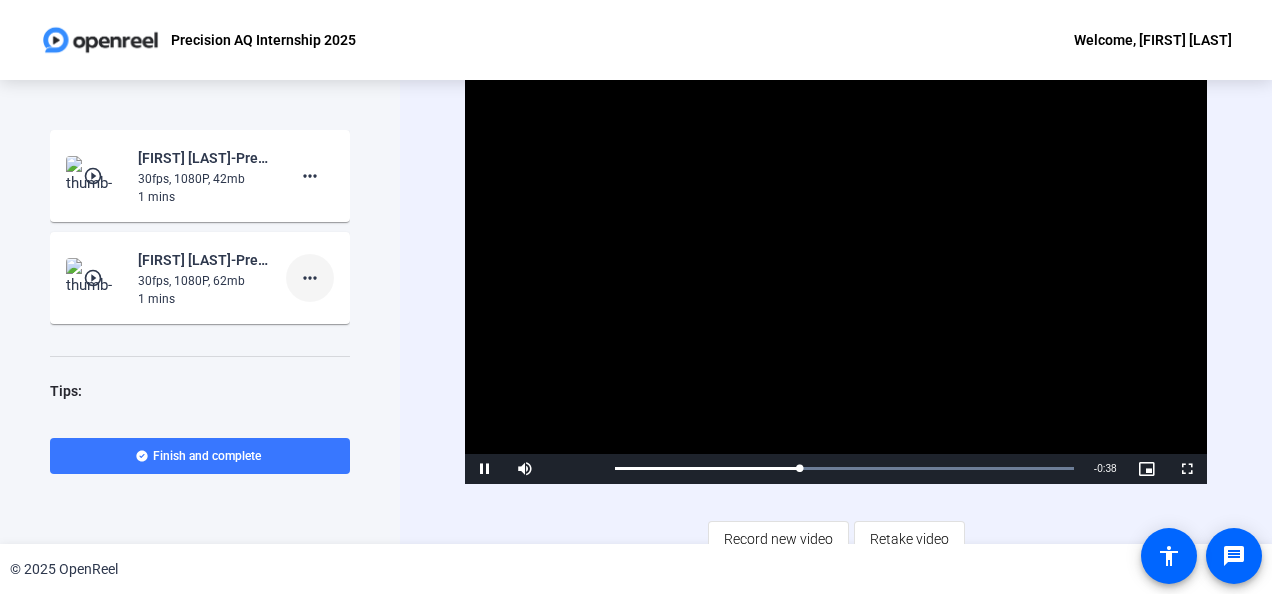 click 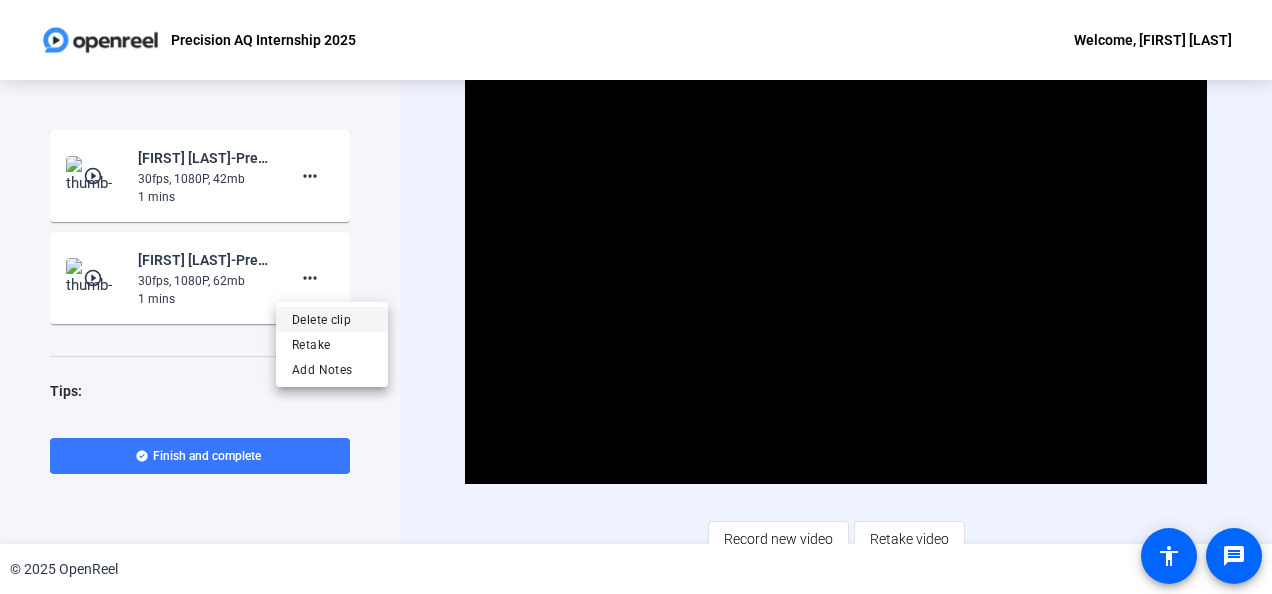 click on "Delete clip" at bounding box center (332, 320) 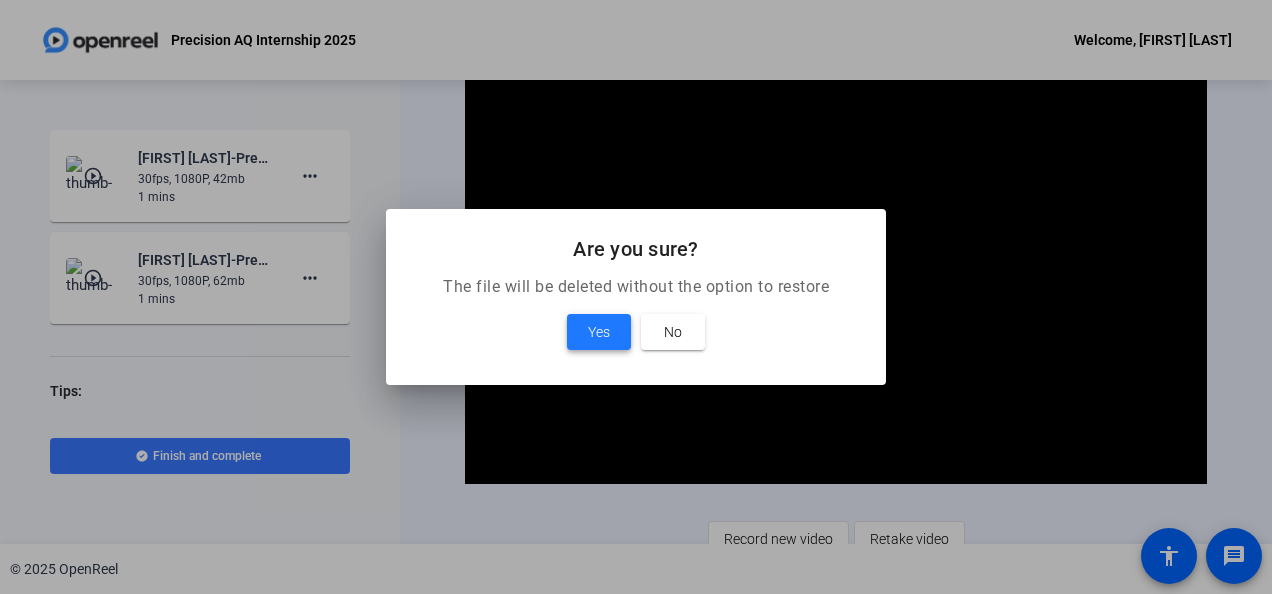 click on "Yes" at bounding box center [599, 332] 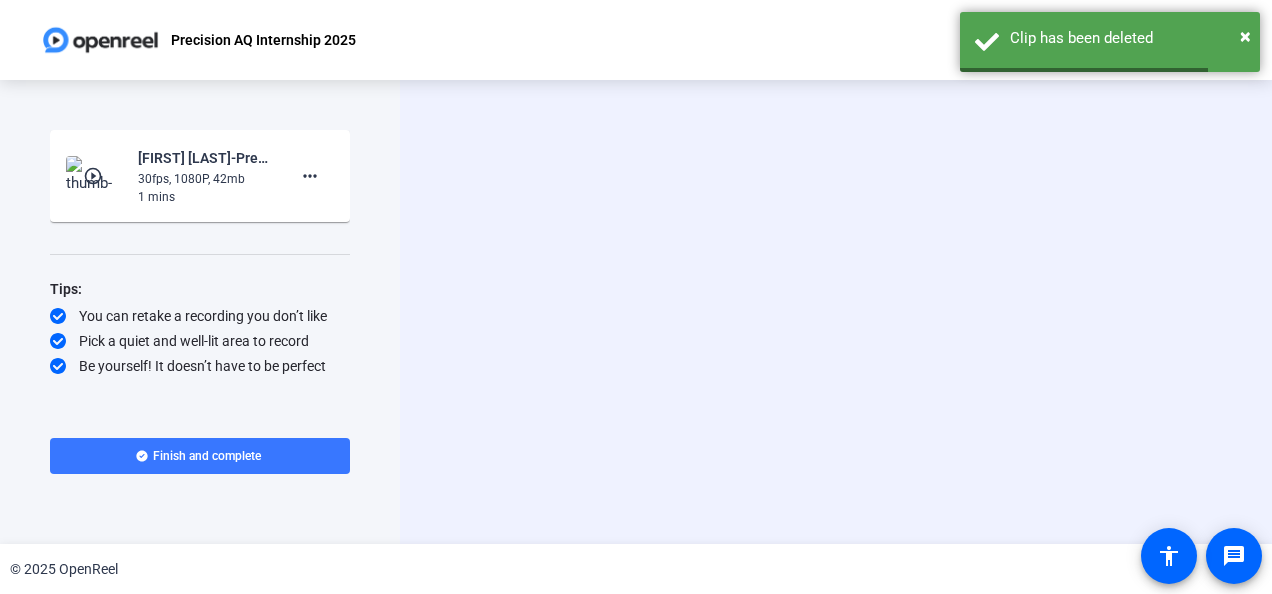 click on "30fps, 1080P, 42mb" 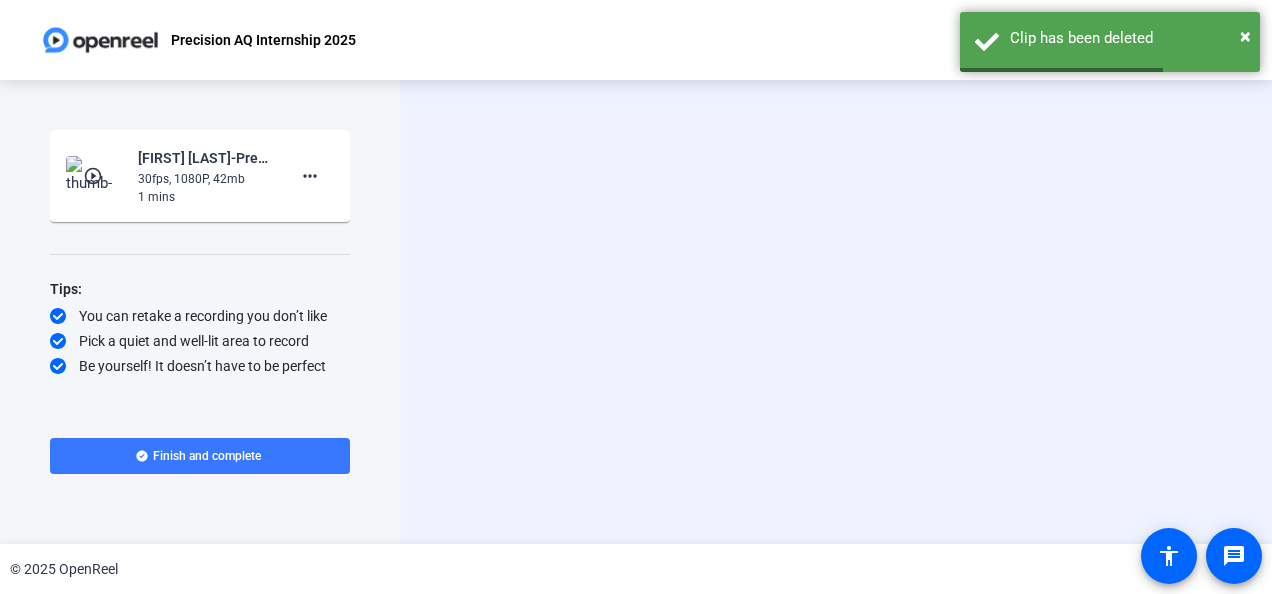 click on "play_circle_outline" 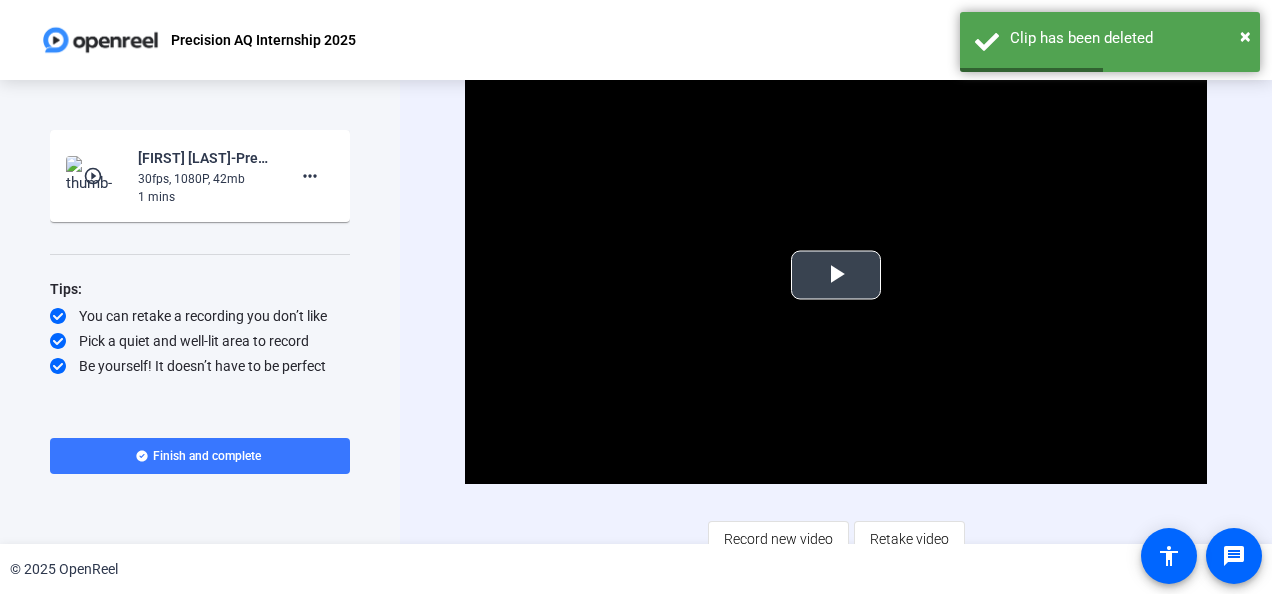 click at bounding box center [836, 275] 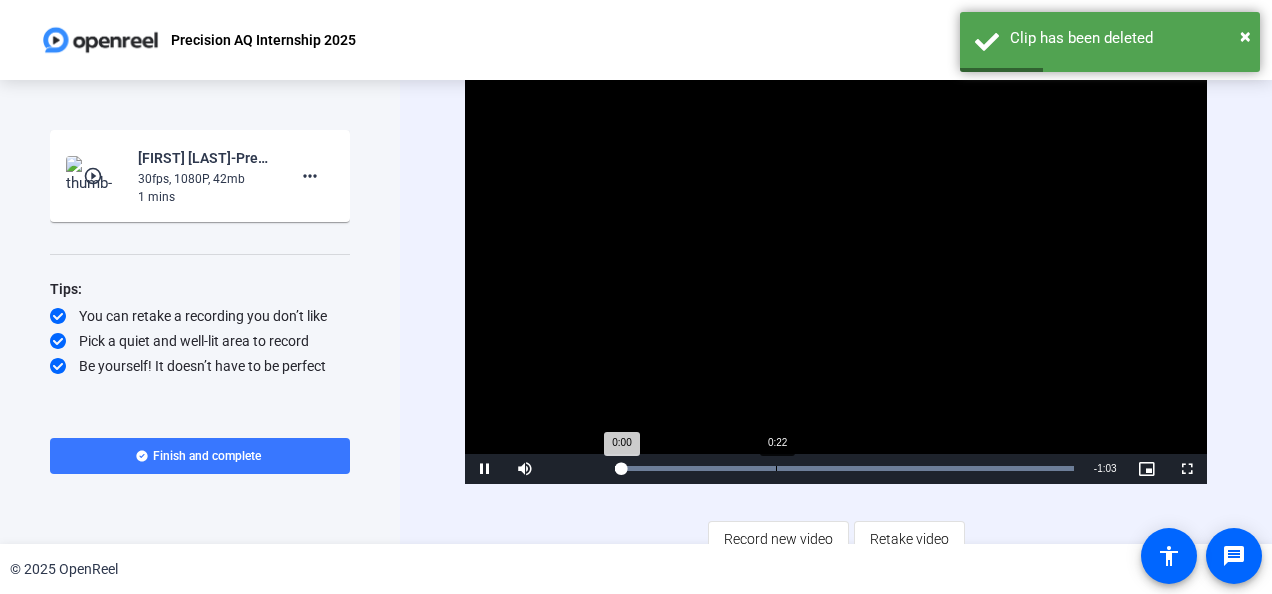click on "Loaded :  100.00% 0:22 0:00" at bounding box center (844, 469) 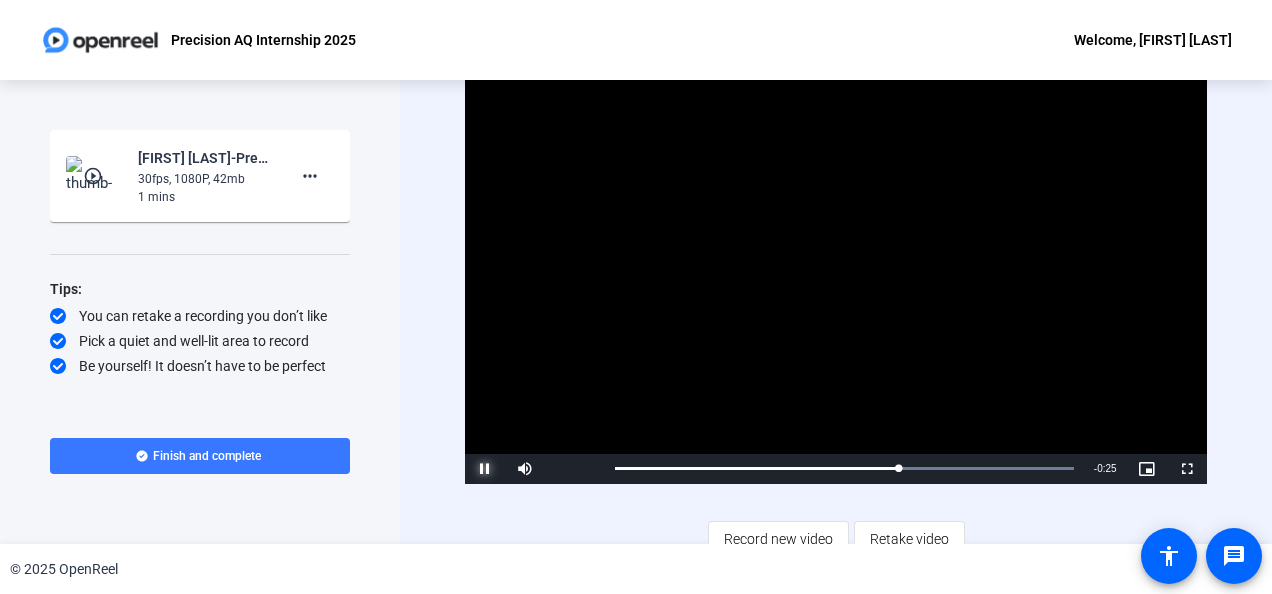click at bounding box center (485, 469) 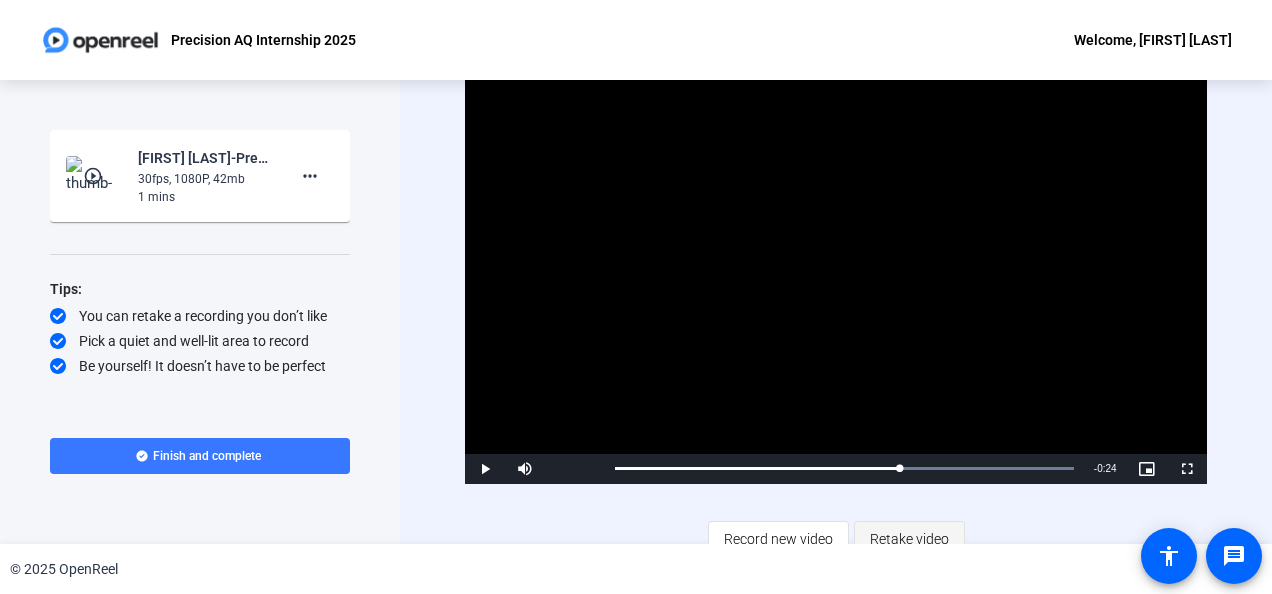 click on "Retake video" 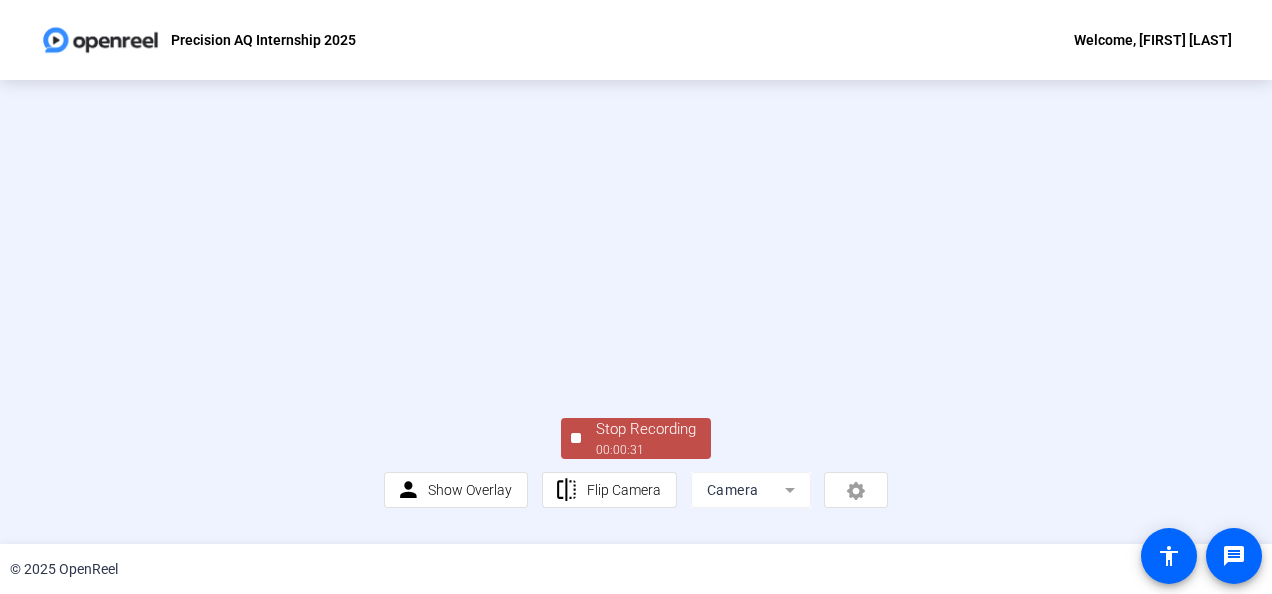 click at bounding box center [636, 258] 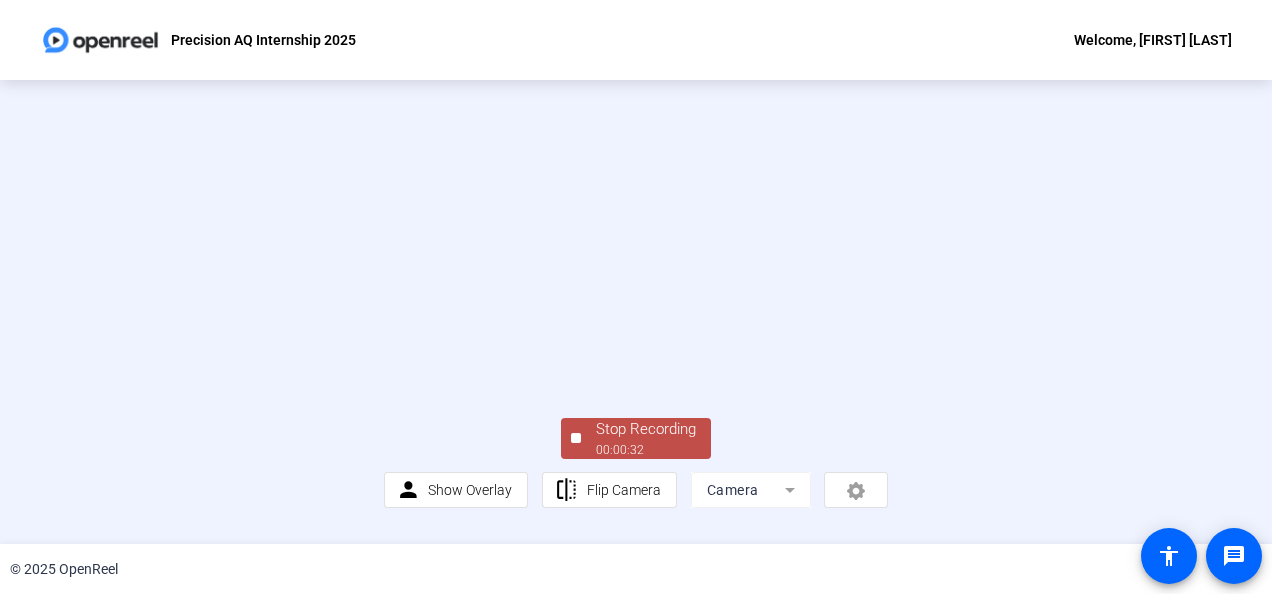 scroll, scrollTop: 146, scrollLeft: 0, axis: vertical 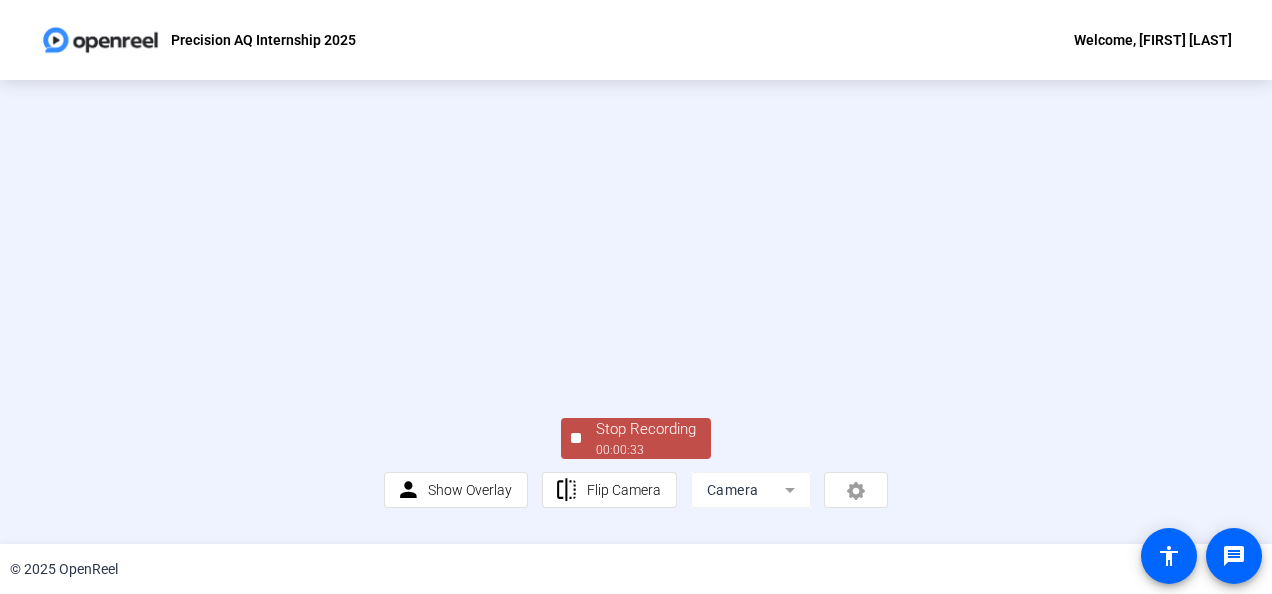 click on "Stop Recording" 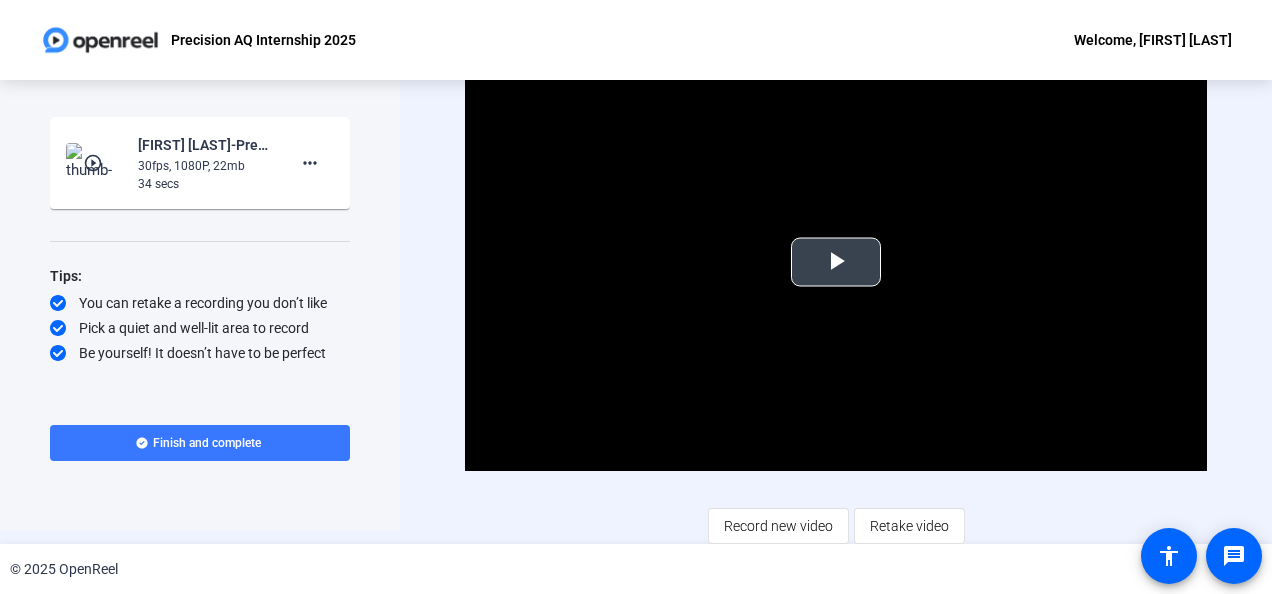 scroll, scrollTop: 16, scrollLeft: 0, axis: vertical 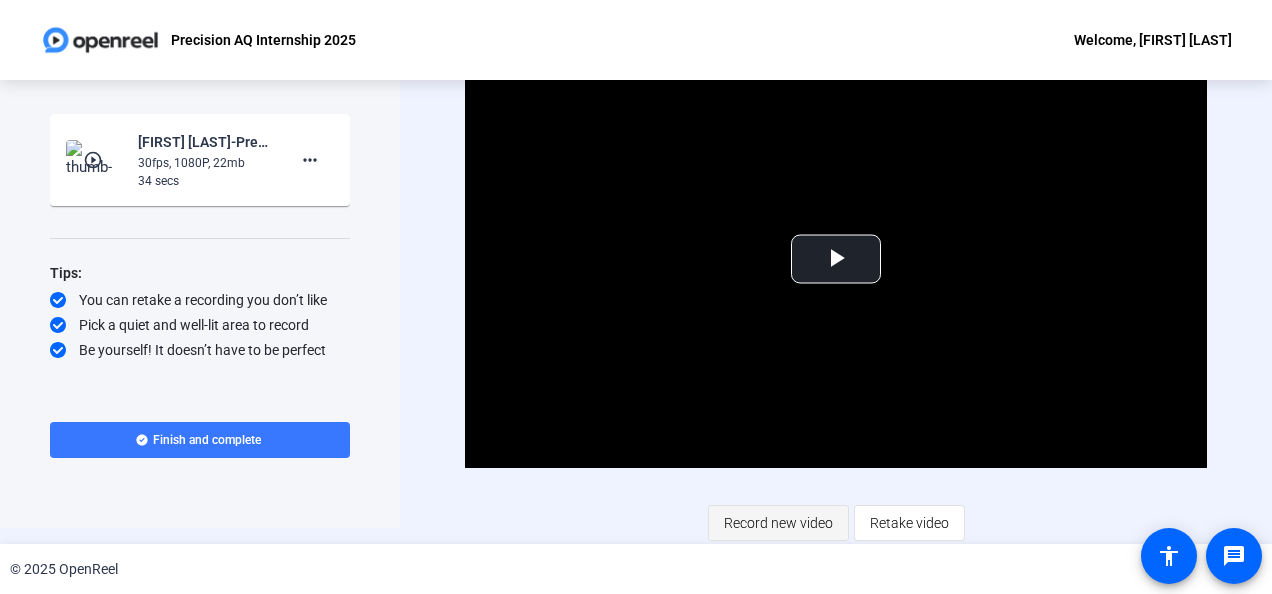 click on "Record new video" 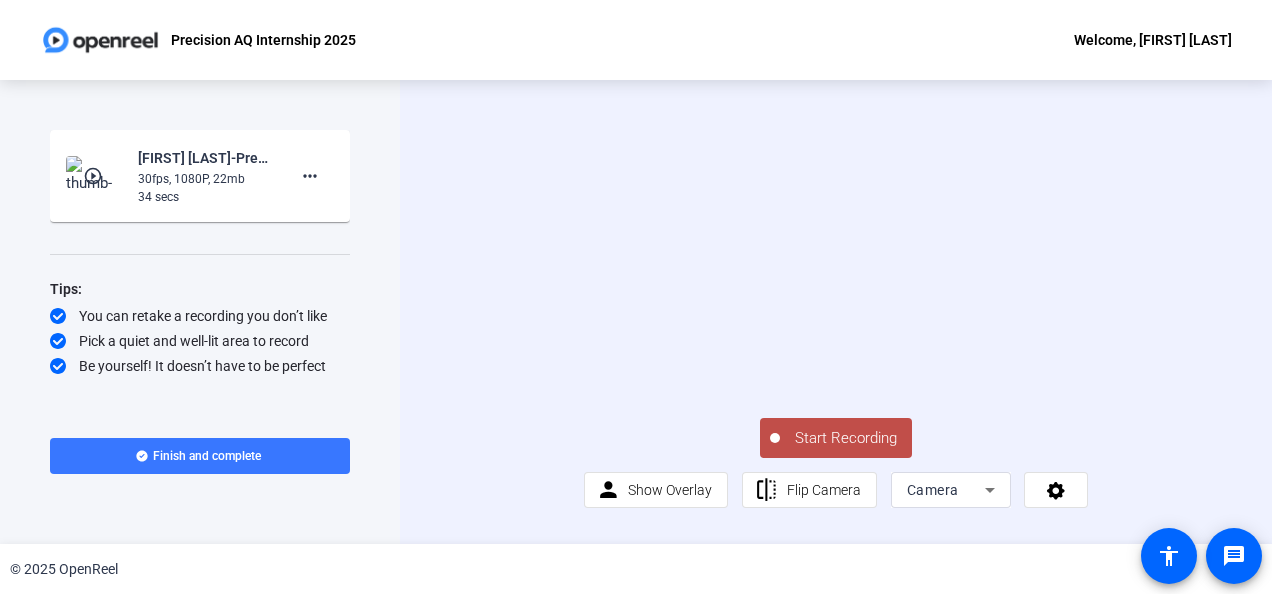 scroll, scrollTop: 50, scrollLeft: 0, axis: vertical 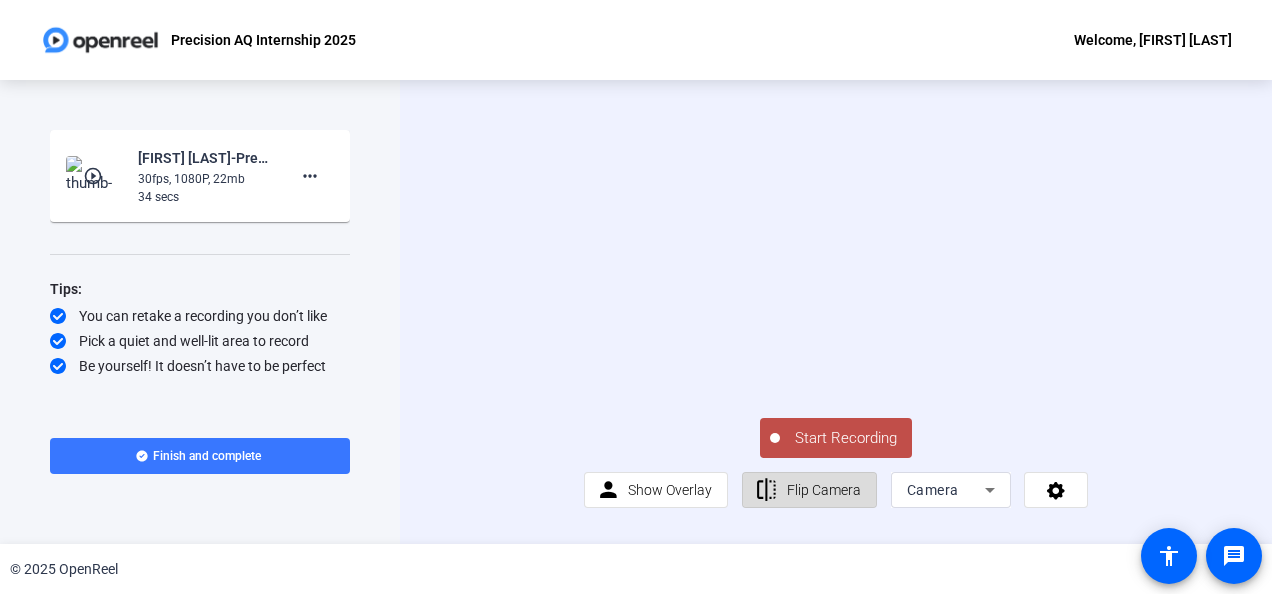 click on "Flip Camera" 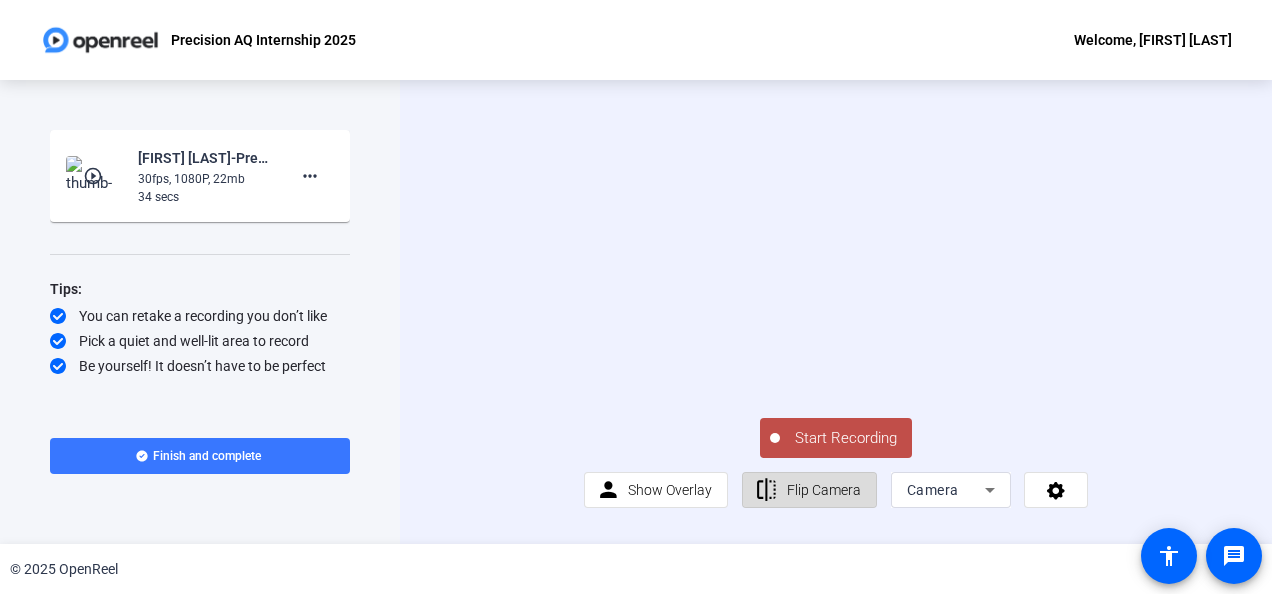 click on "Flip Camera" 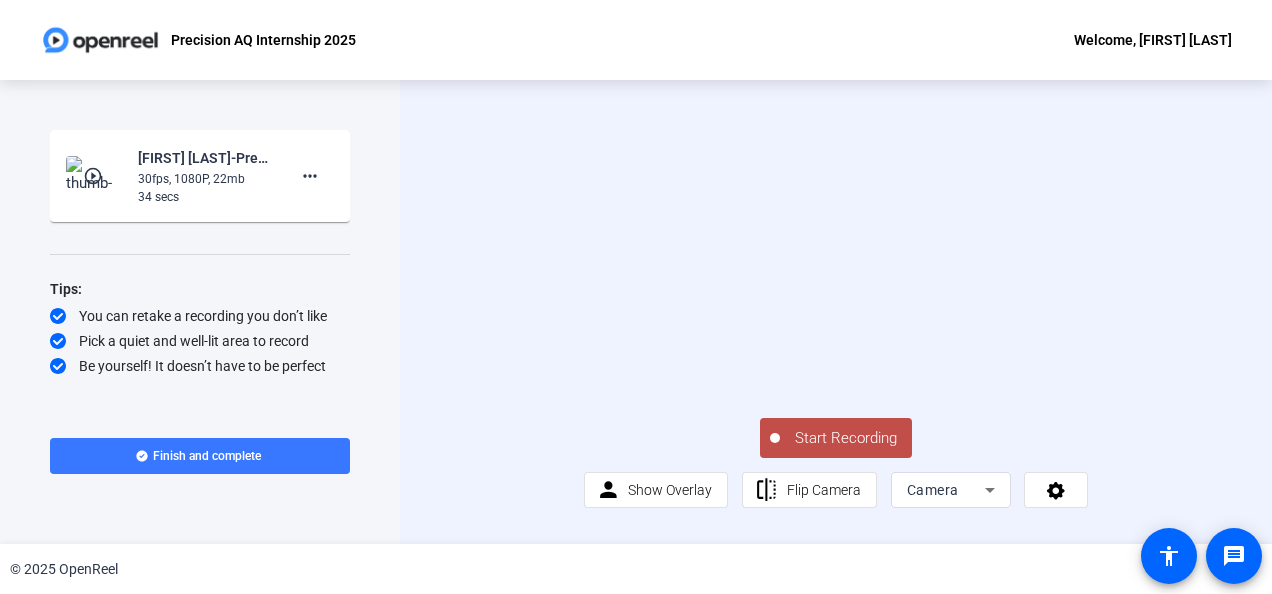 scroll, scrollTop: 0, scrollLeft: 0, axis: both 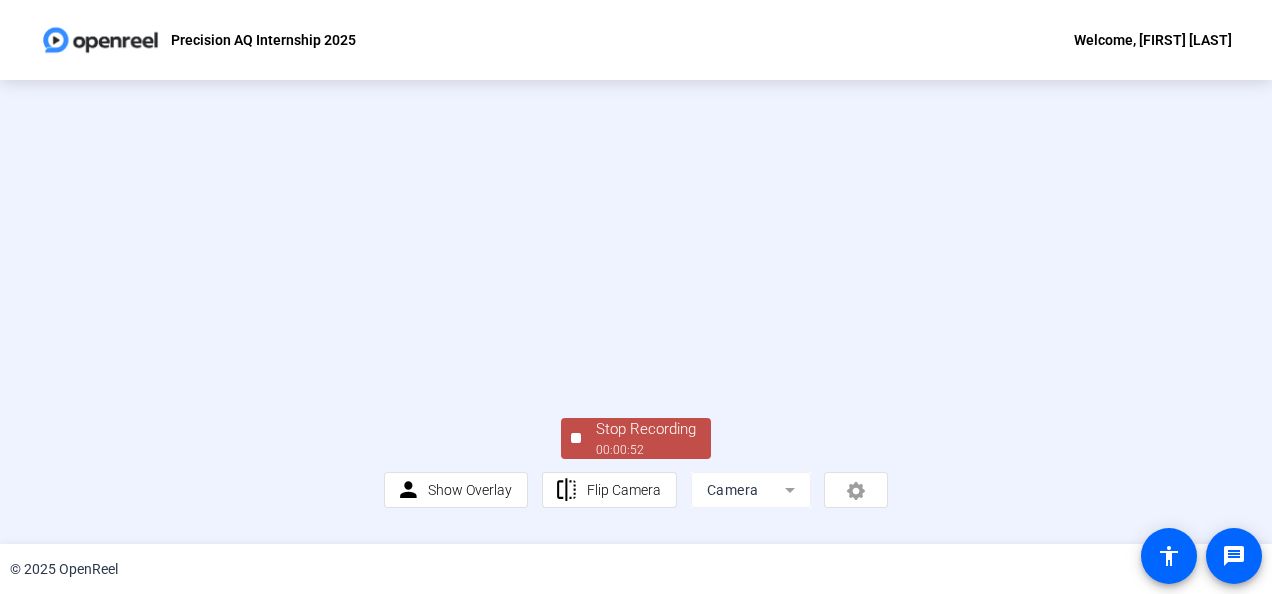 click on "Stop Recording  00:00:52  person  Show Overlay flip Flip Camera Camera" 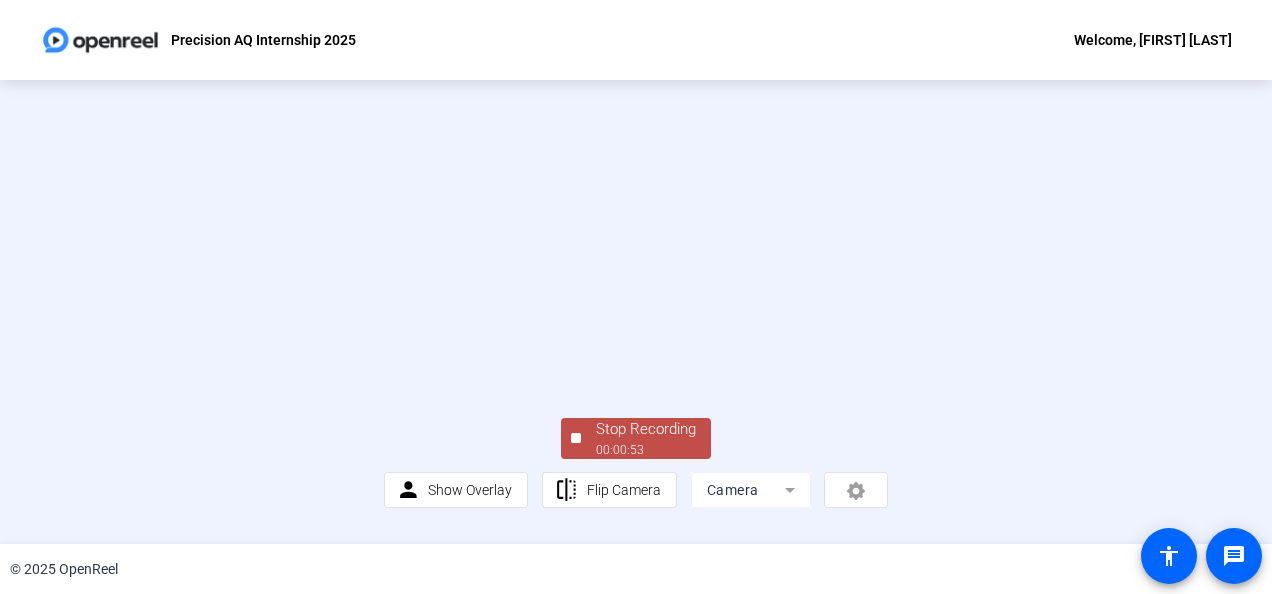 scroll, scrollTop: 146, scrollLeft: 0, axis: vertical 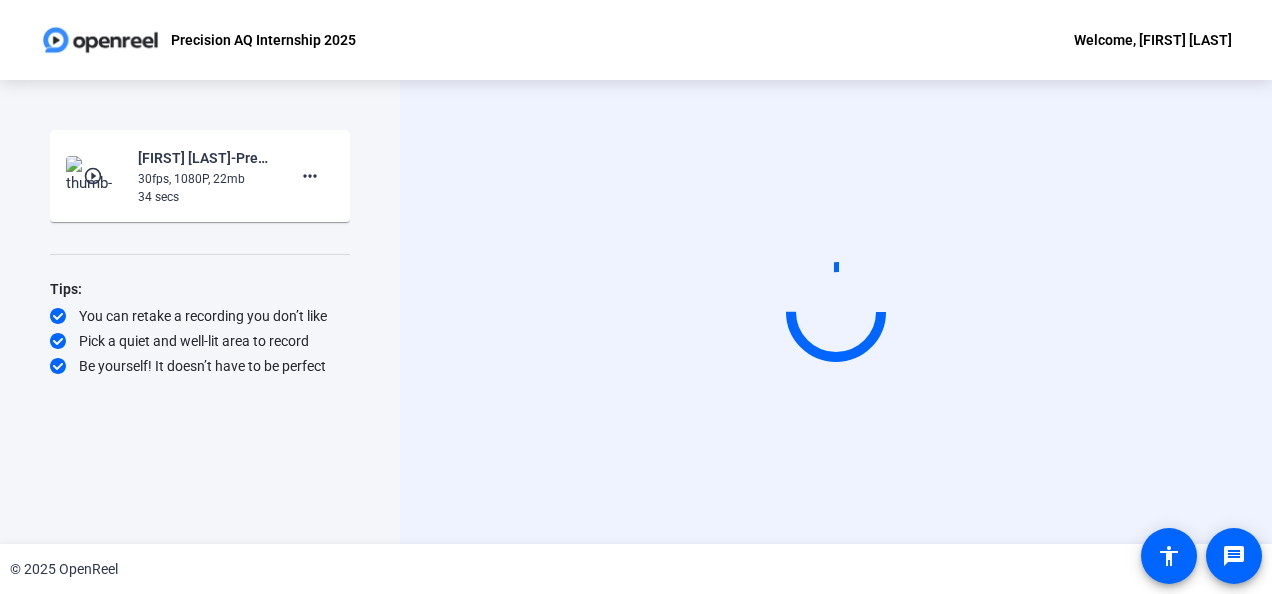 click on "Start Recording" 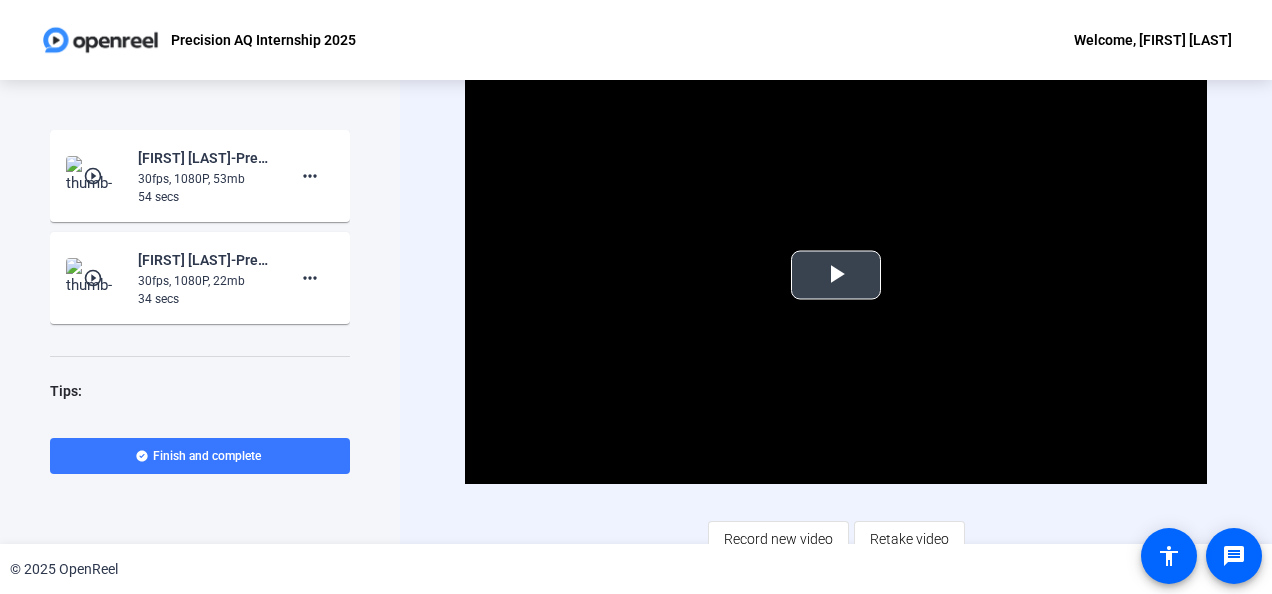 click at bounding box center [836, 275] 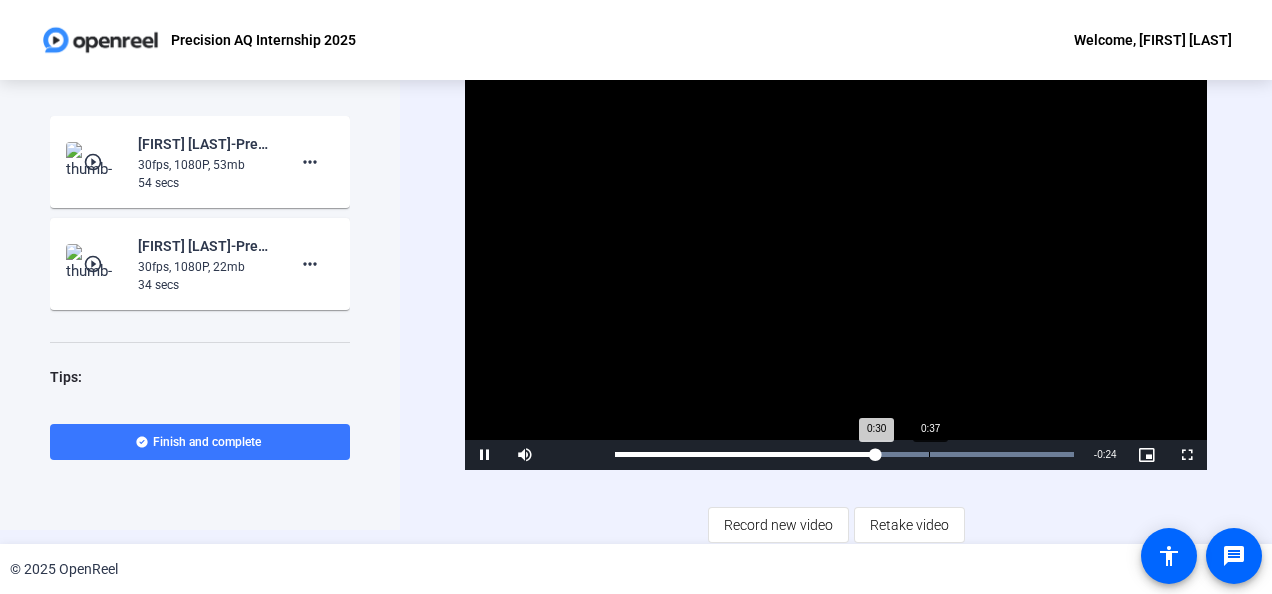 scroll, scrollTop: 16, scrollLeft: 0, axis: vertical 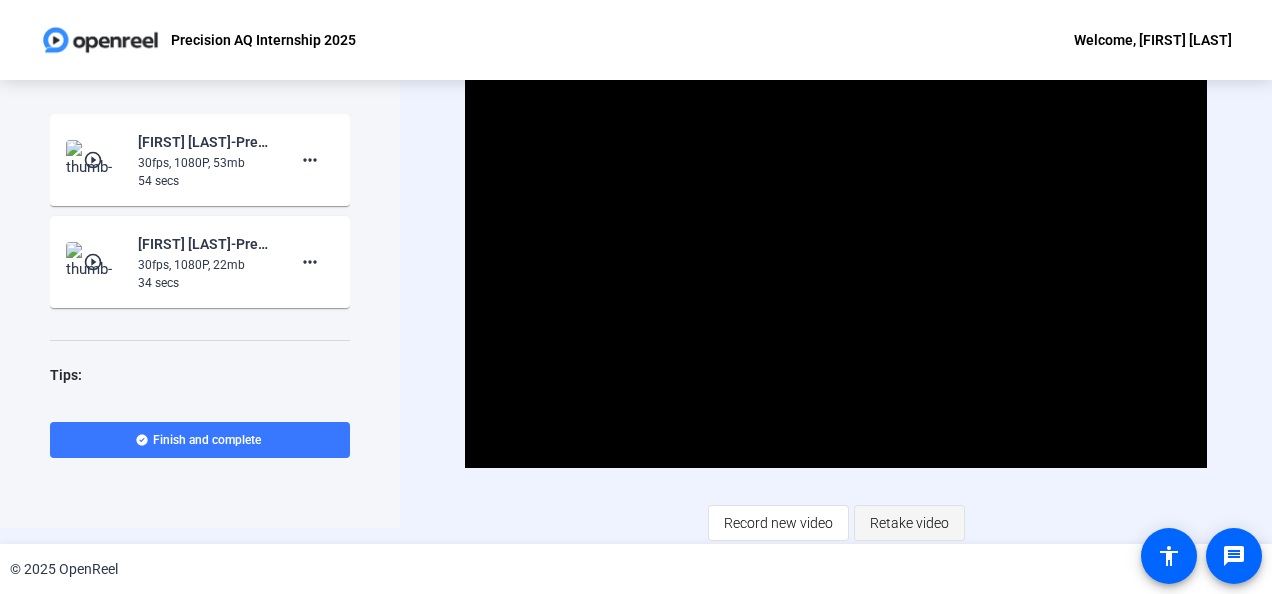 click on "Retake video" 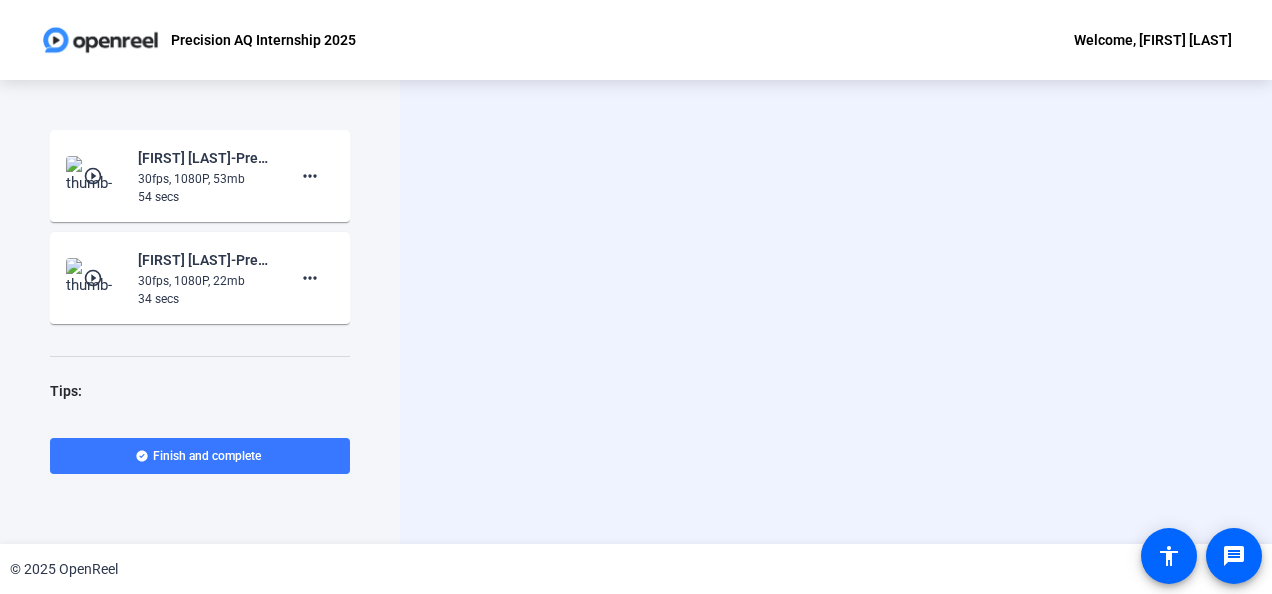 scroll, scrollTop: 0, scrollLeft: 0, axis: both 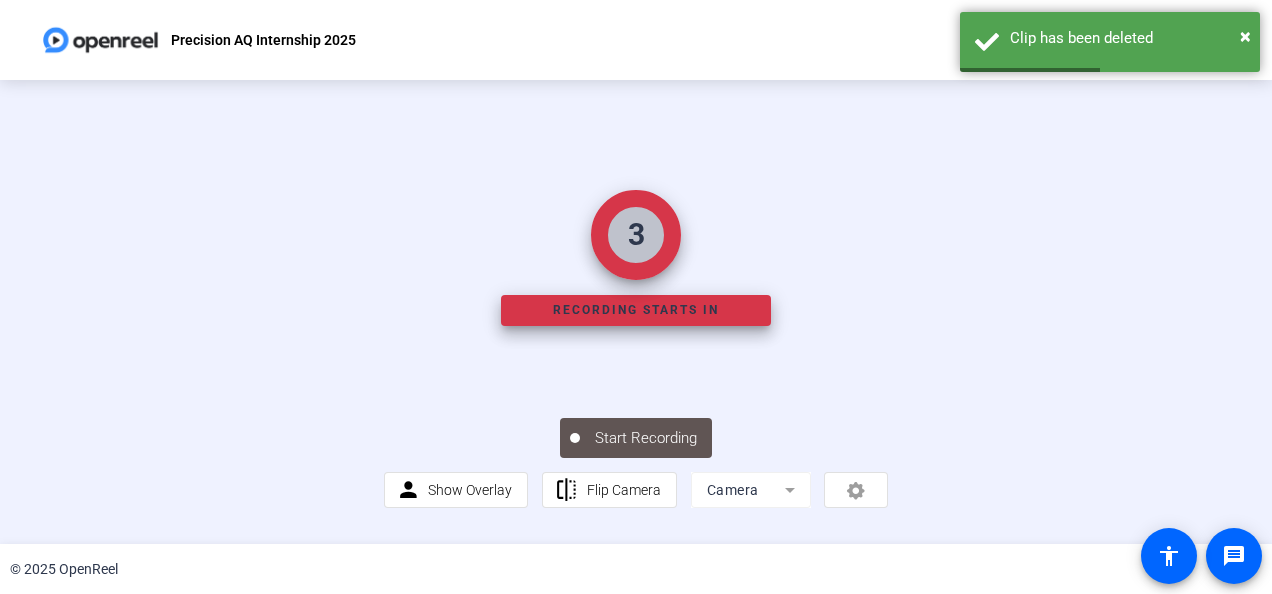 click on "3   Recording starts in" 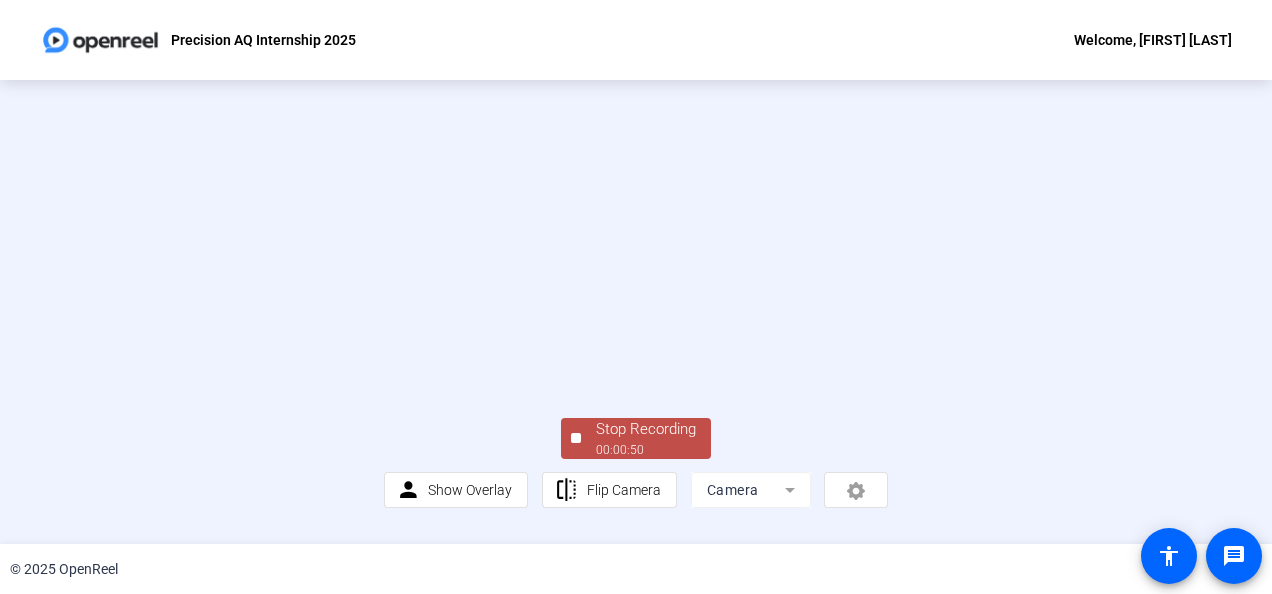 click on "Stop Recording  00:00:50  person  Show Overlay flip Flip Camera Camera" 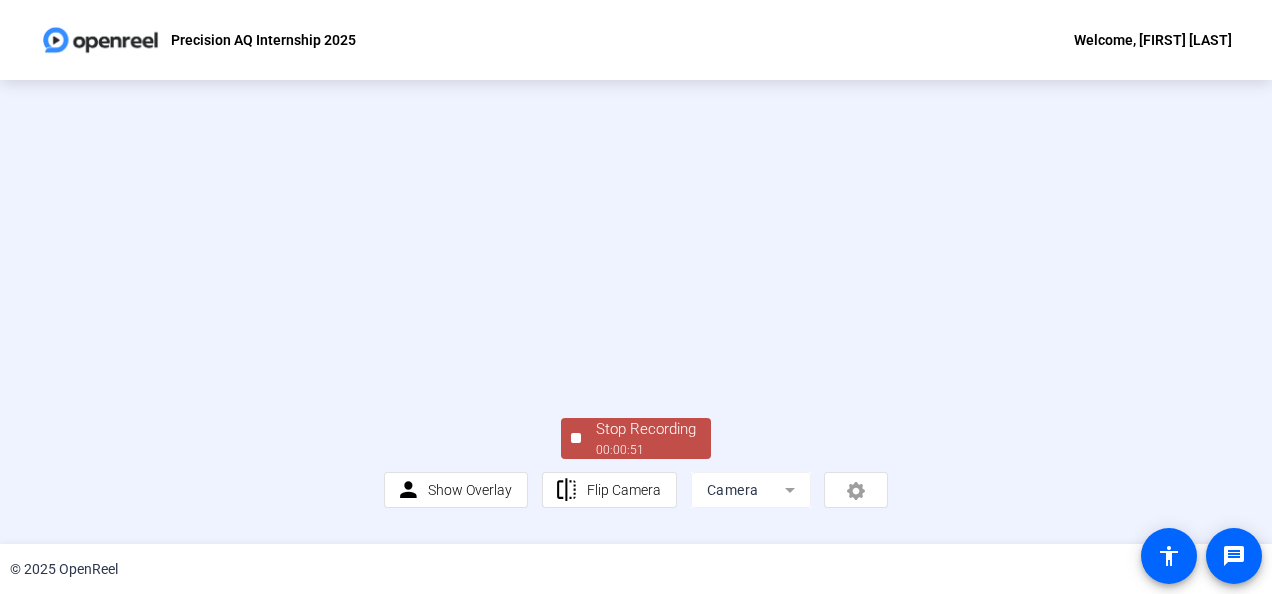 click at bounding box center (636, 258) 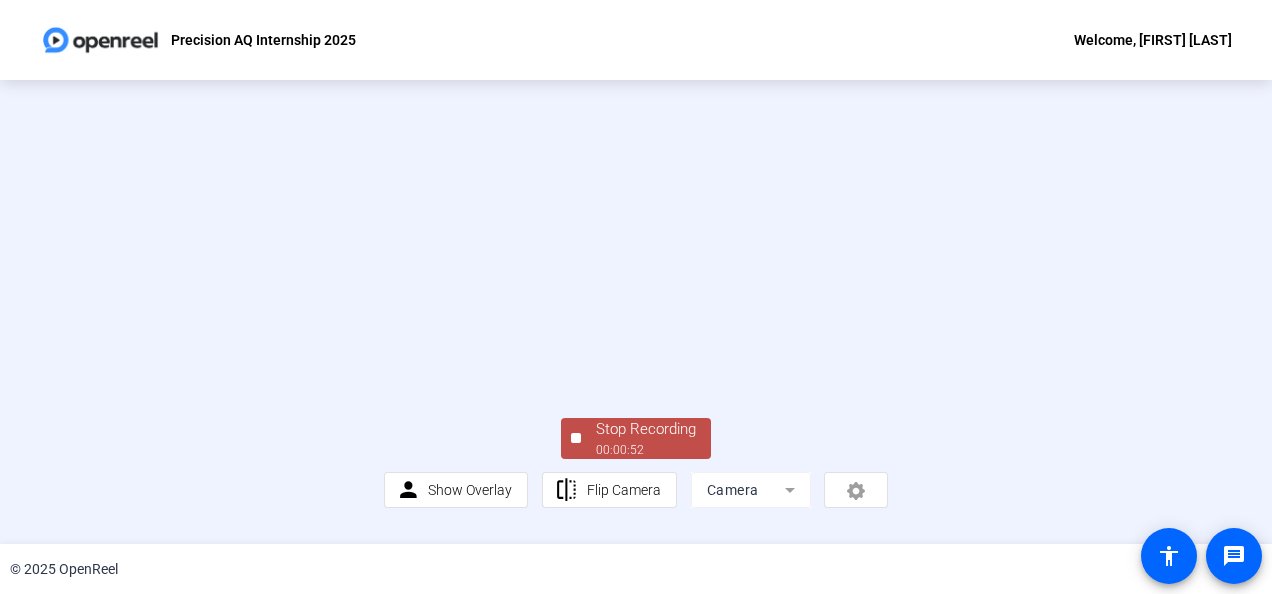 scroll, scrollTop: 146, scrollLeft: 0, axis: vertical 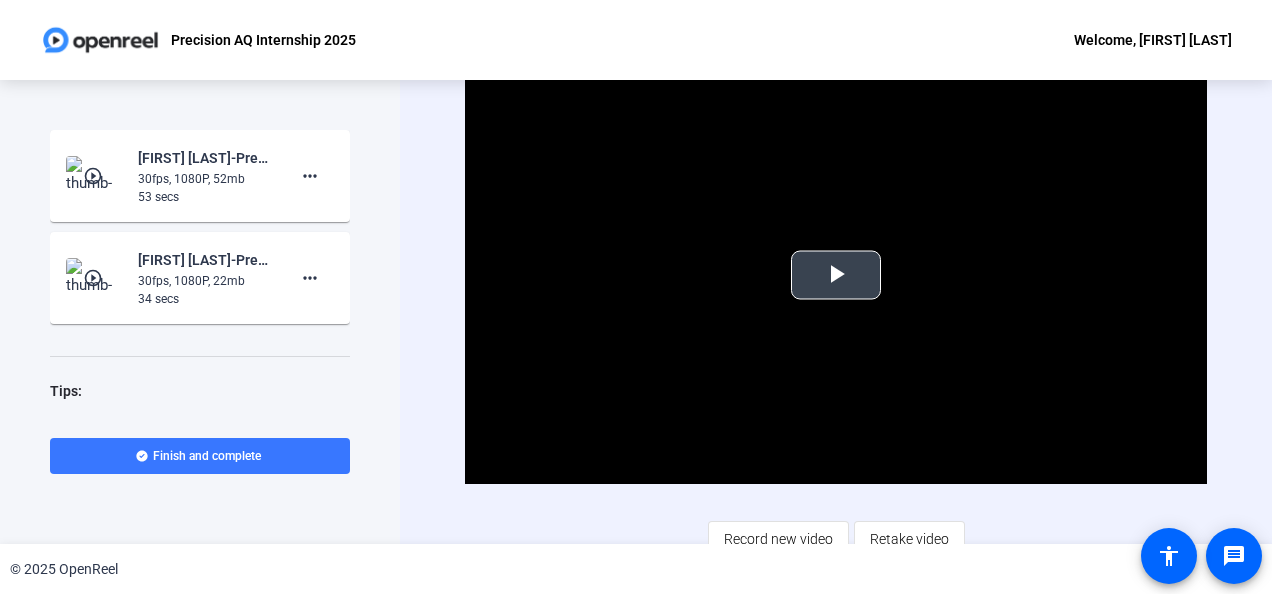 click at bounding box center [836, 275] 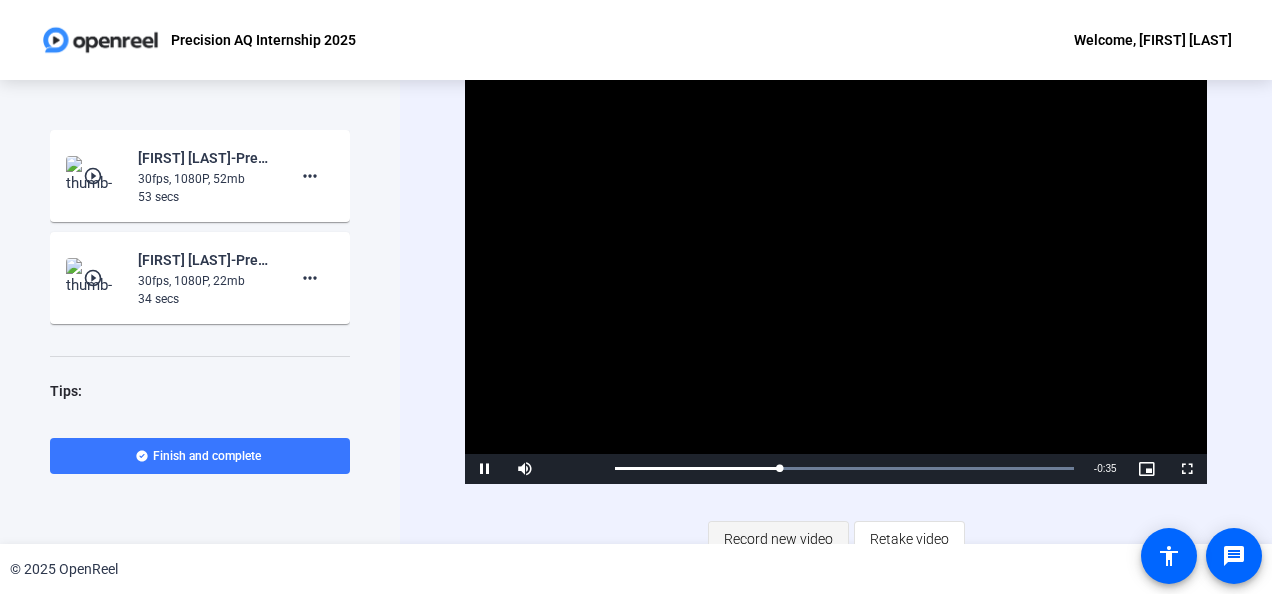 click on "Record new video" 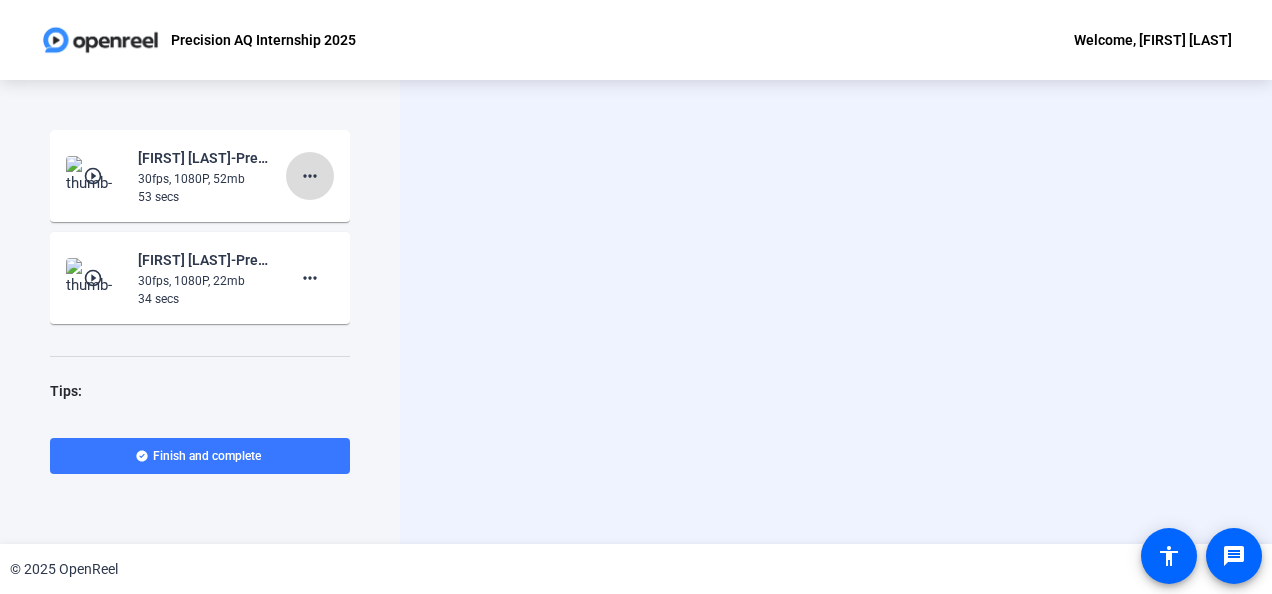 click on "more_horiz" 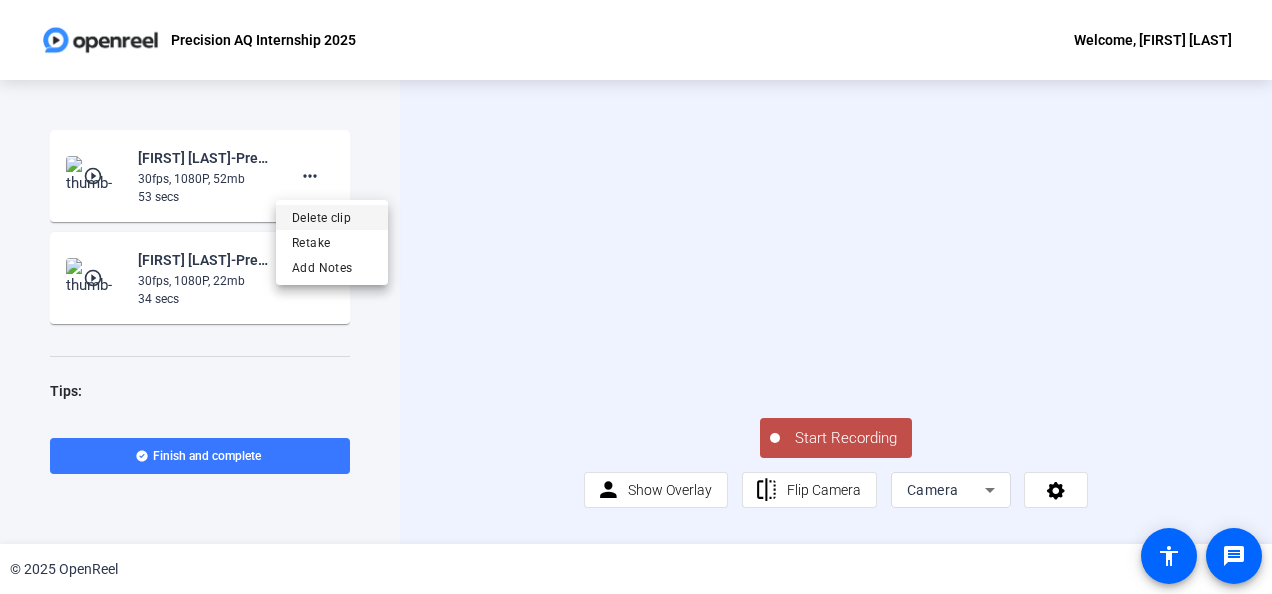 click on "Delete clip" at bounding box center (332, 218) 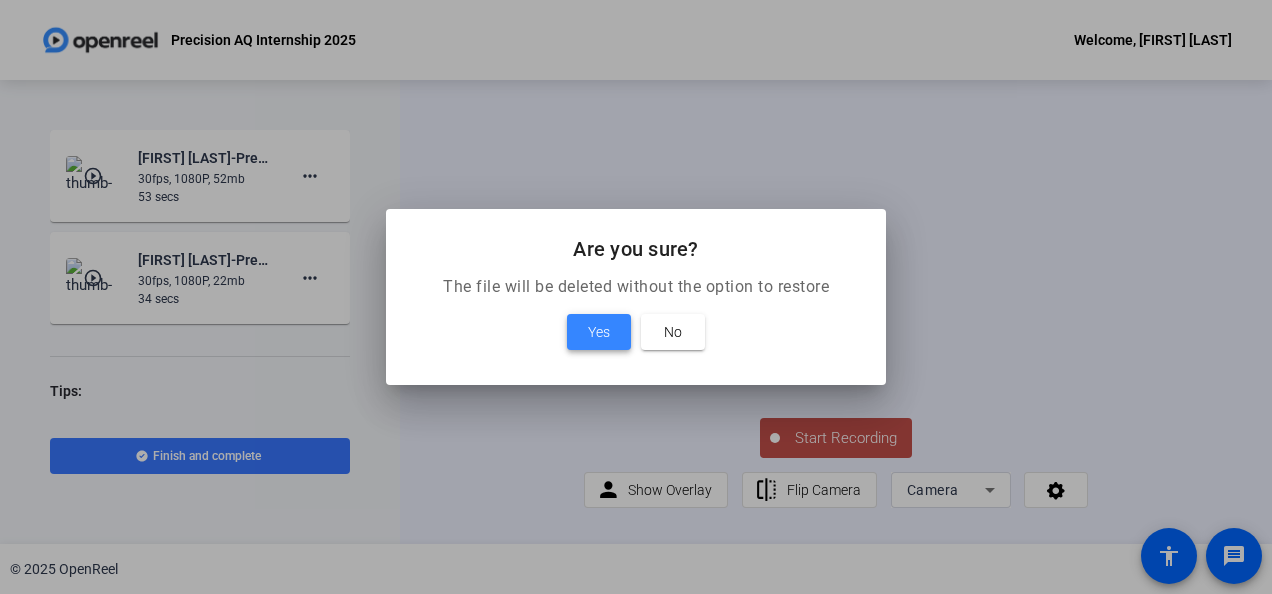 click on "Yes" at bounding box center [599, 332] 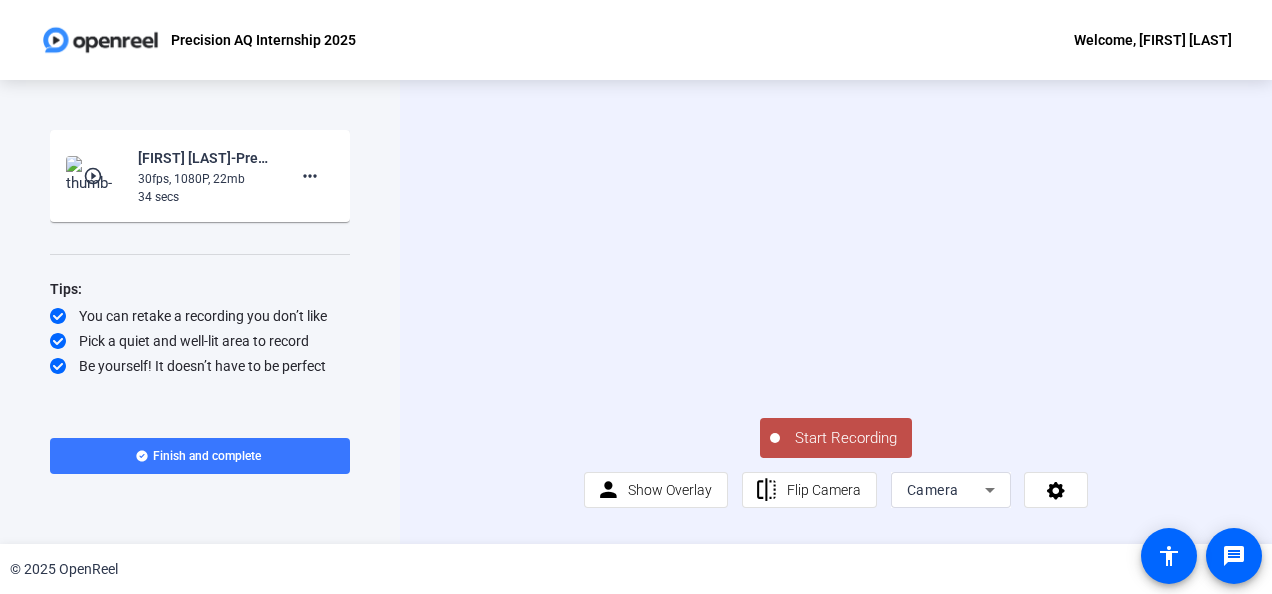 scroll, scrollTop: 50, scrollLeft: 0, axis: vertical 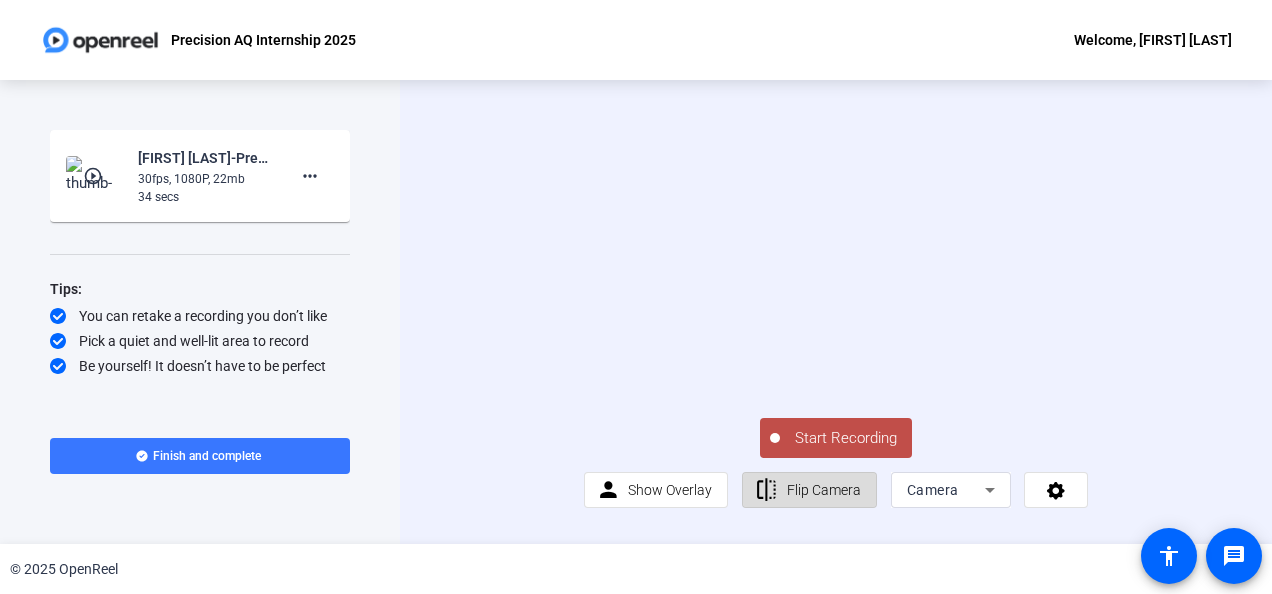 click on "Flip Camera" 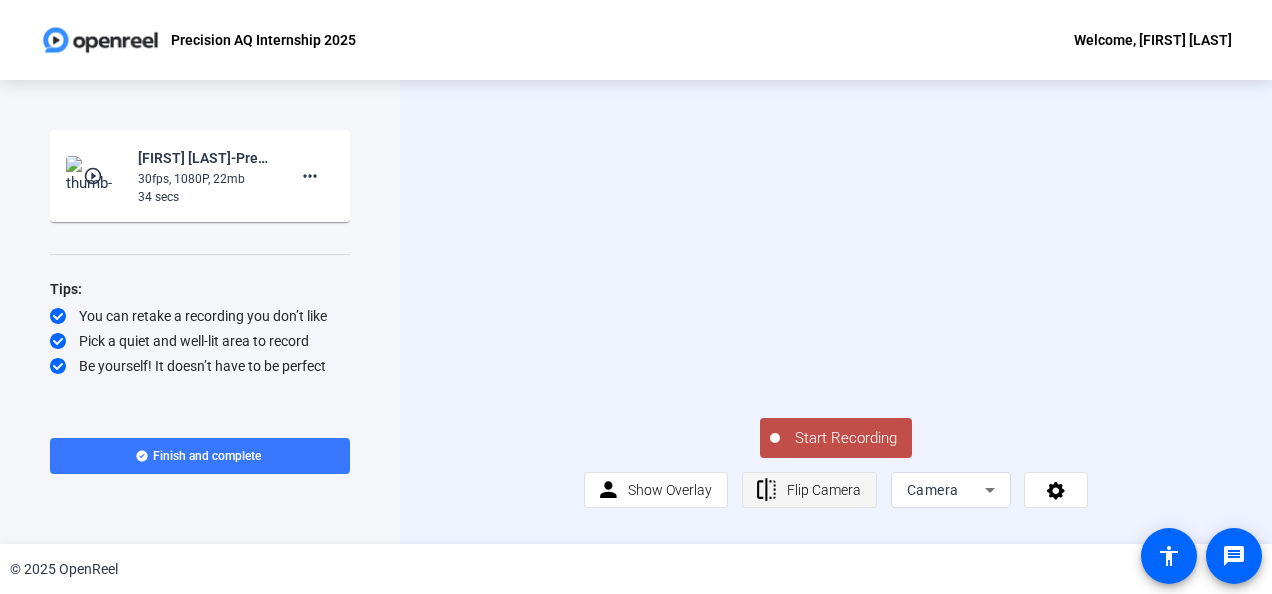click on "Flip Camera" 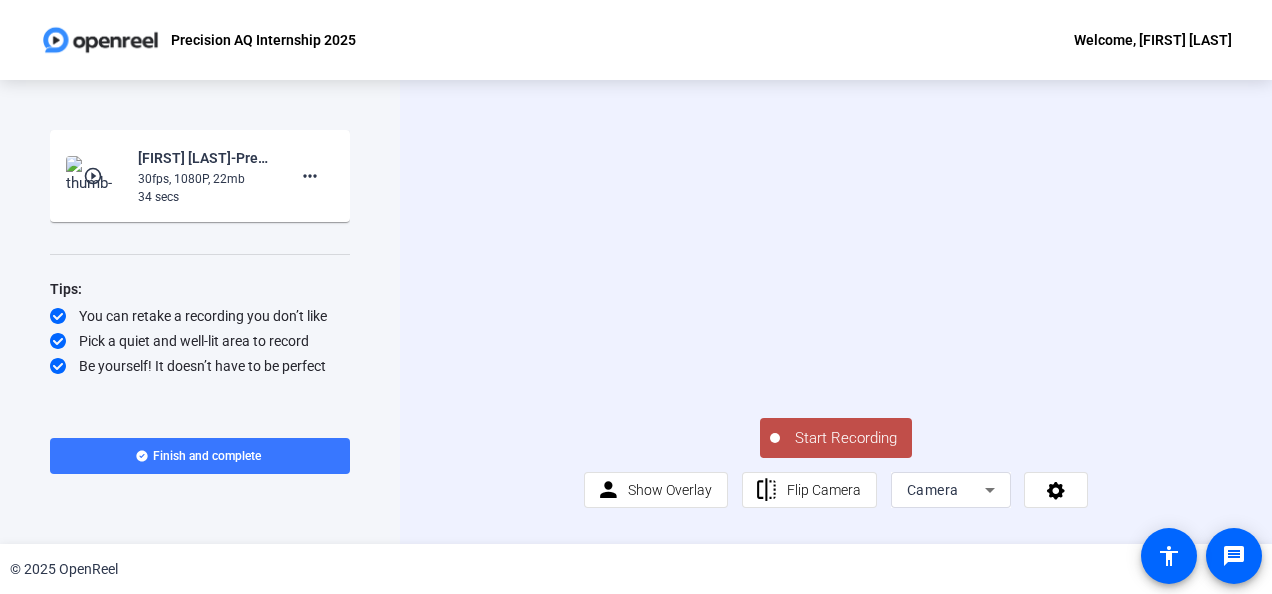 click on "Start Recording  person  Show Overlay flip Flip Camera Camera" 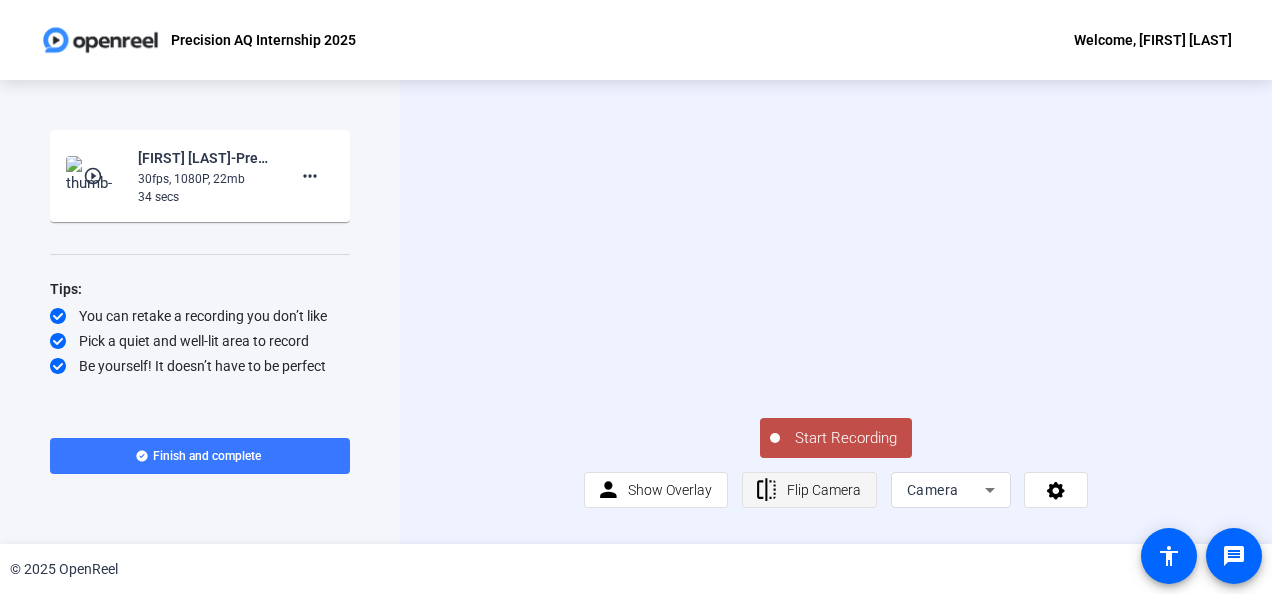click on "Flip Camera" 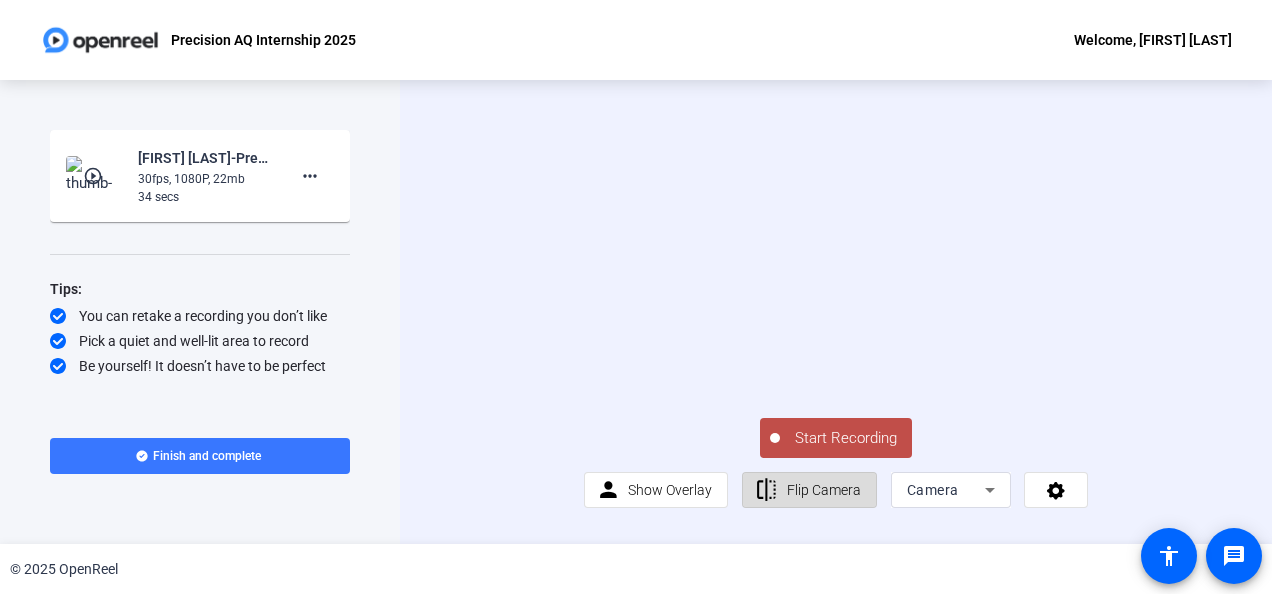 click on "Flip Camera" 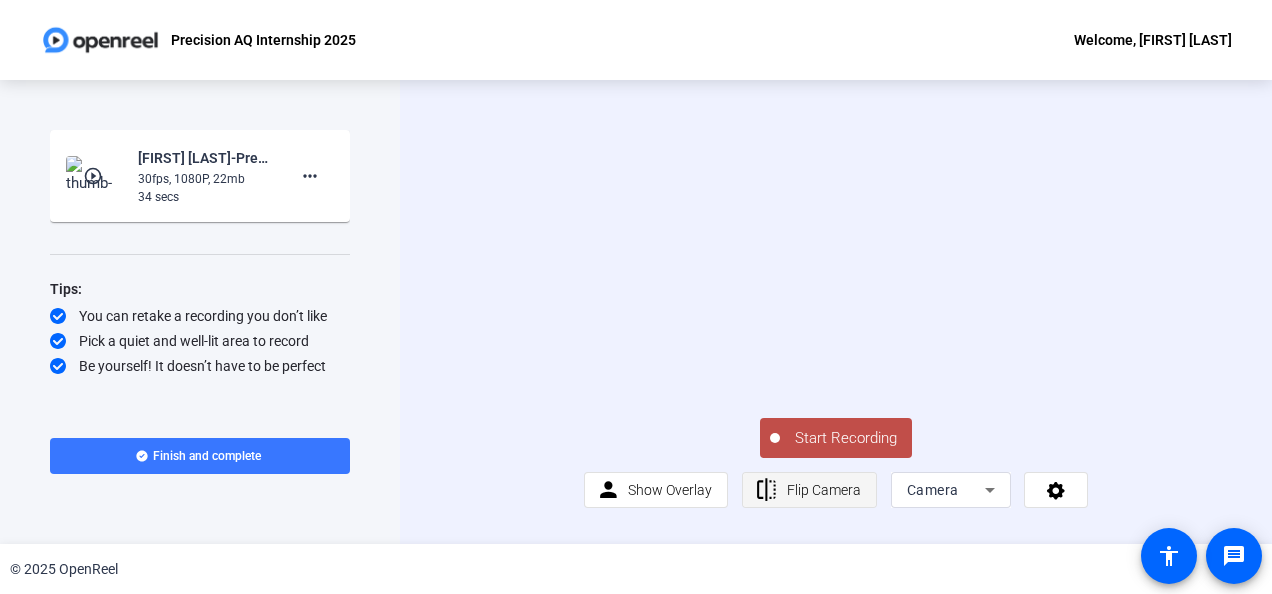 click on "Flip Camera" 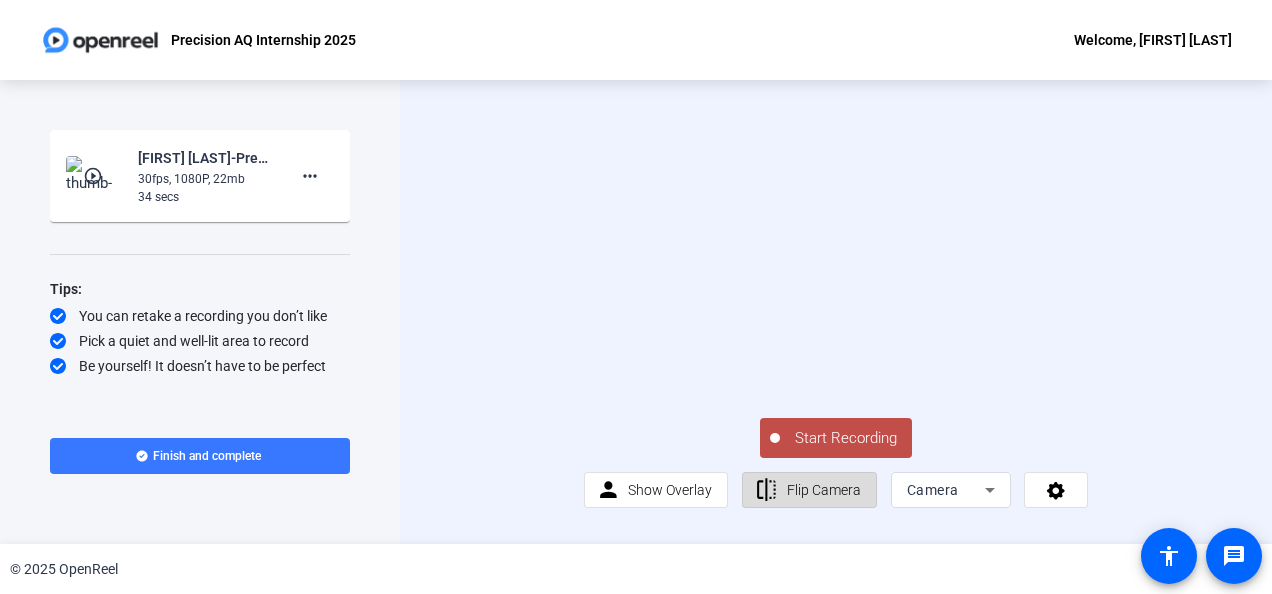 click on "Flip Camera" 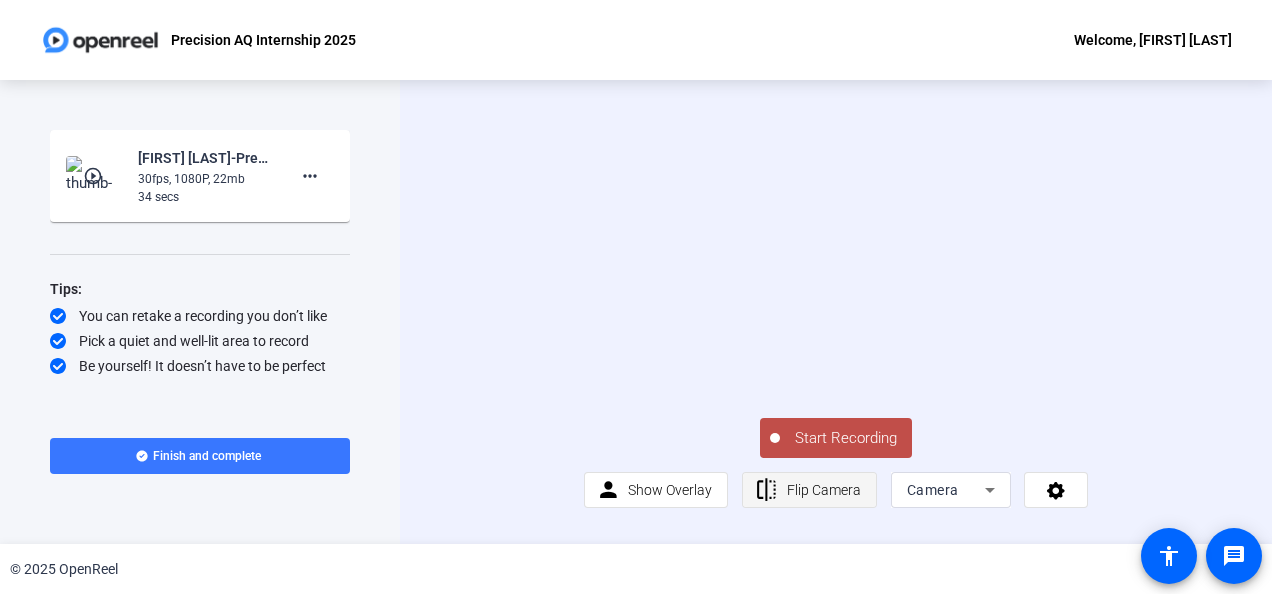 click on "Flip Camera" 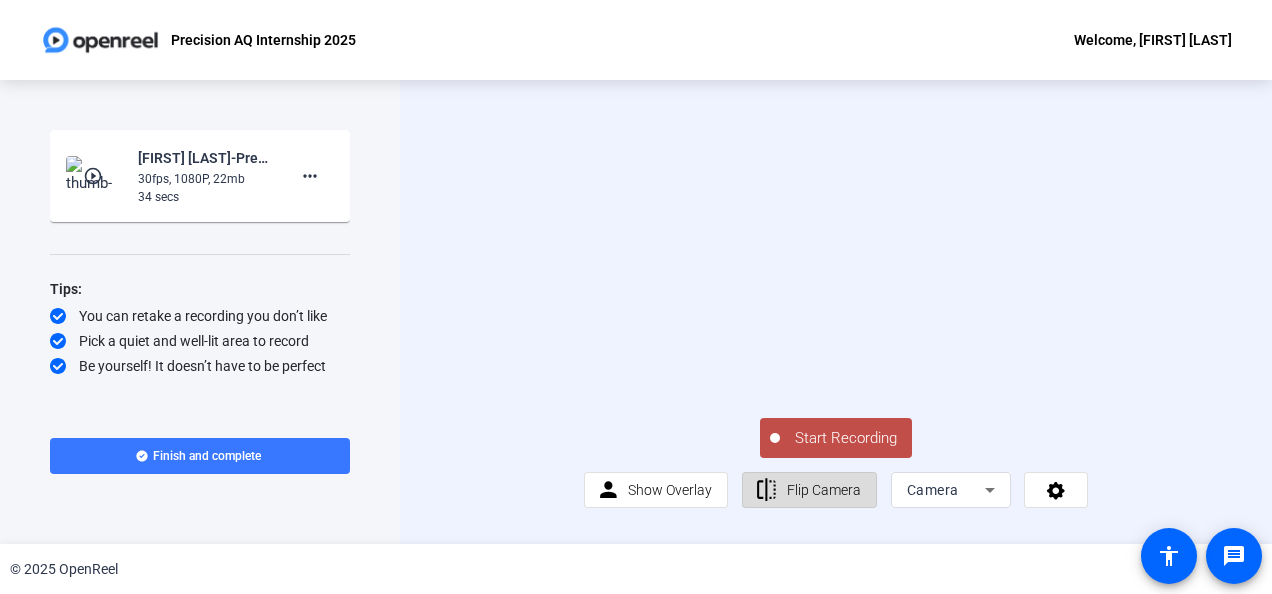 click on "Flip Camera" 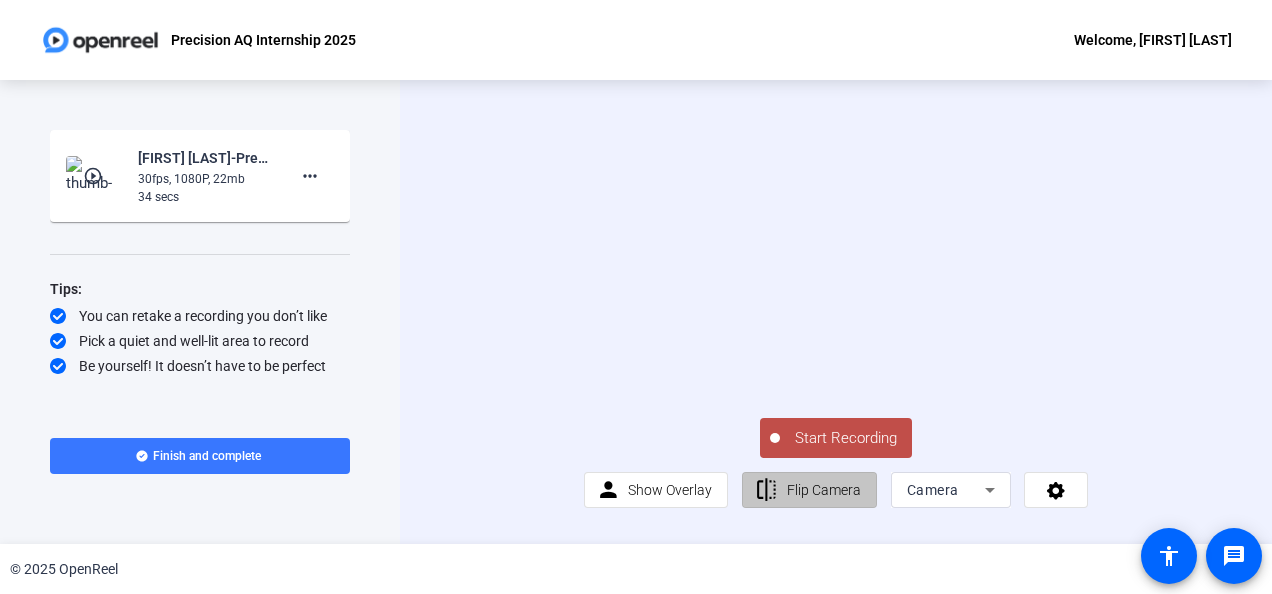 click on "Flip Camera" 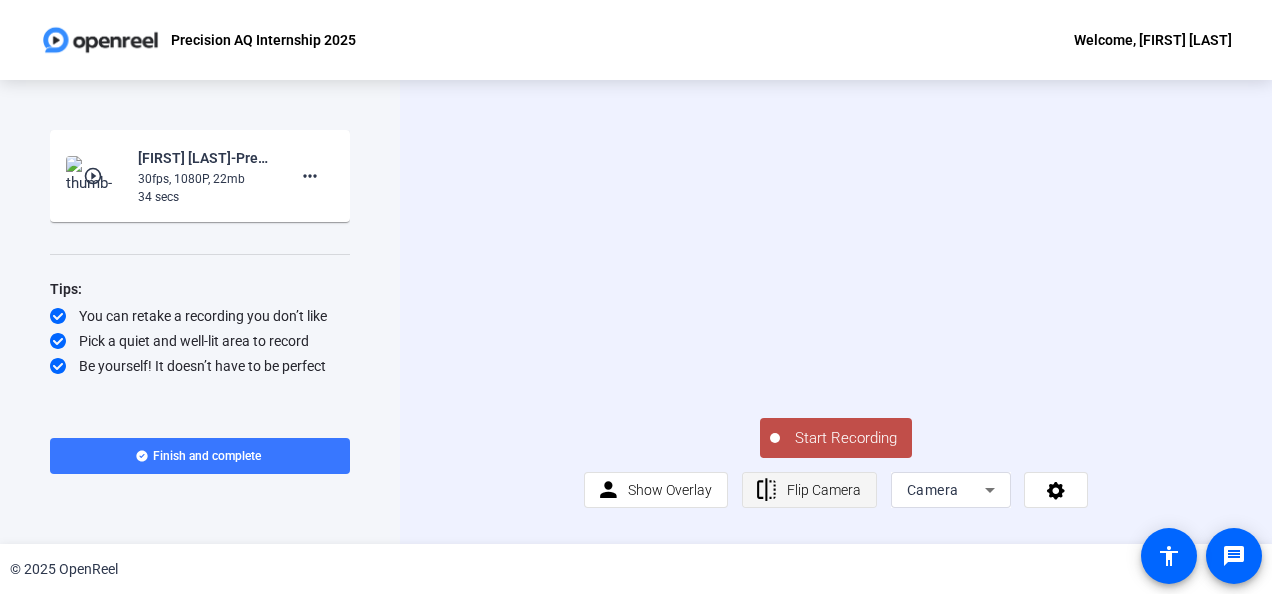 click on "Flip Camera" 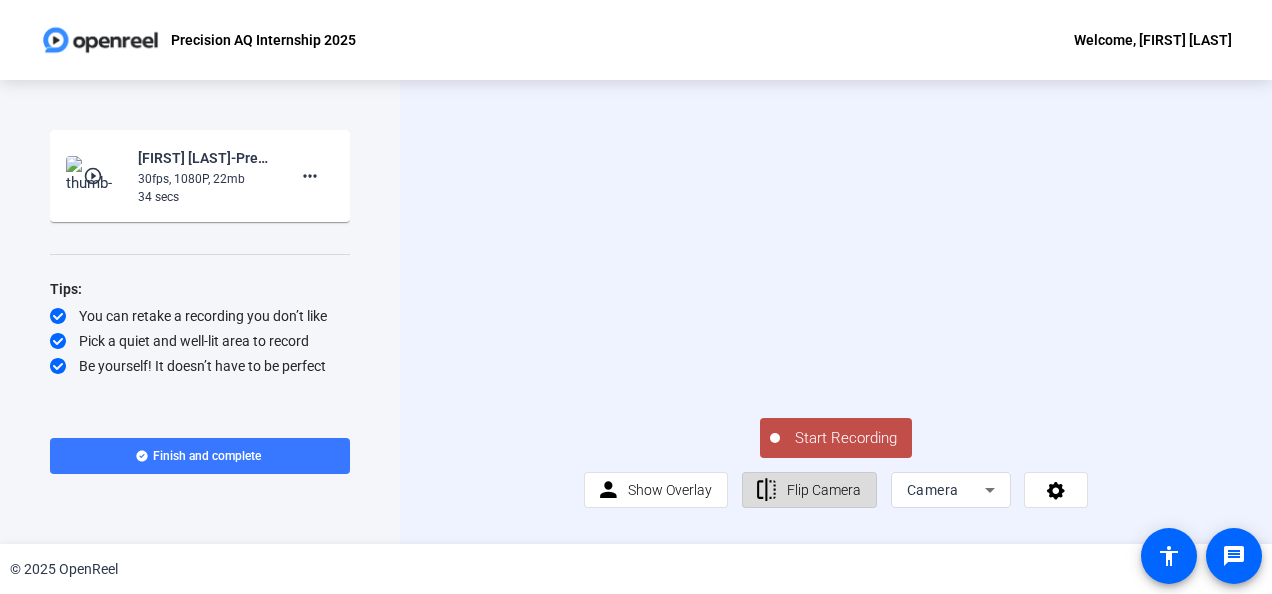 click on "Flip Camera" 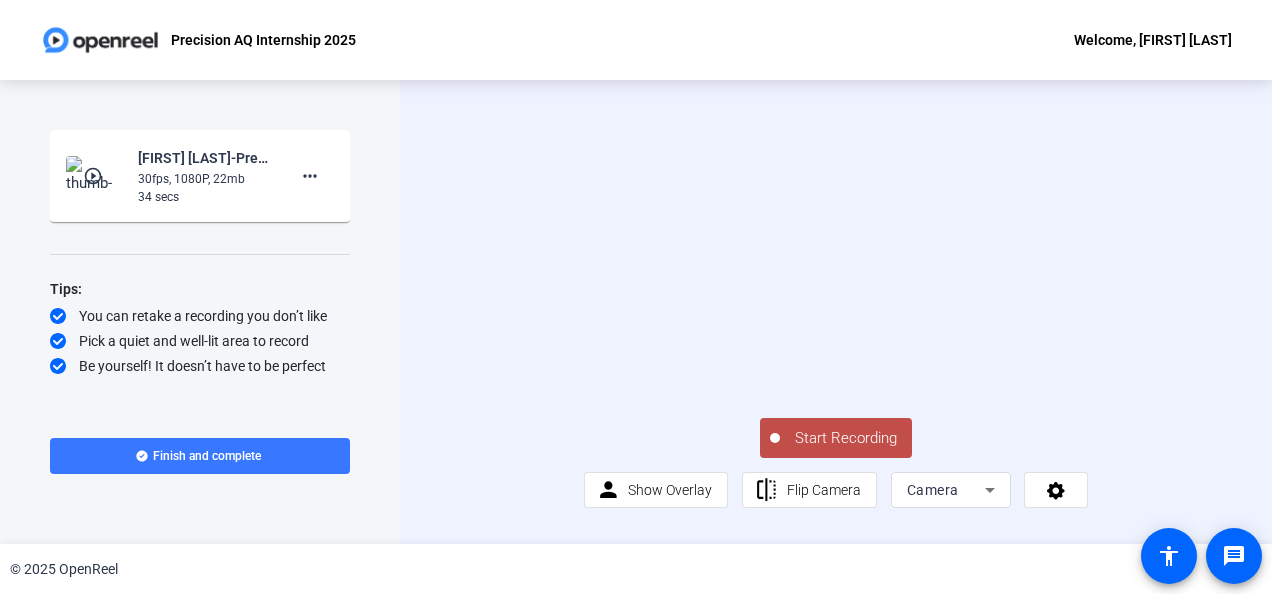 scroll, scrollTop: 0, scrollLeft: 0, axis: both 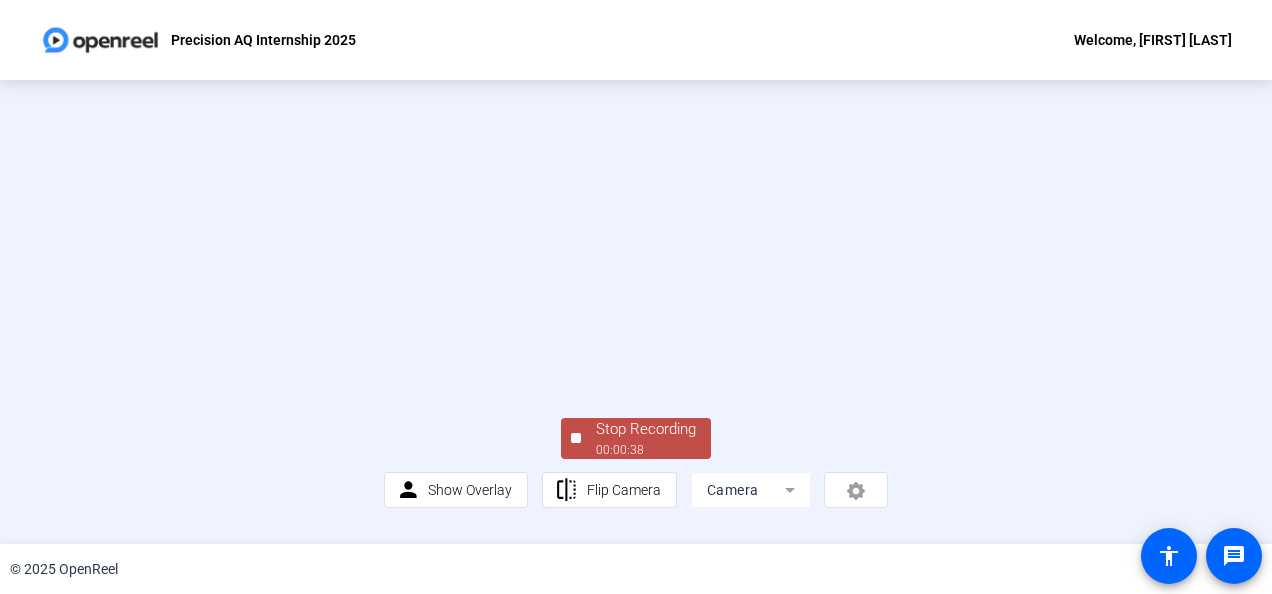 drag, startPoint x: 1183, startPoint y: 327, endPoint x: 1144, endPoint y: 338, distance: 40.5216 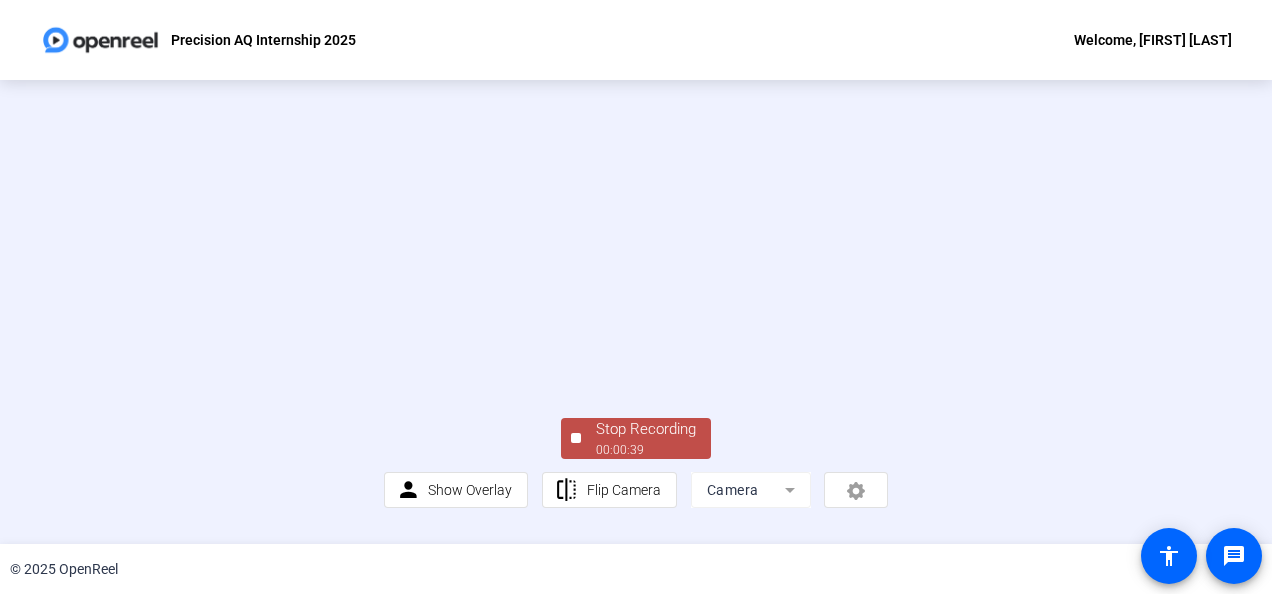 click on "Stop Recording" 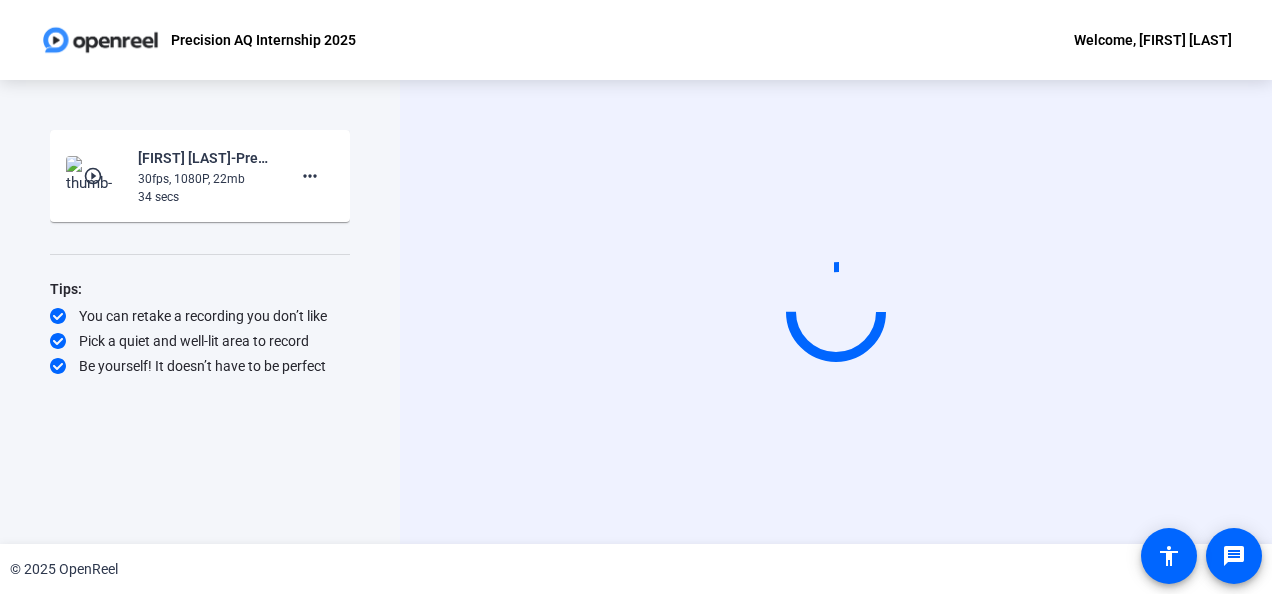 click on "Start Recording  play_circle_outline  [FIRST] [LAST]-Precision AQ Interns 2025-Precision AQ Internship 2025-1754675881853-webcam  30fps, 1080P, 22mb  34 secs more_horiz Tips:
You can retake a recording you don’t like
Pick a quiet and well-lit area to record
Be yourself! It doesn’t have to be perfect" 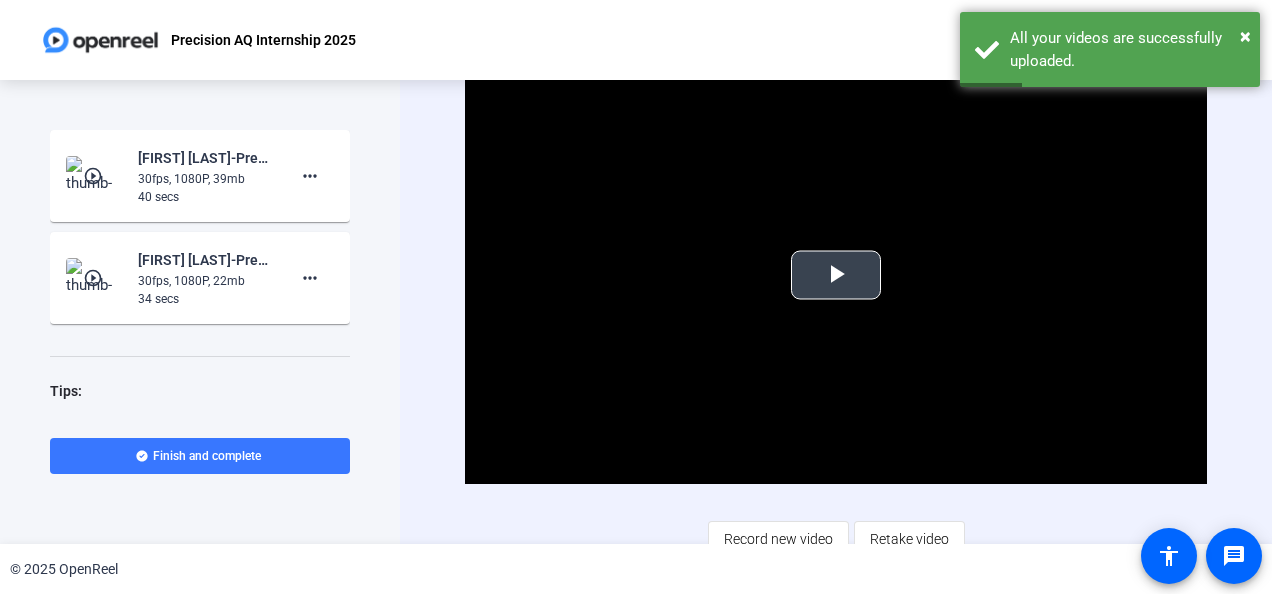 click at bounding box center (836, 275) 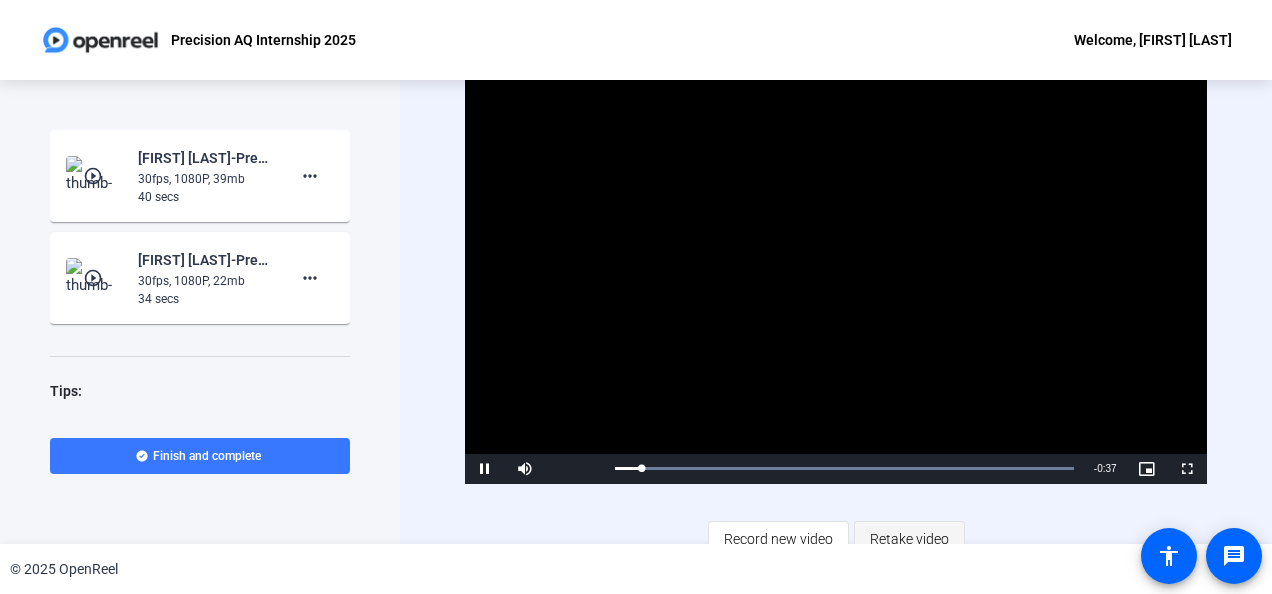 click on "Retake video" 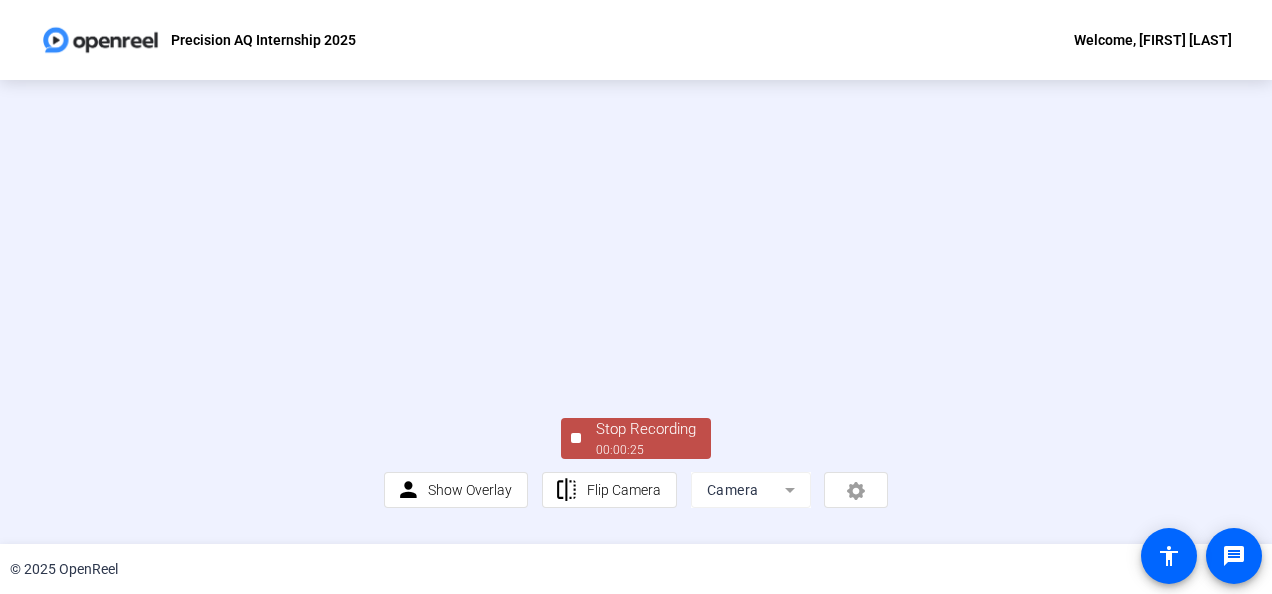 click at bounding box center (636, 258) 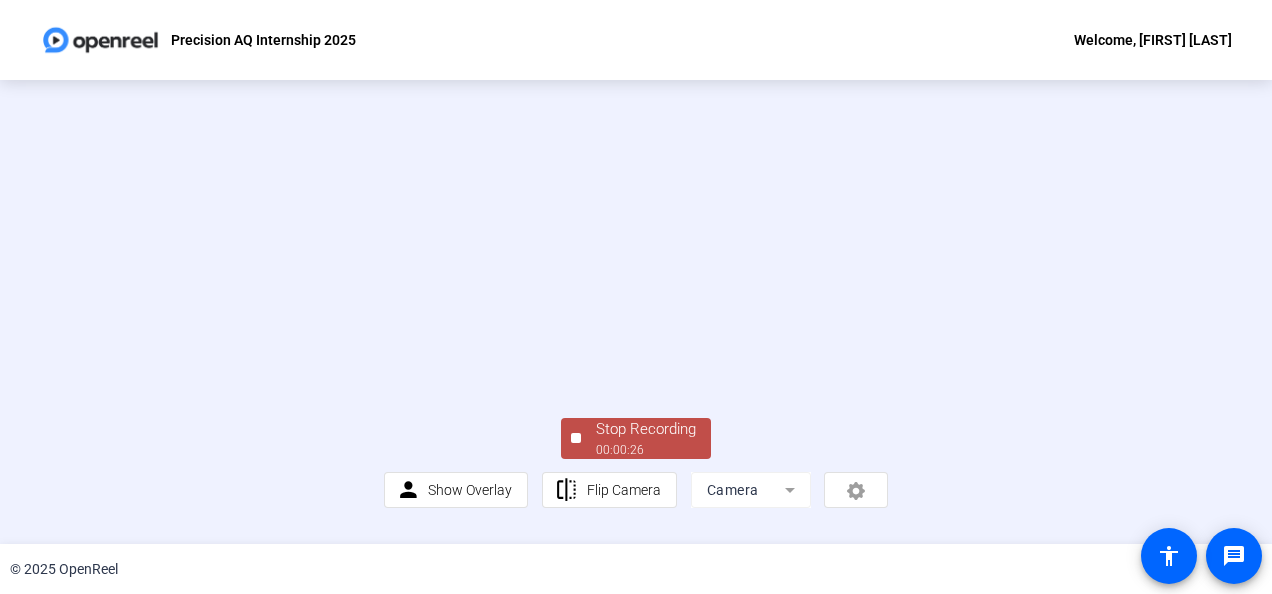scroll, scrollTop: 146, scrollLeft: 0, axis: vertical 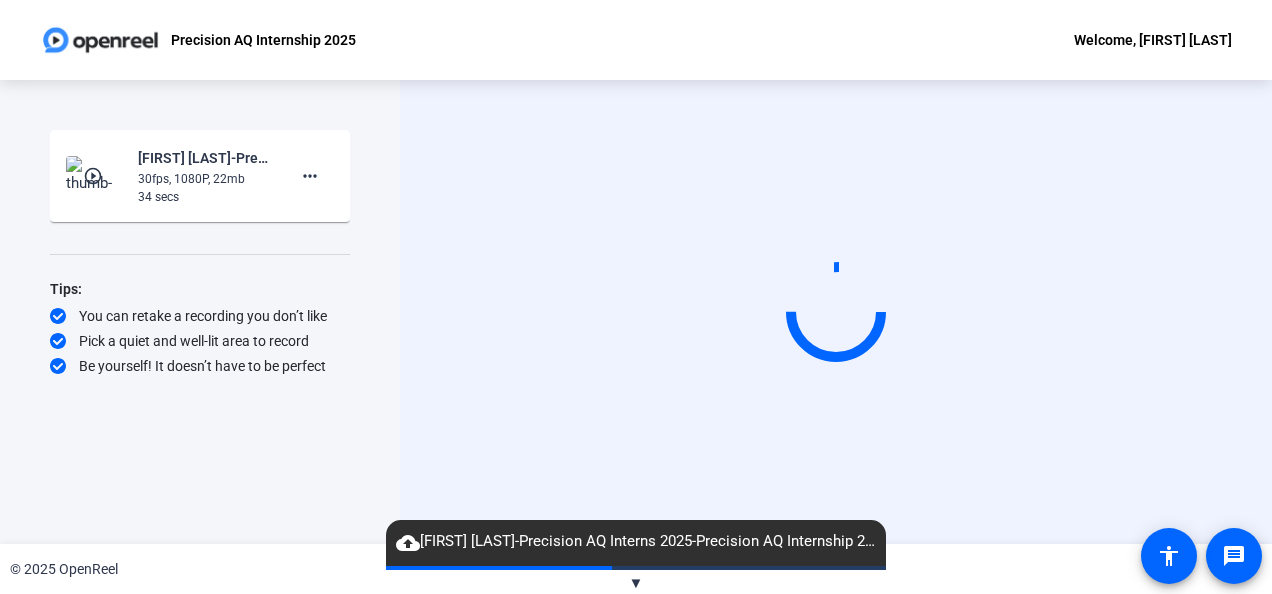 drag, startPoint x: 1217, startPoint y: 396, endPoint x: 1182, endPoint y: 406, distance: 36.40055 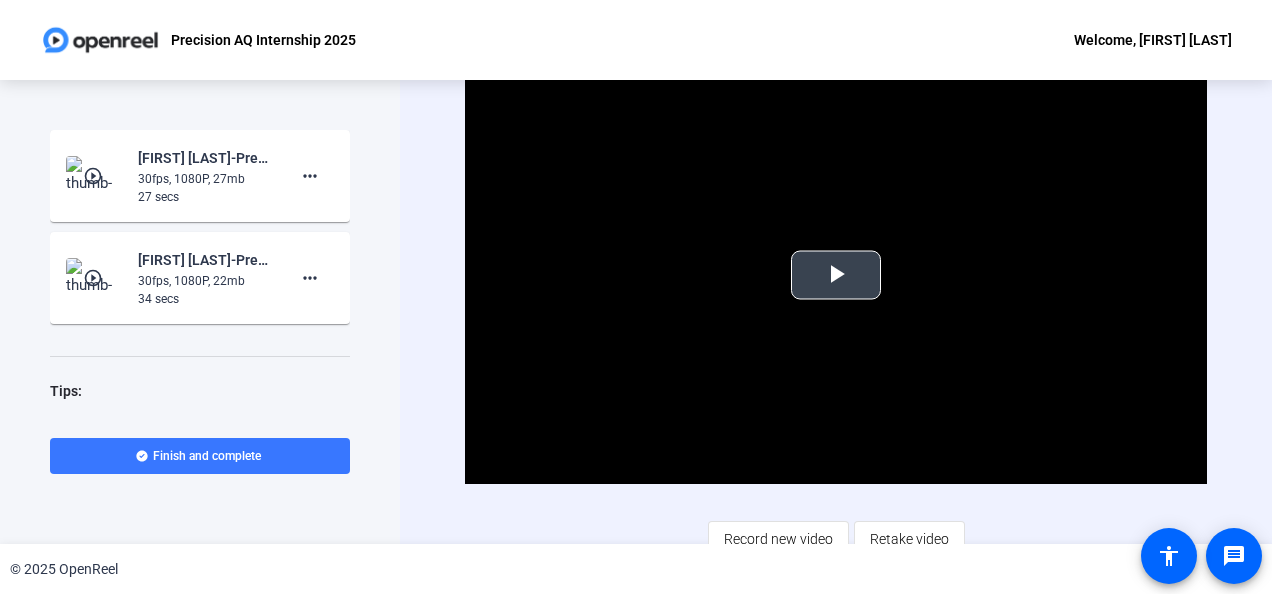 click at bounding box center (836, 275) 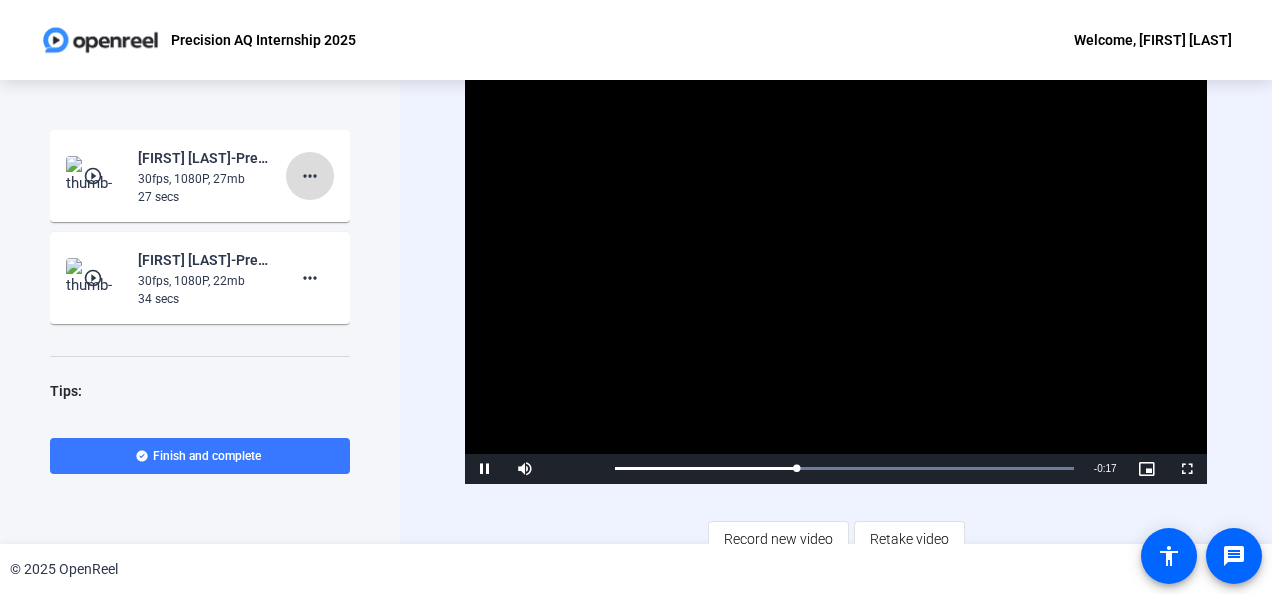 click on "more_horiz" 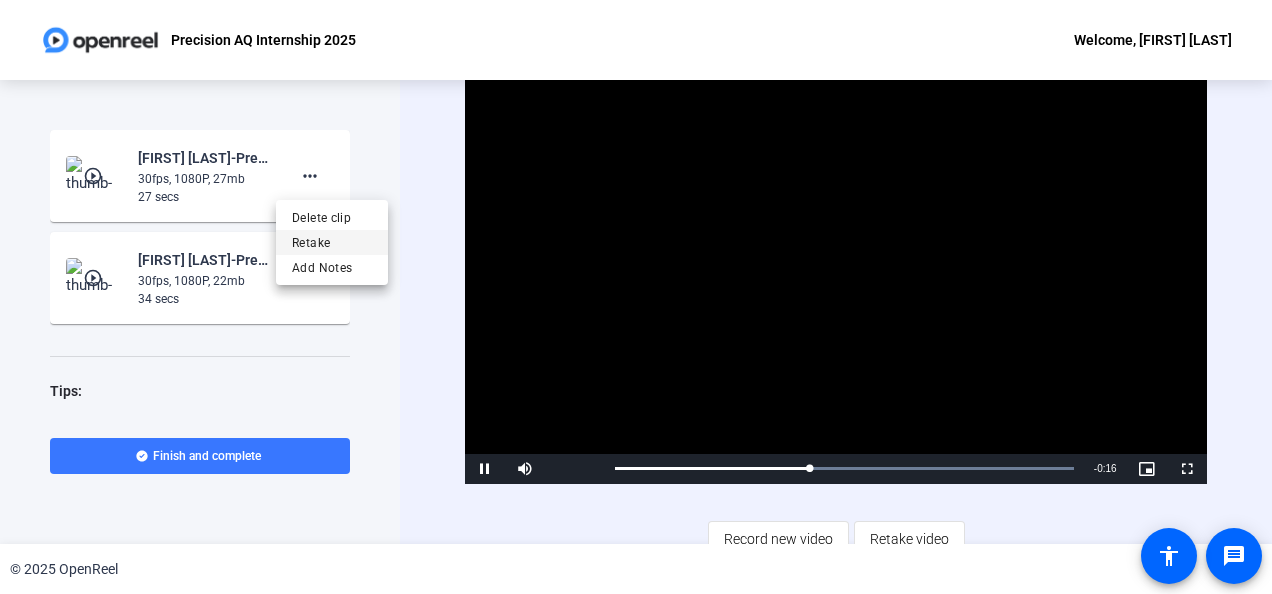 click on "Retake" at bounding box center (332, 243) 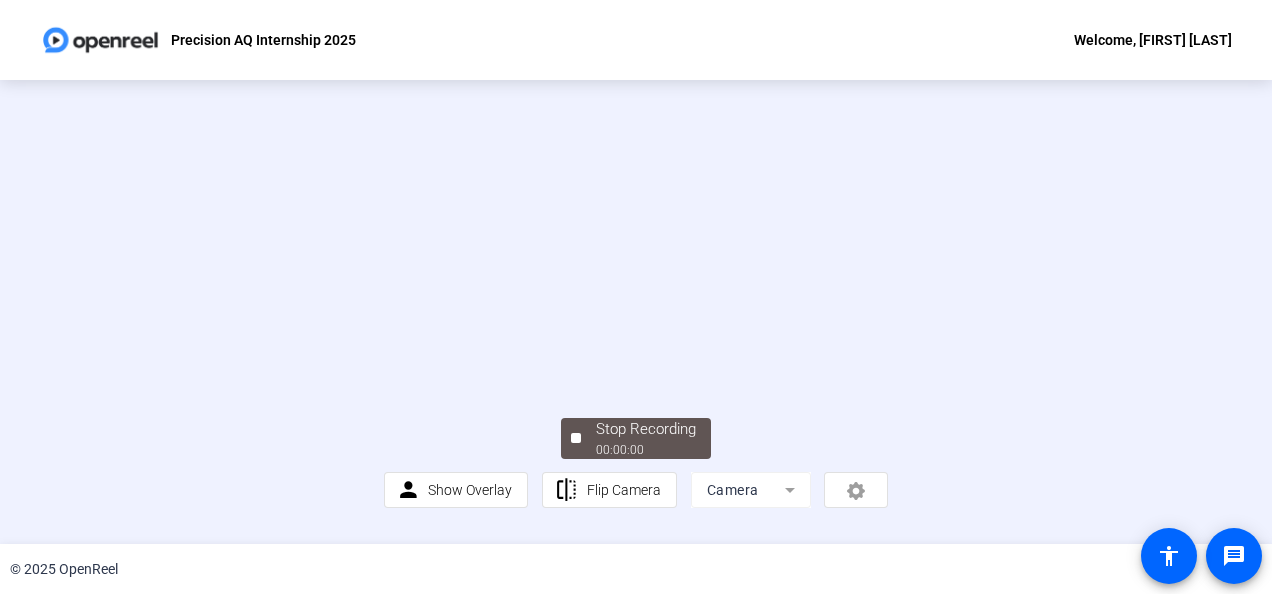 scroll, scrollTop: 146, scrollLeft: 0, axis: vertical 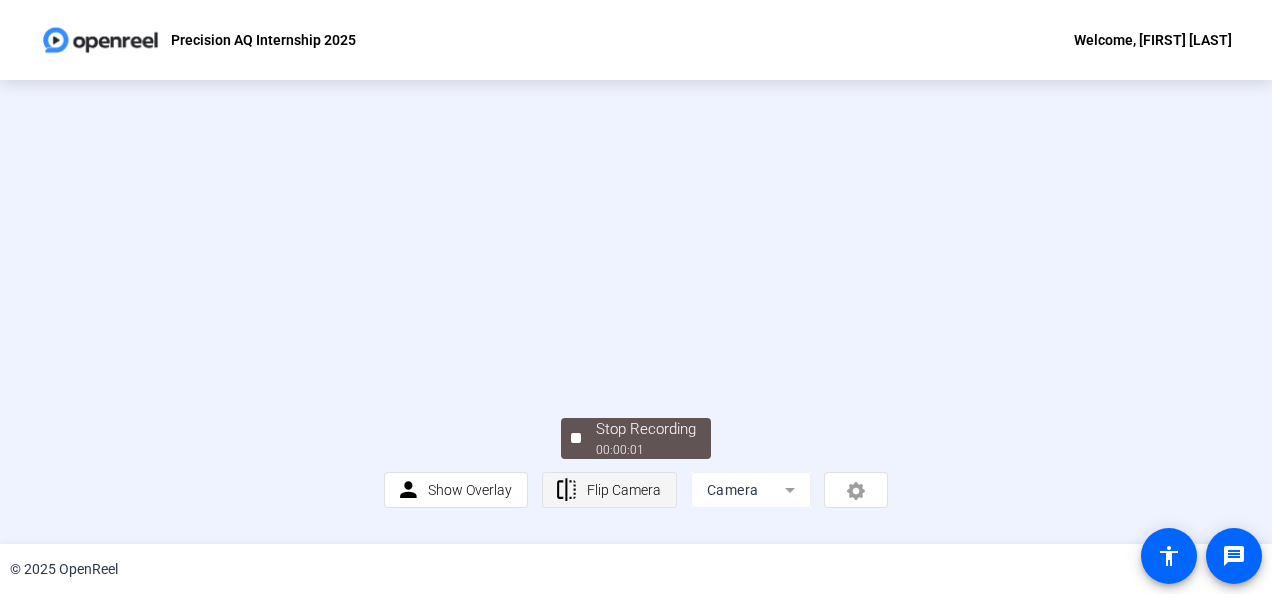 click on "Flip Camera" 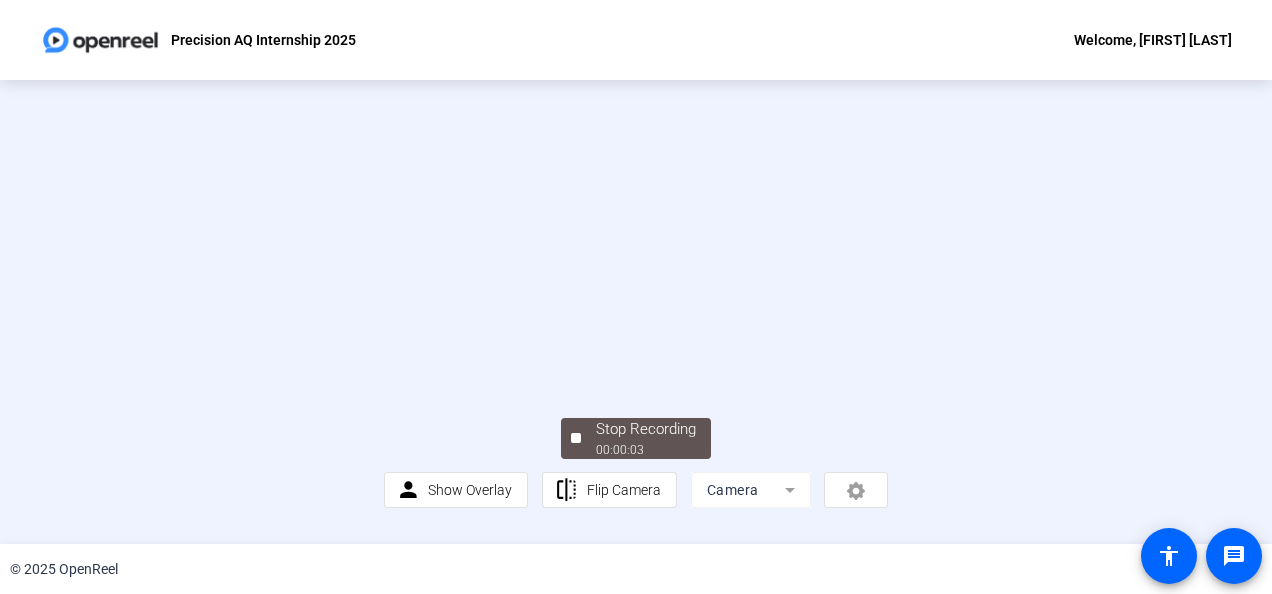 scroll, scrollTop: 146, scrollLeft: 0, axis: vertical 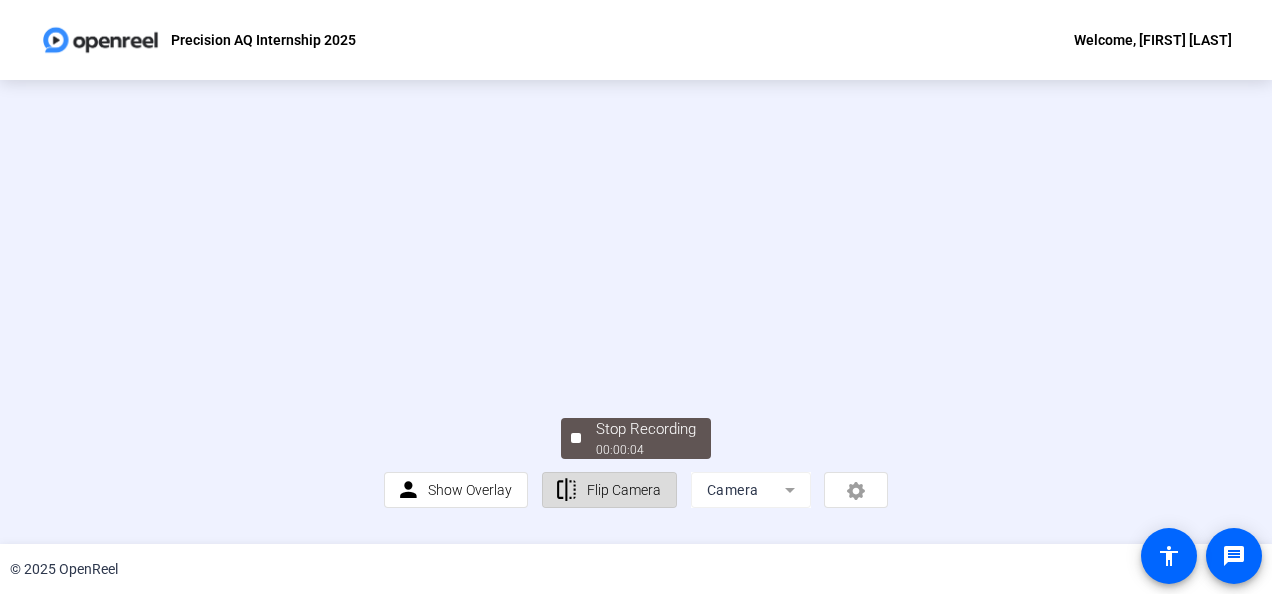 click on "Flip Camera" 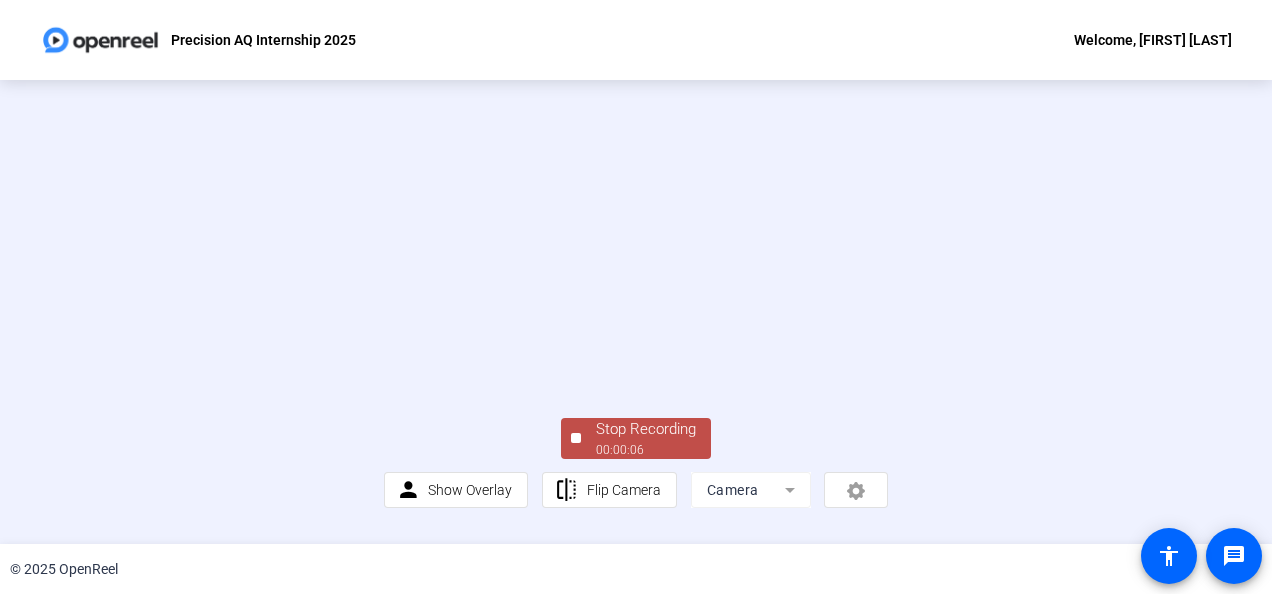 scroll, scrollTop: 146, scrollLeft: 0, axis: vertical 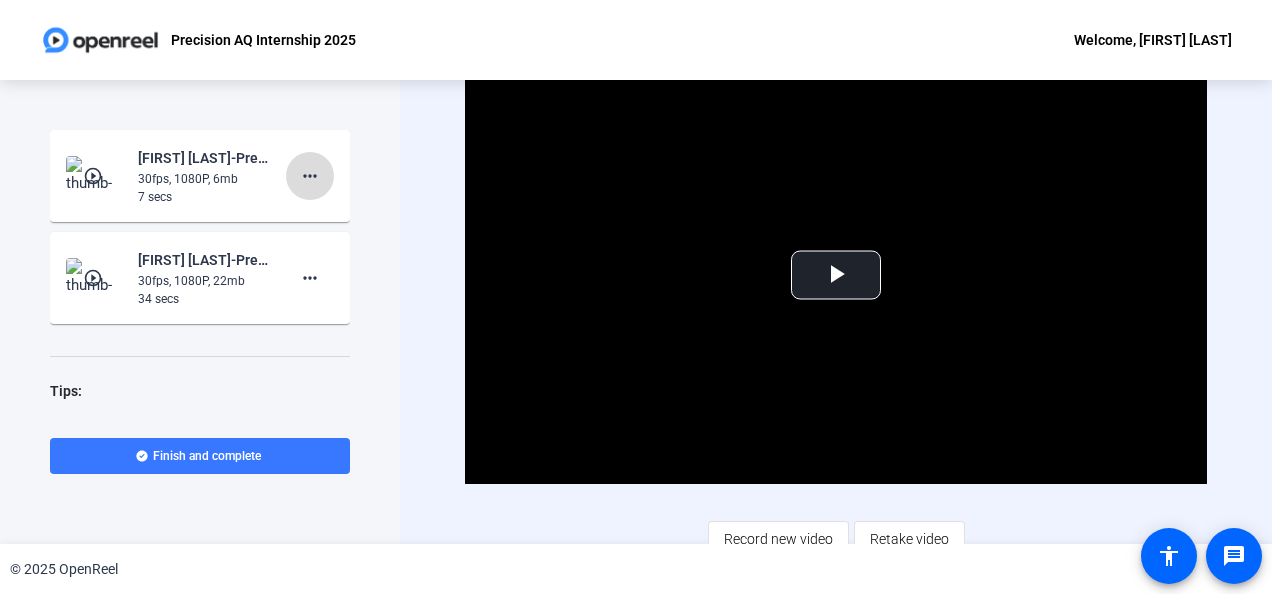 click on "more_horiz" 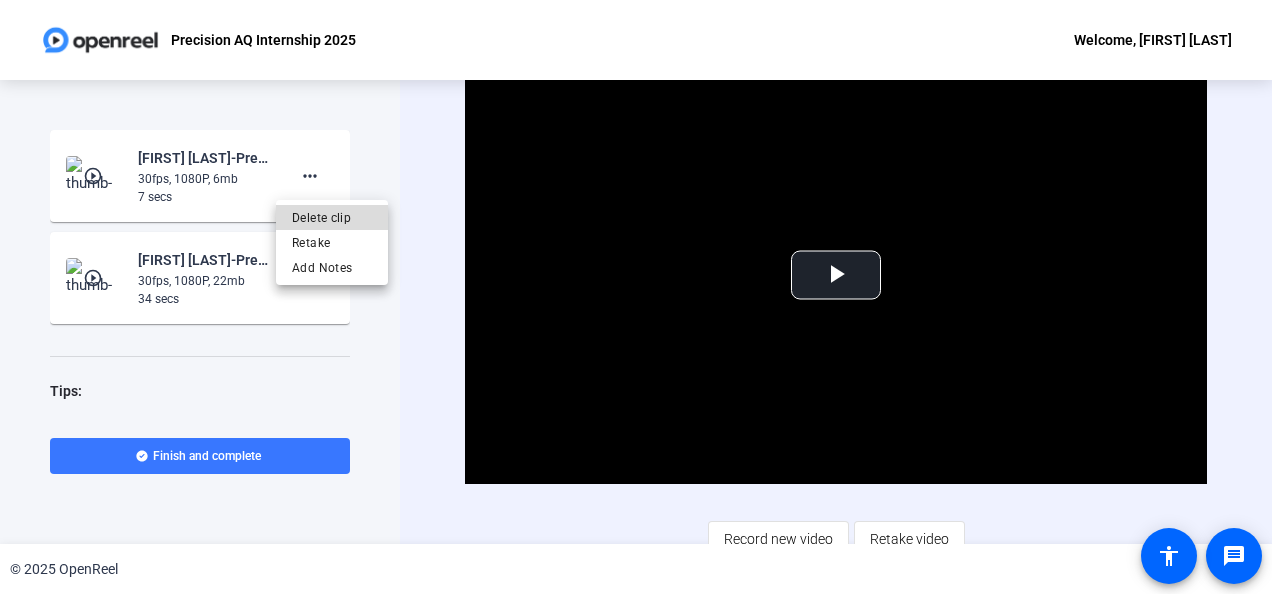 click on "Delete clip" at bounding box center (332, 218) 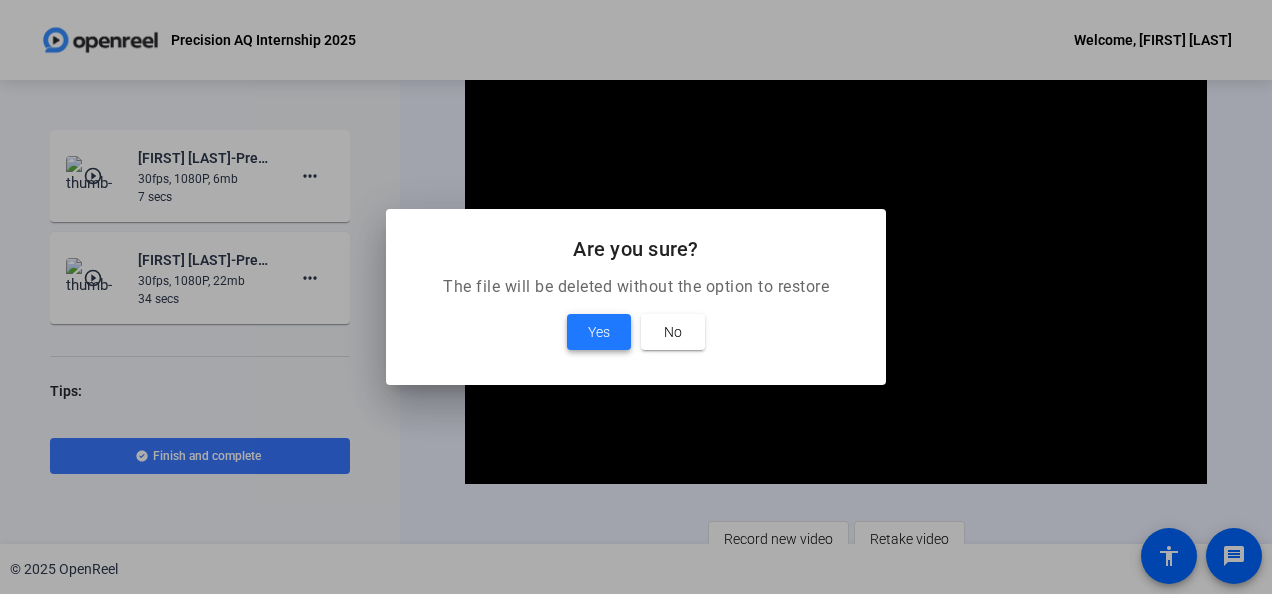 click at bounding box center (599, 332) 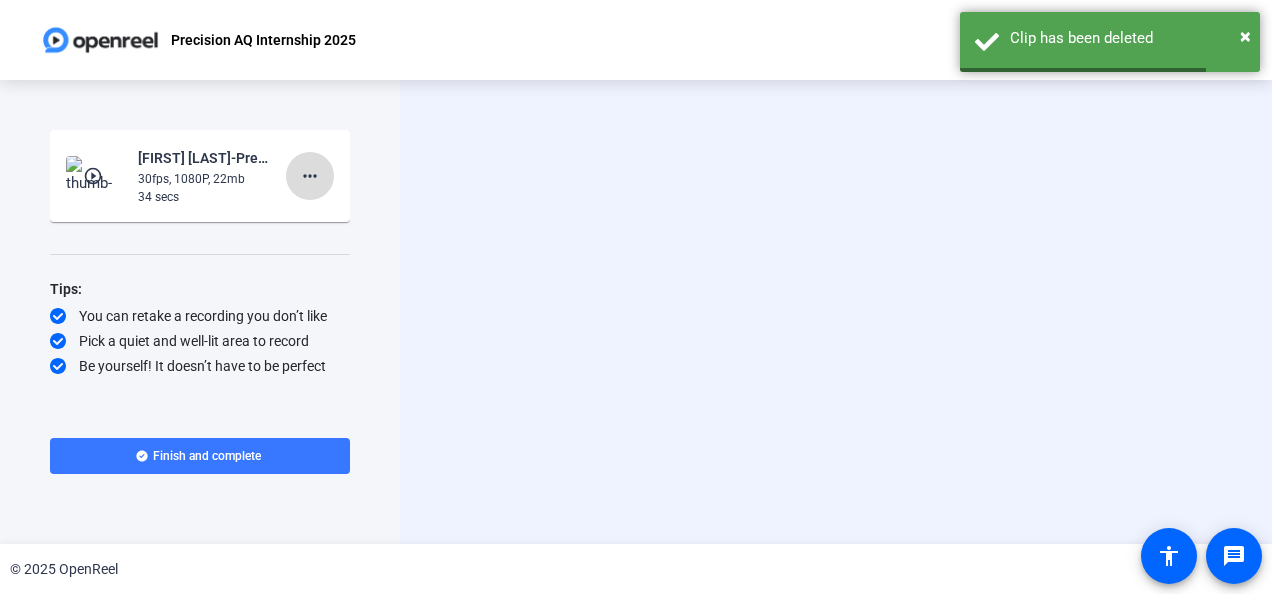 click on "more_horiz" 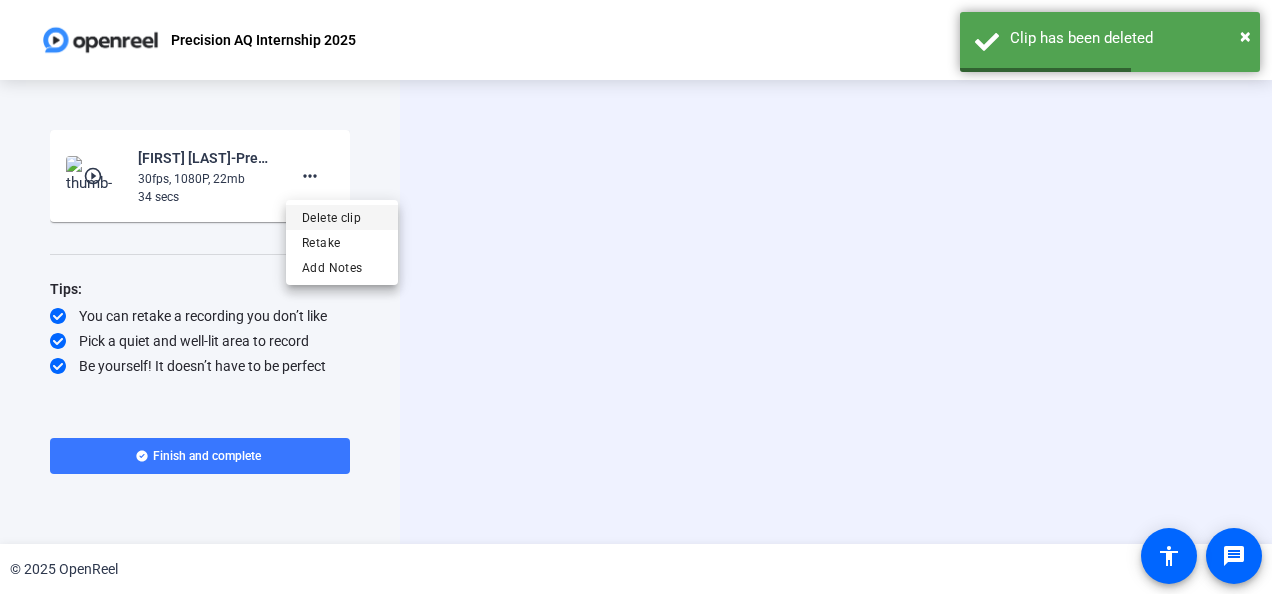 click on "Delete clip" at bounding box center (342, 218) 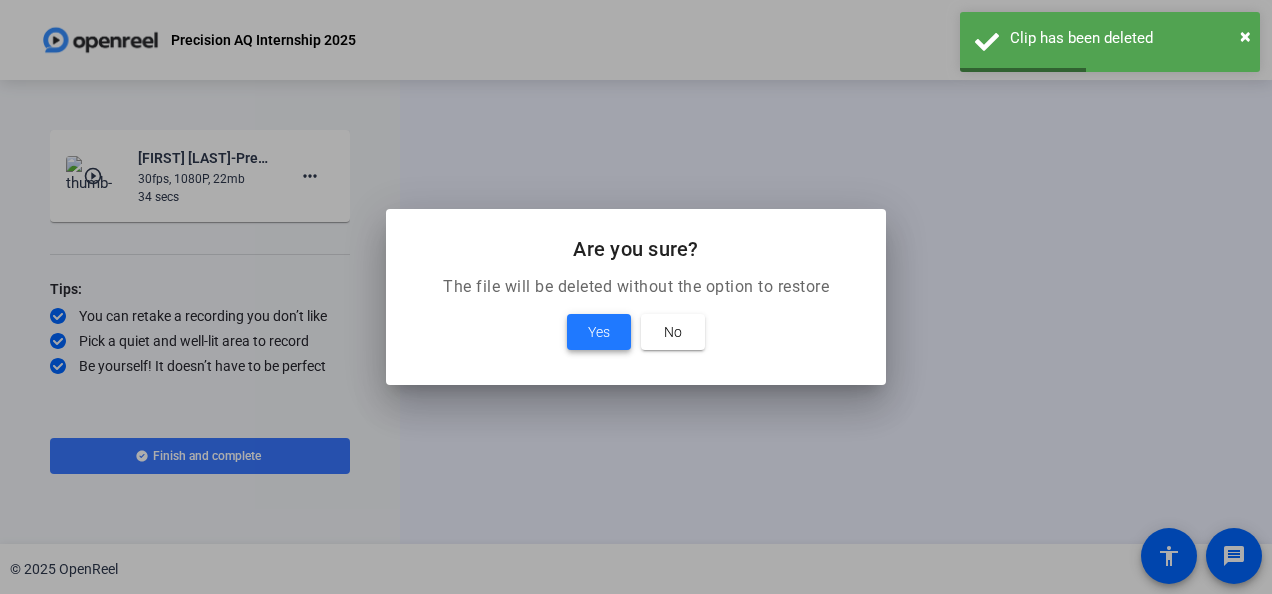 click at bounding box center [599, 332] 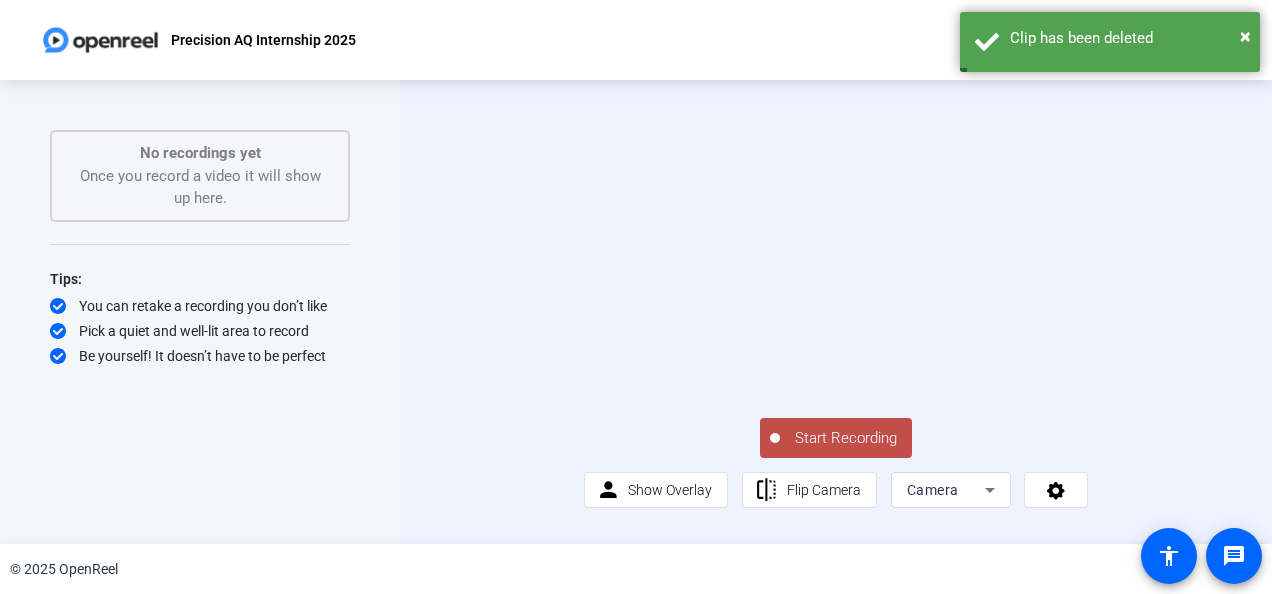 scroll, scrollTop: 50, scrollLeft: 0, axis: vertical 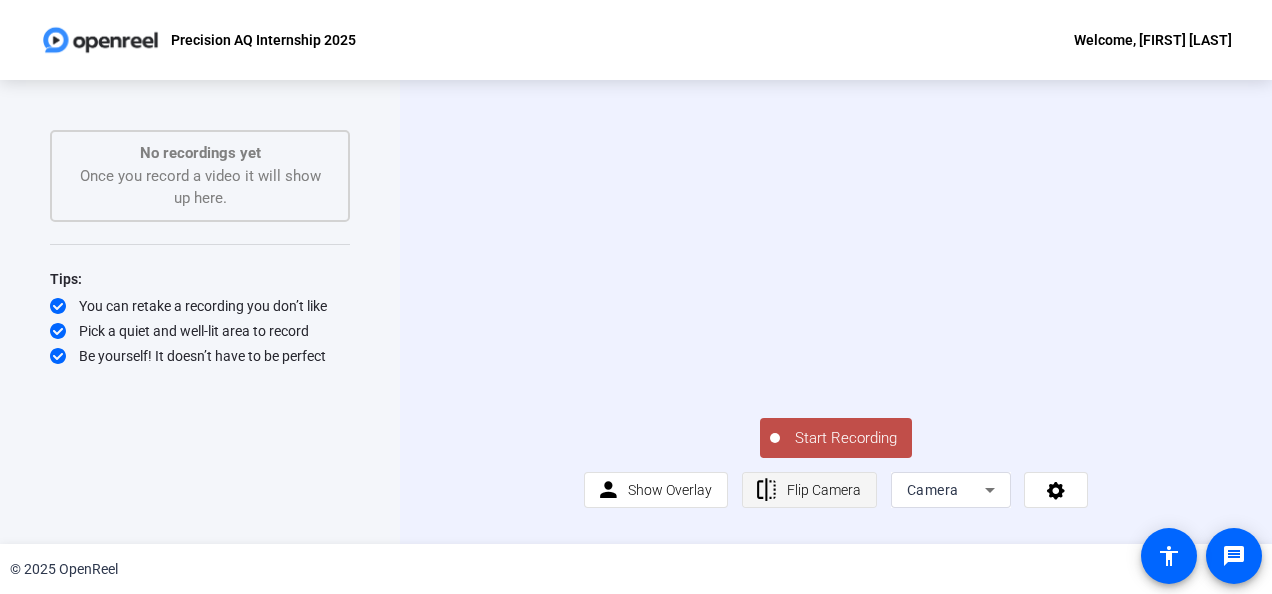 click on "Flip Camera" 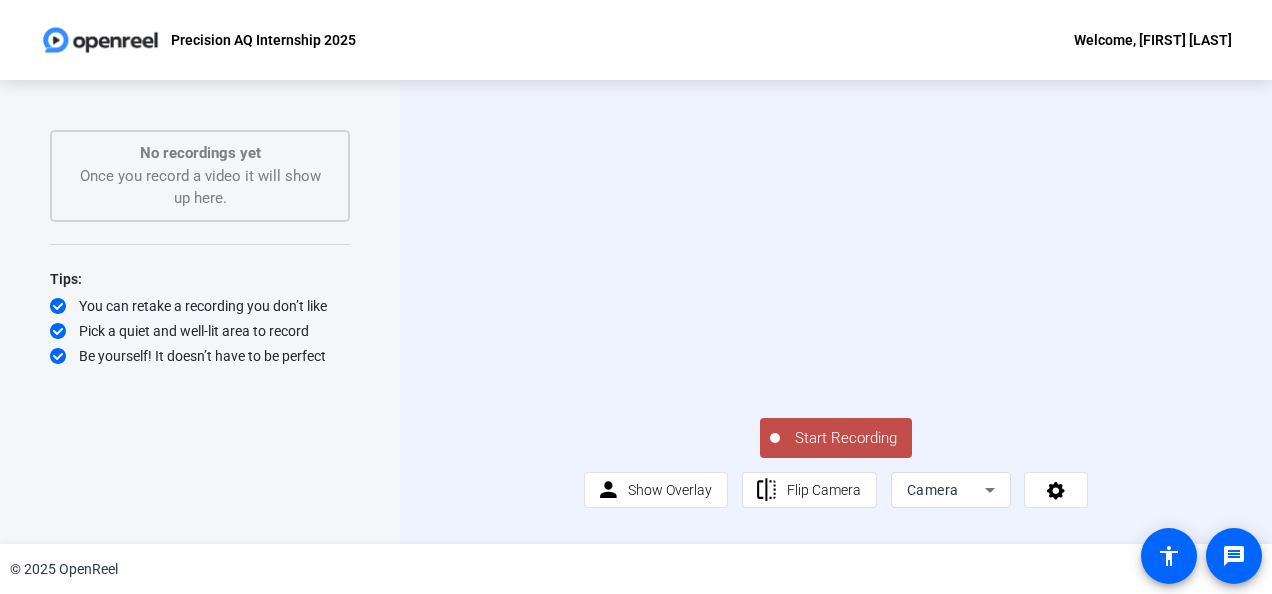 scroll, scrollTop: 50, scrollLeft: 0, axis: vertical 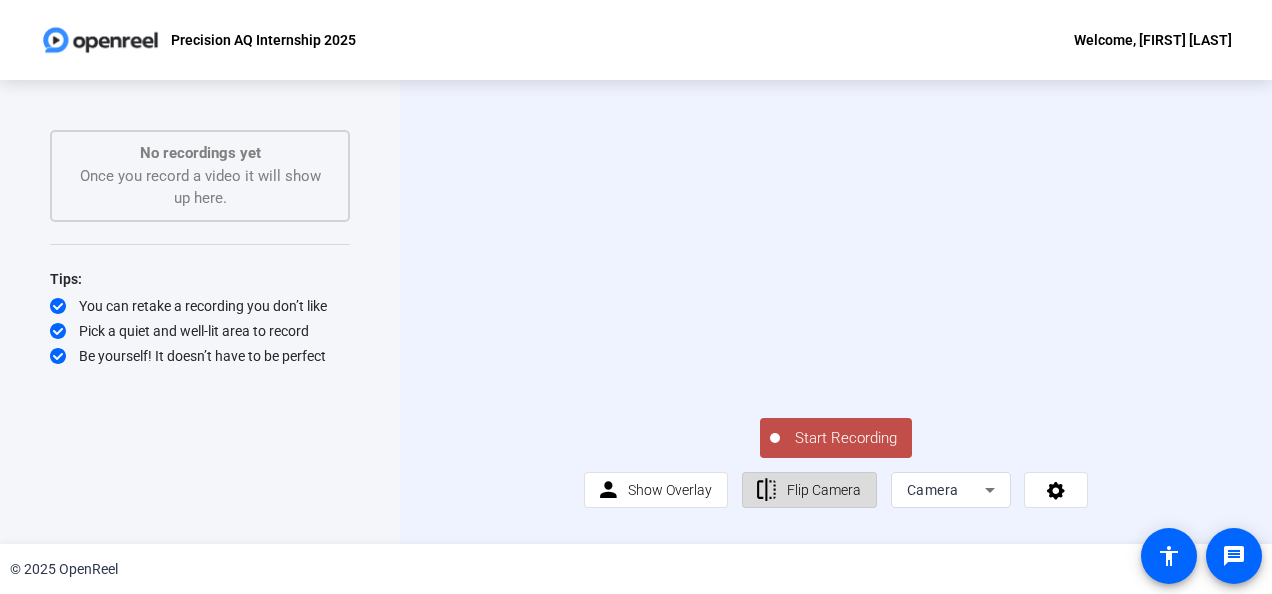 click on "Flip Camera" 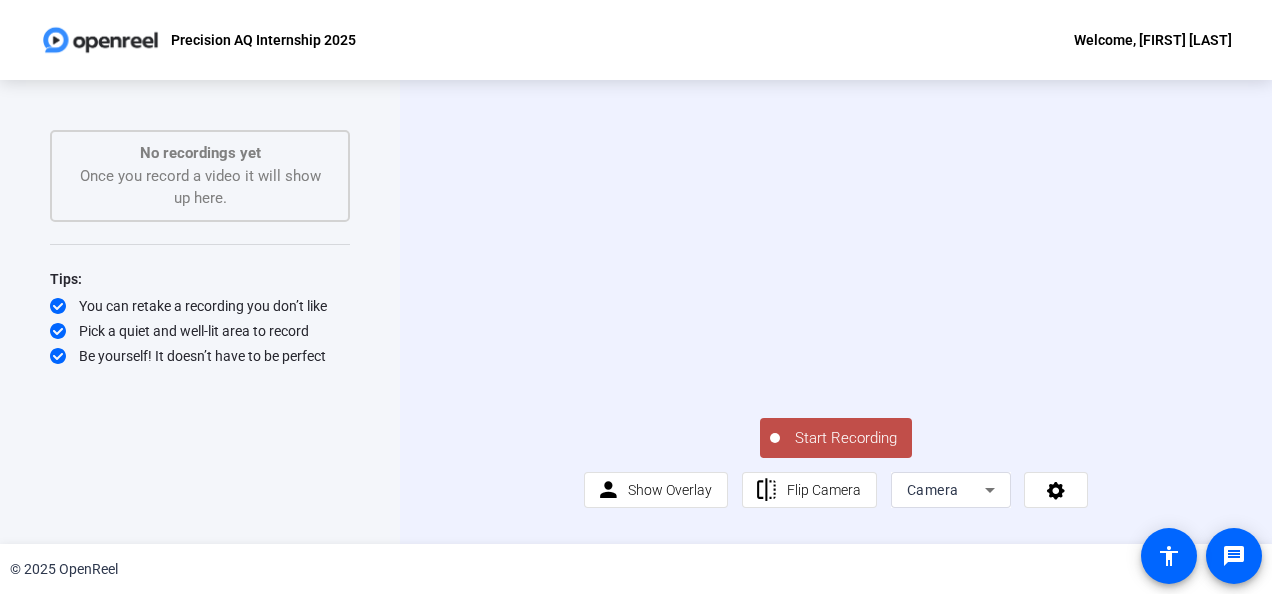 scroll, scrollTop: 0, scrollLeft: 0, axis: both 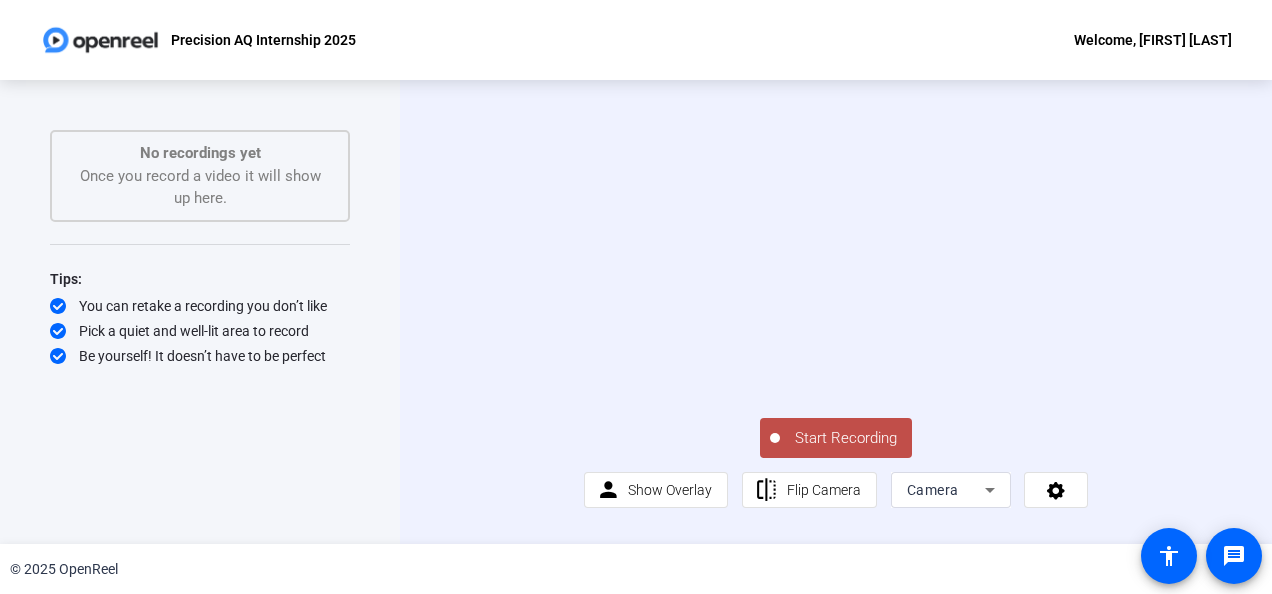click on "Start Recording" 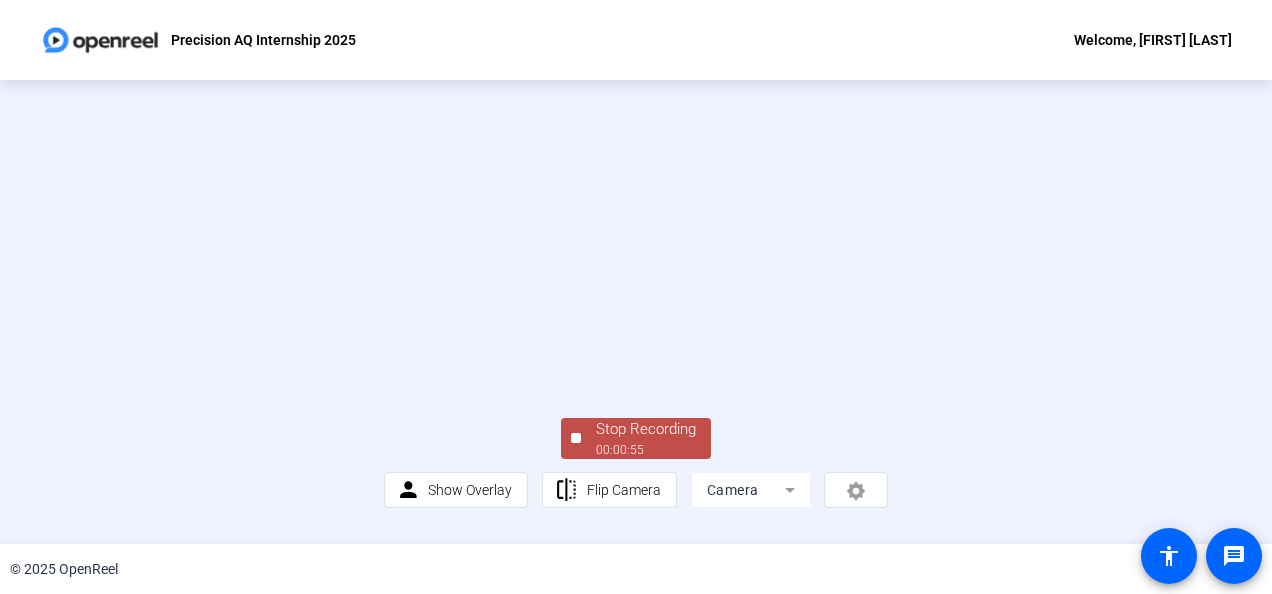 click at bounding box center [636, 258] 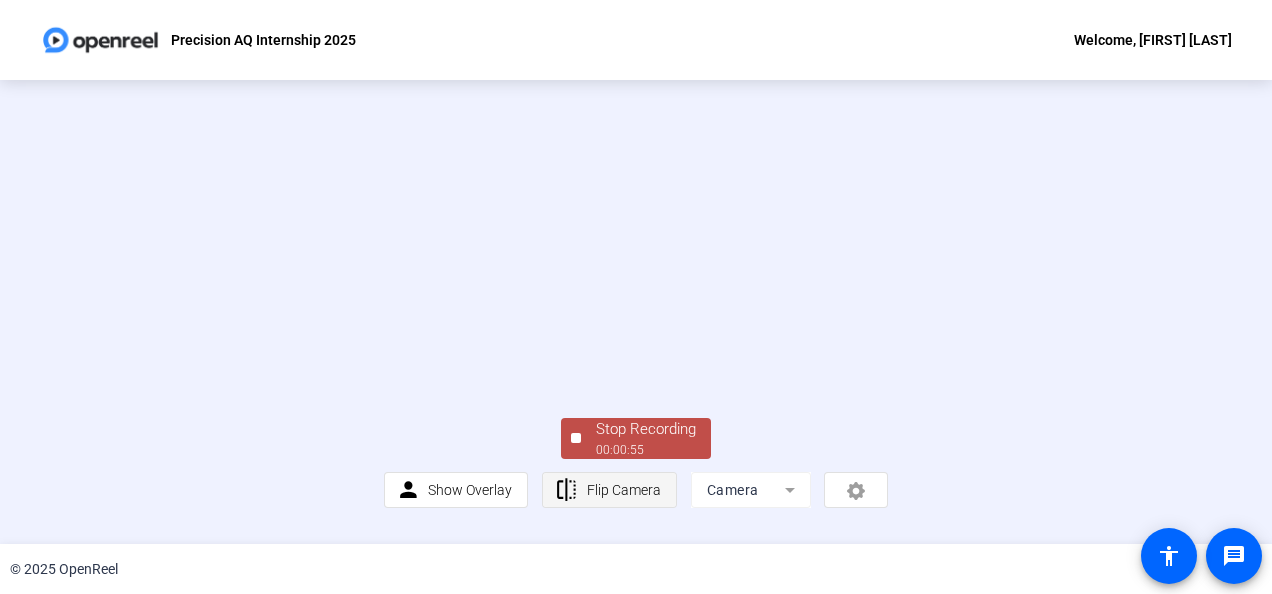 scroll, scrollTop: 146, scrollLeft: 0, axis: vertical 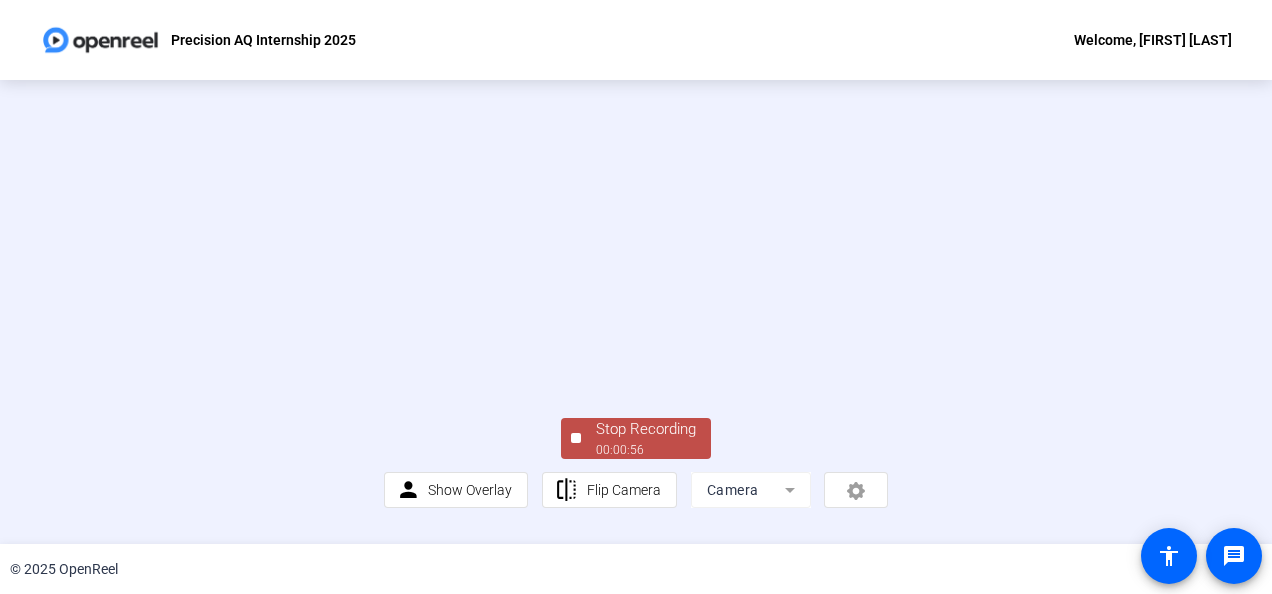 drag, startPoint x: 625, startPoint y: 445, endPoint x: 730, endPoint y: 447, distance: 105.01904 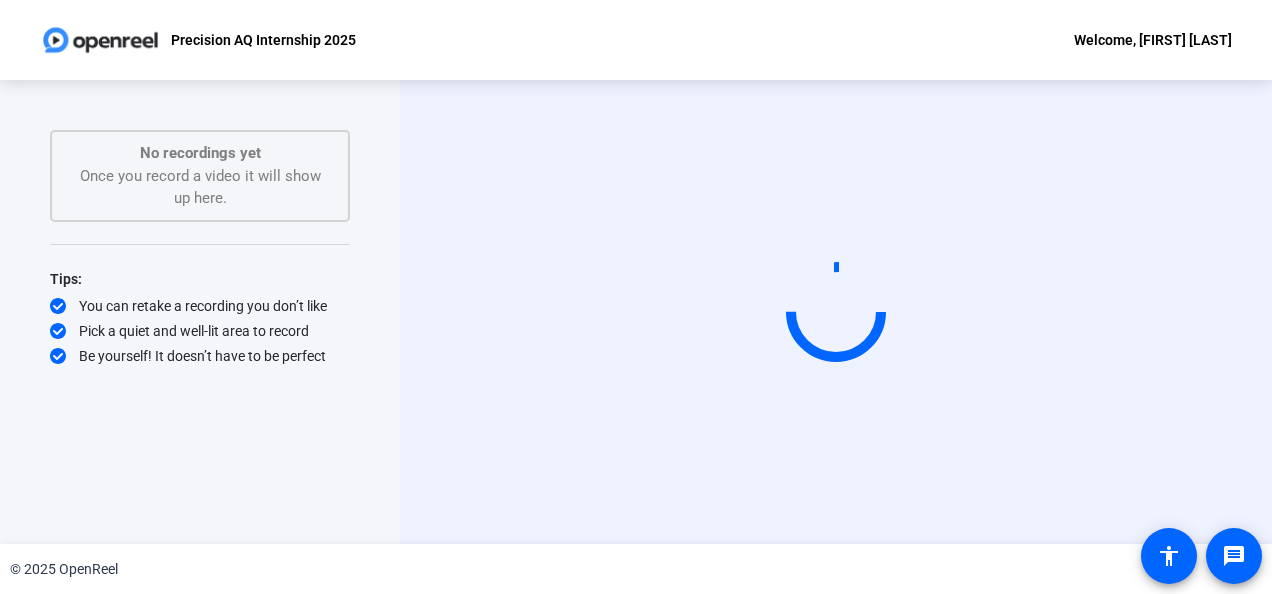 scroll, scrollTop: 0, scrollLeft: 0, axis: both 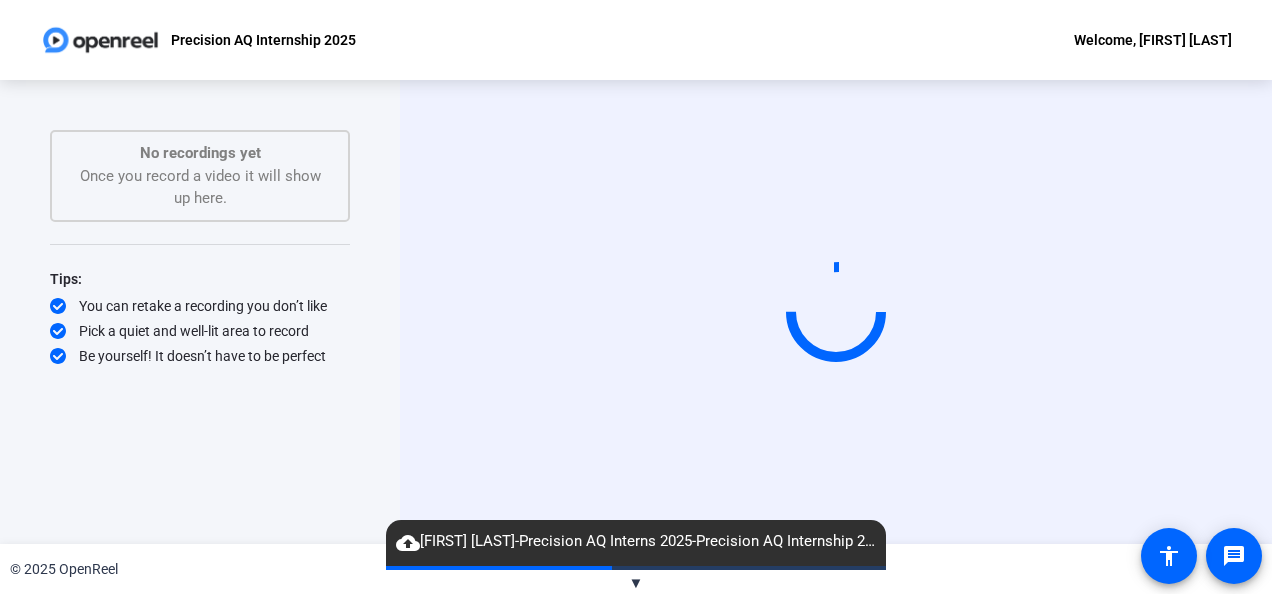 click on "Start Recording" 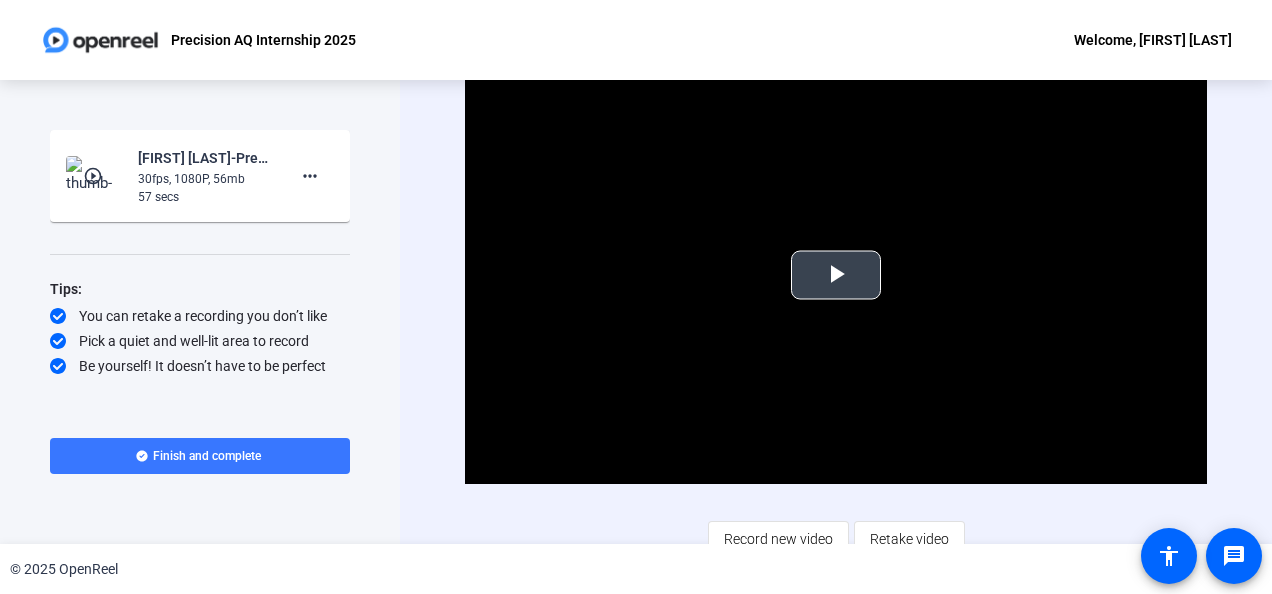 click at bounding box center (836, 275) 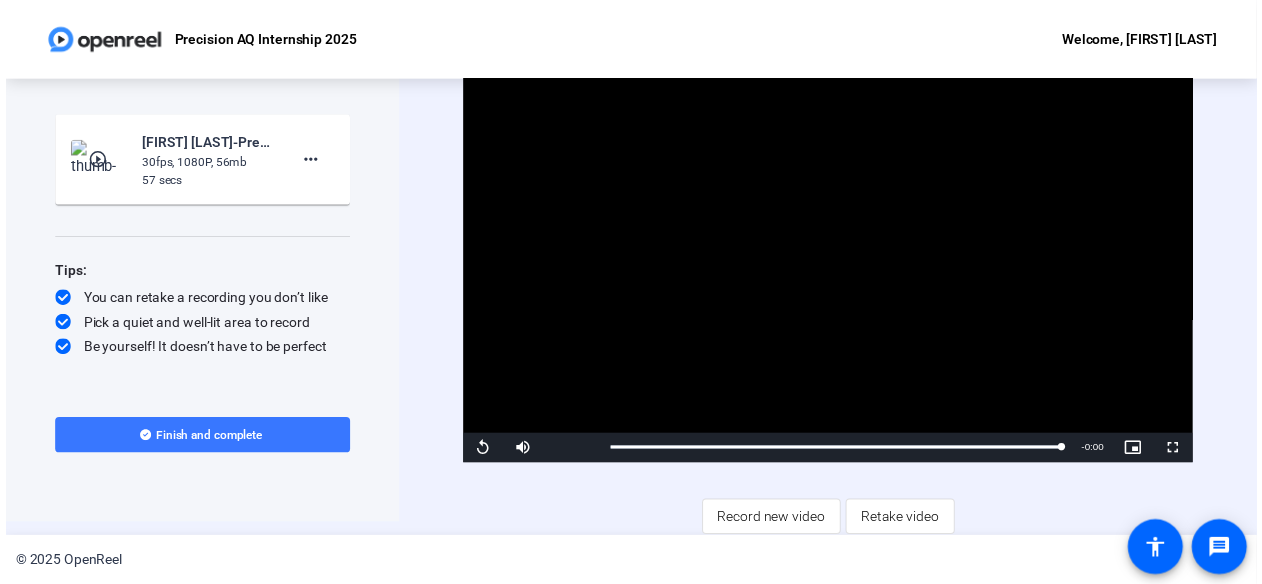 scroll, scrollTop: 16, scrollLeft: 0, axis: vertical 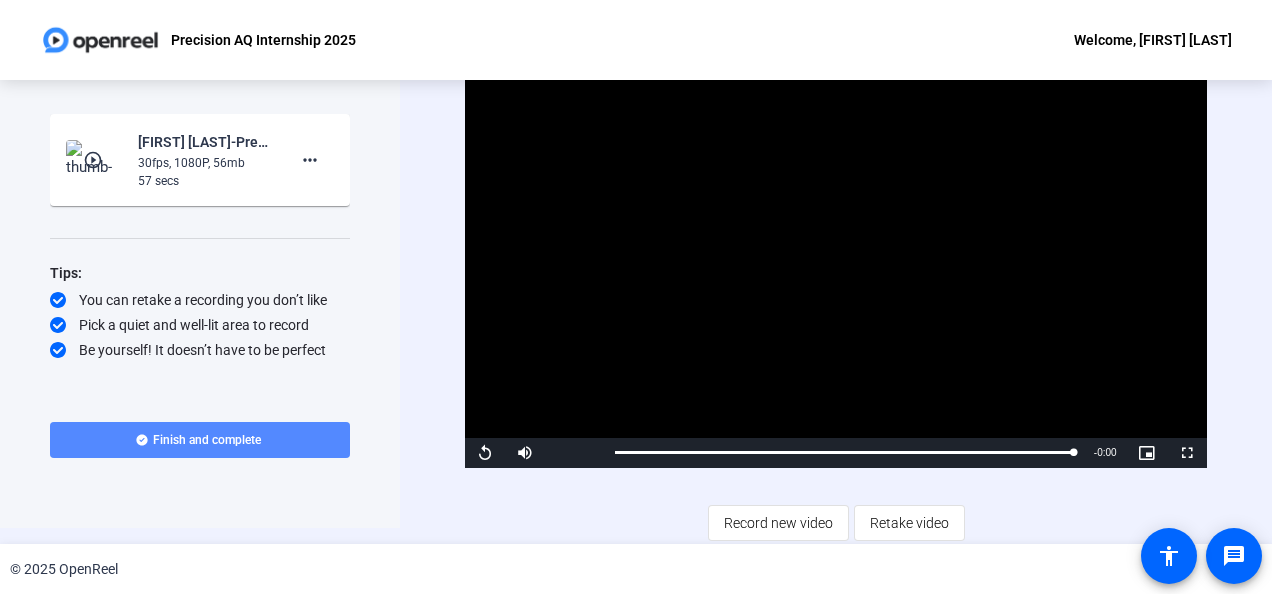 click on "Finish and complete" 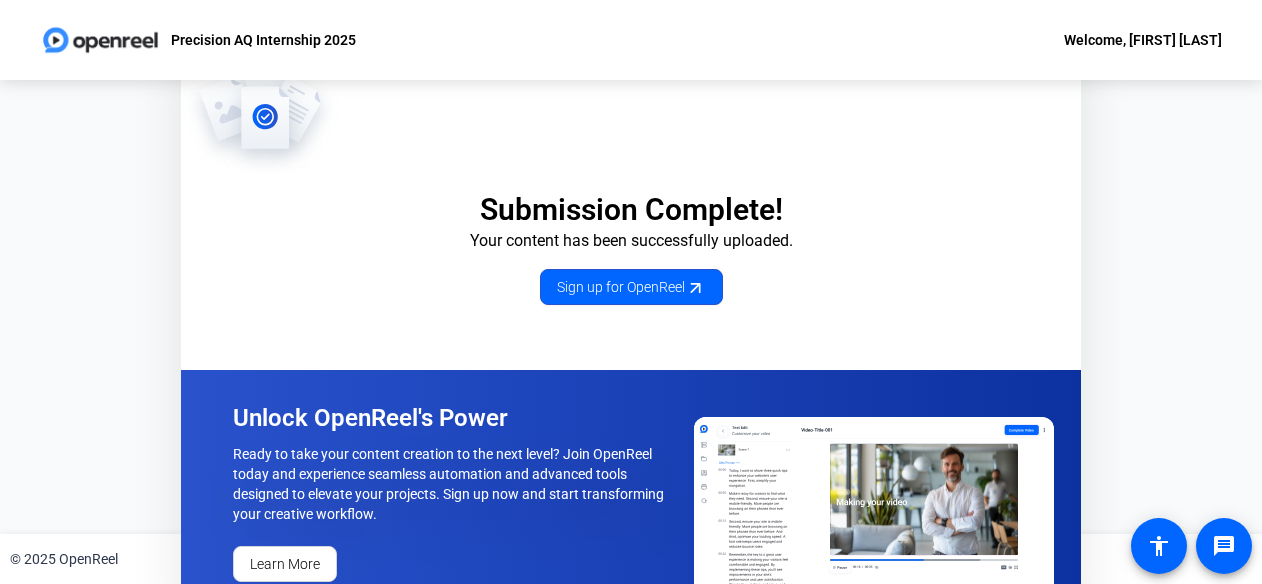 click on "Submission Complete! Your content has been successfully uploaded. Sign up for OpenReel  Unlock OpenReel's Power  Ready to take your content creation to the next level? Join OpenReel today and experience seamless automation and advanced tools designed to elevate your projects. Sign up now and start transforming your creative workflow.  Learn More" 